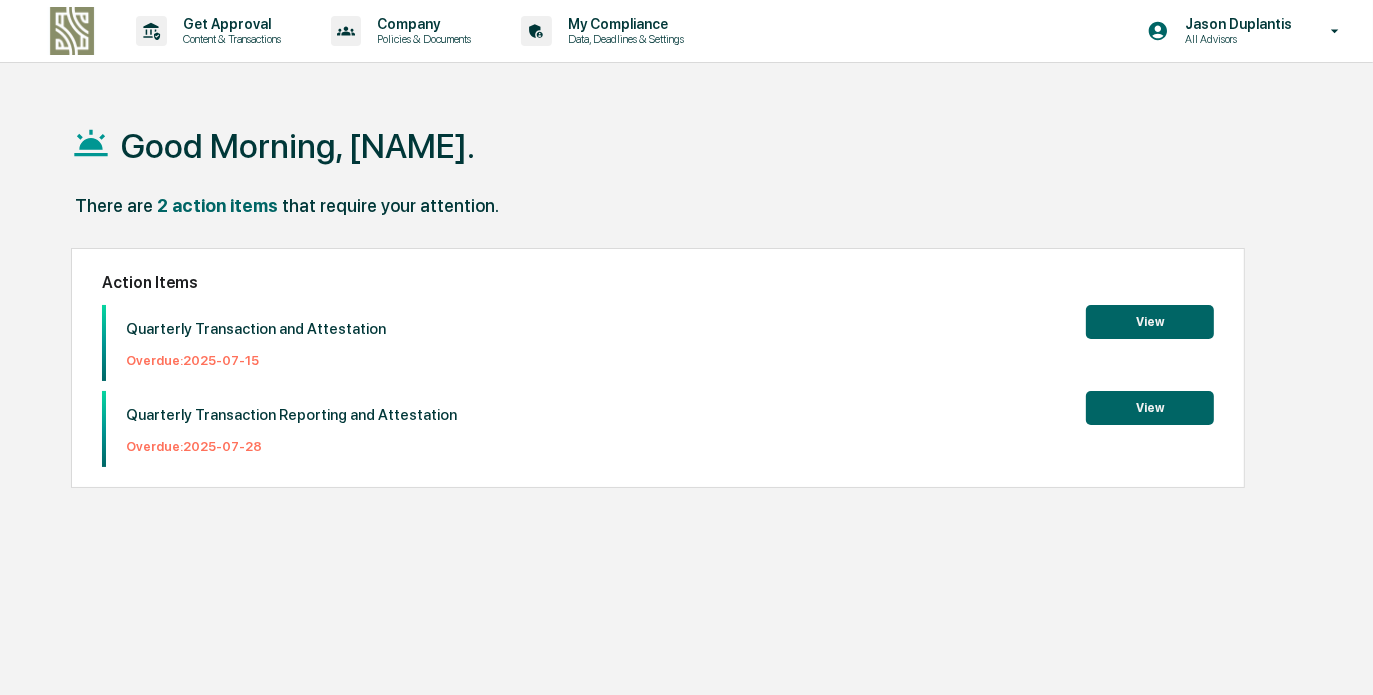 scroll, scrollTop: 0, scrollLeft: 0, axis: both 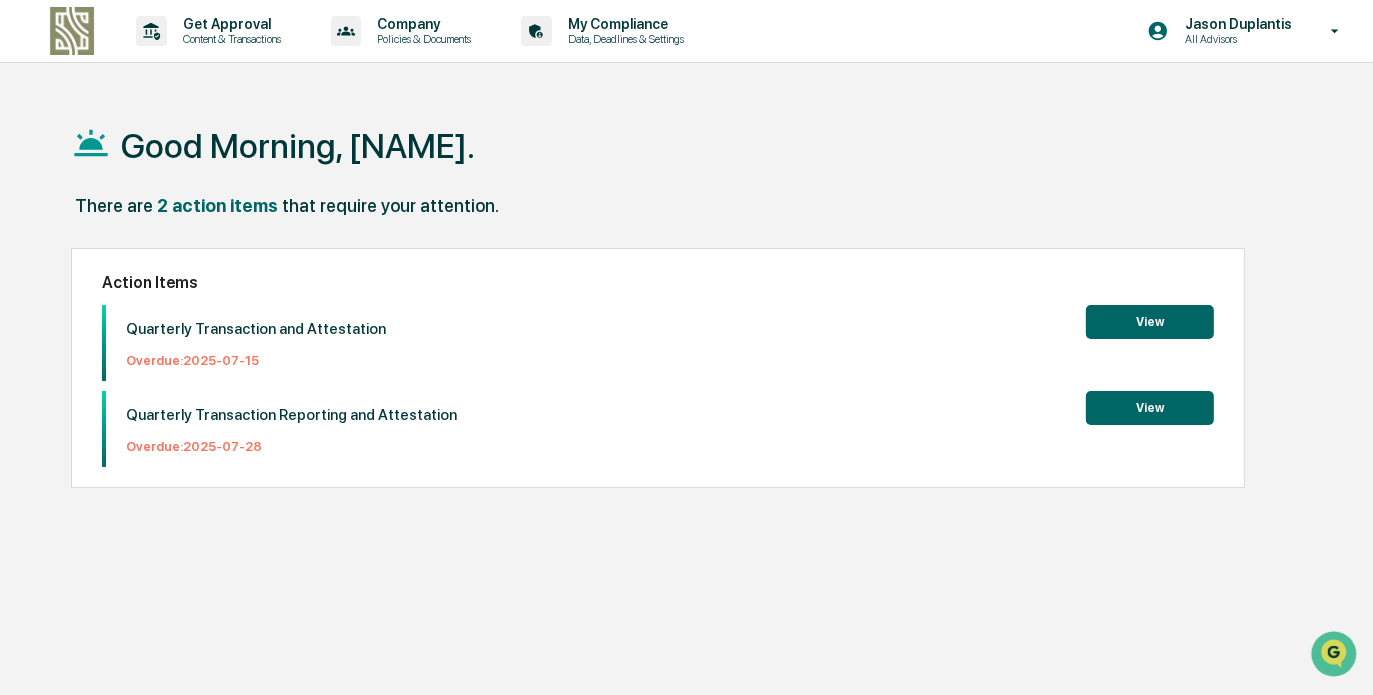 click on "View" at bounding box center (1150, 322) 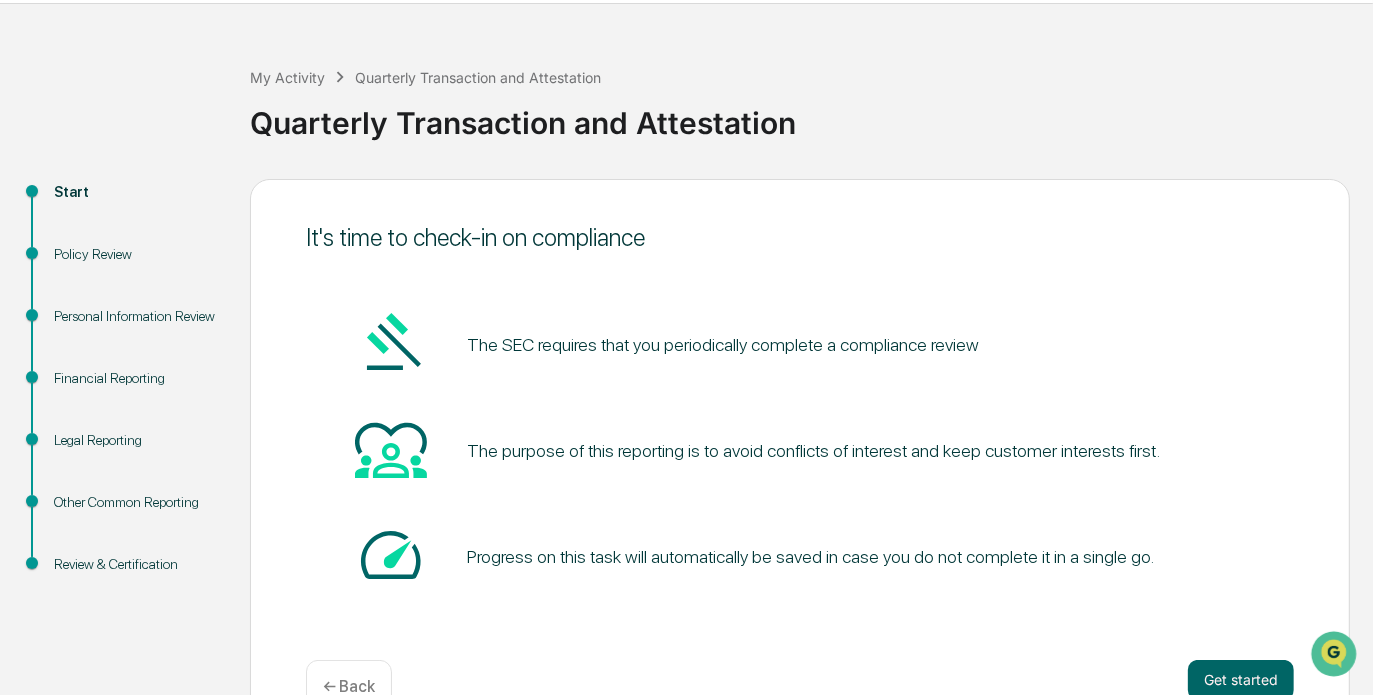 scroll, scrollTop: 110, scrollLeft: 0, axis: vertical 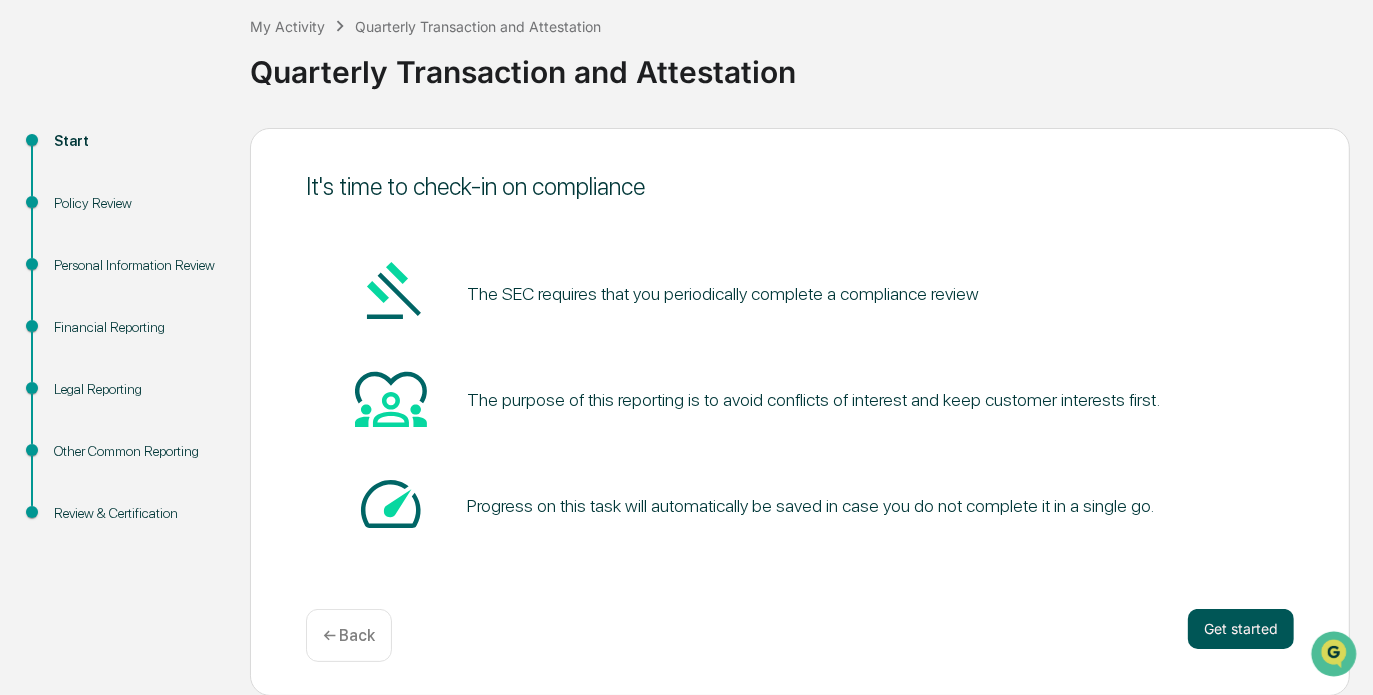 click on "Get started" at bounding box center (1241, 629) 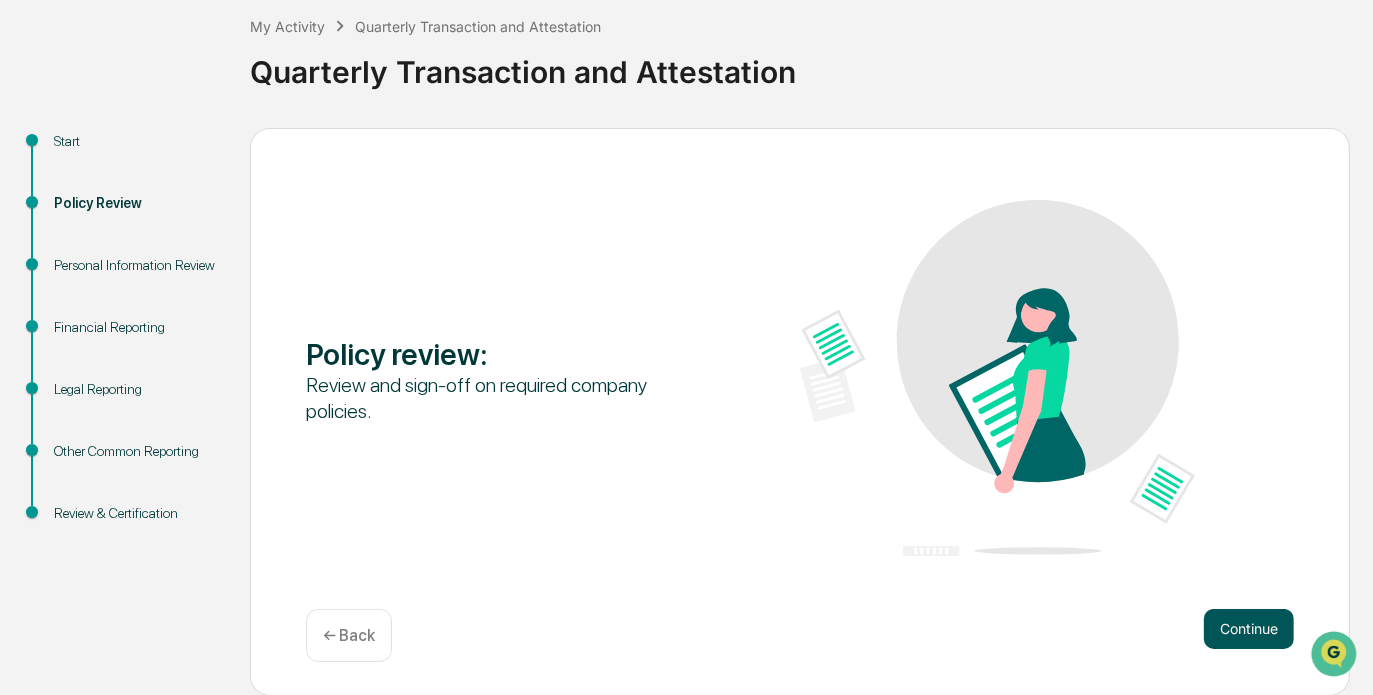 click on "Continue" at bounding box center [1249, 629] 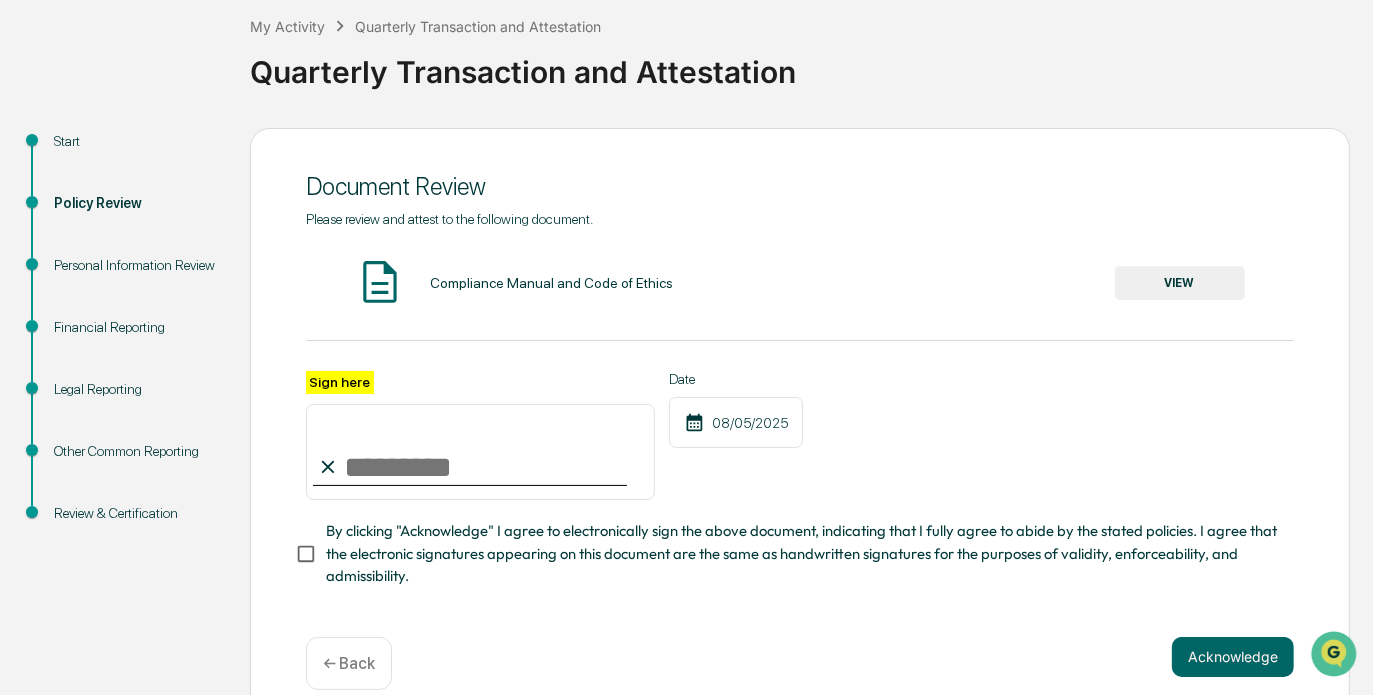 click on "Sign here" at bounding box center [480, 452] 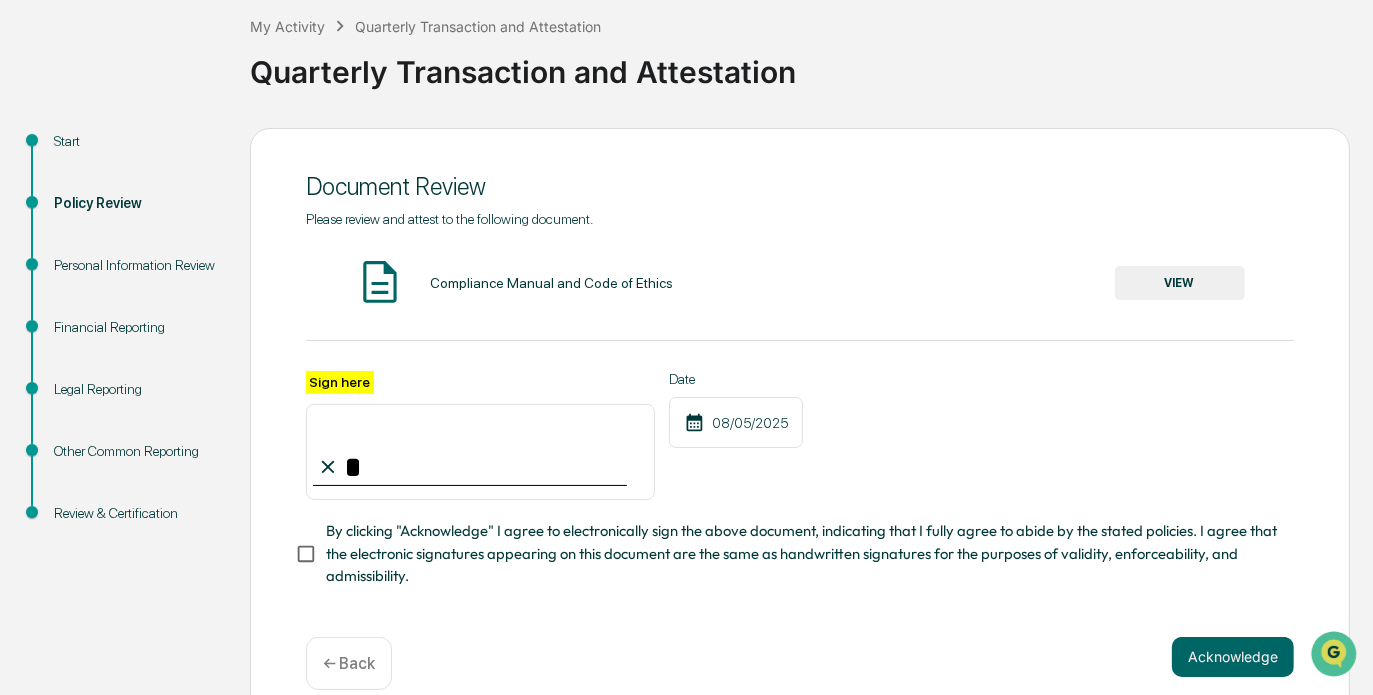 type on "**********" 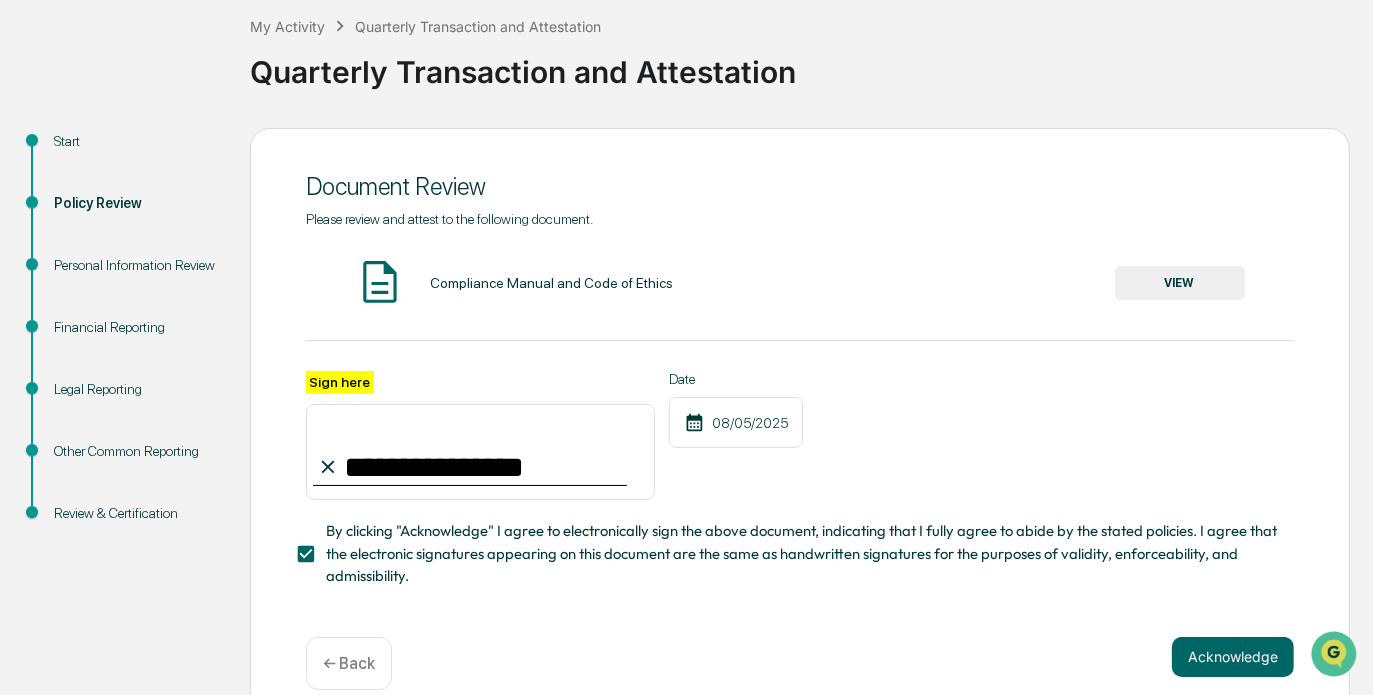 scroll, scrollTop: 144, scrollLeft: 0, axis: vertical 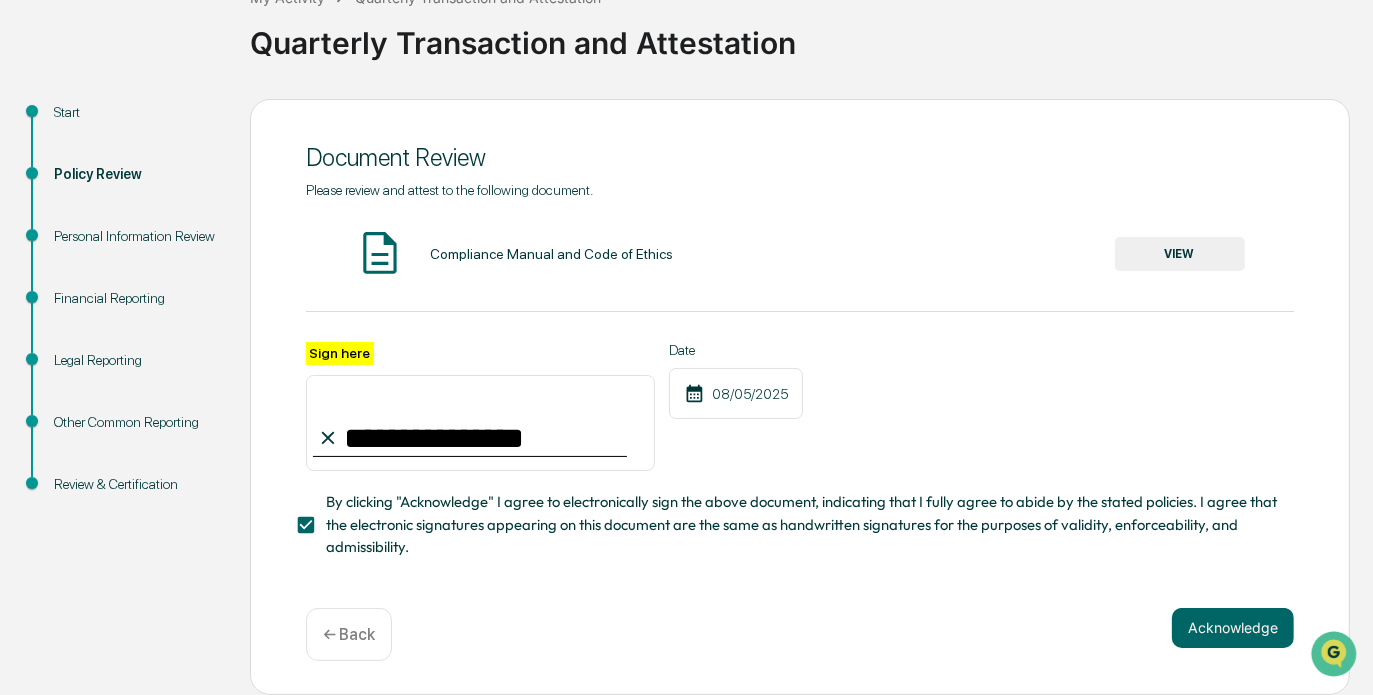 click on "VIEW" at bounding box center [1180, 254] 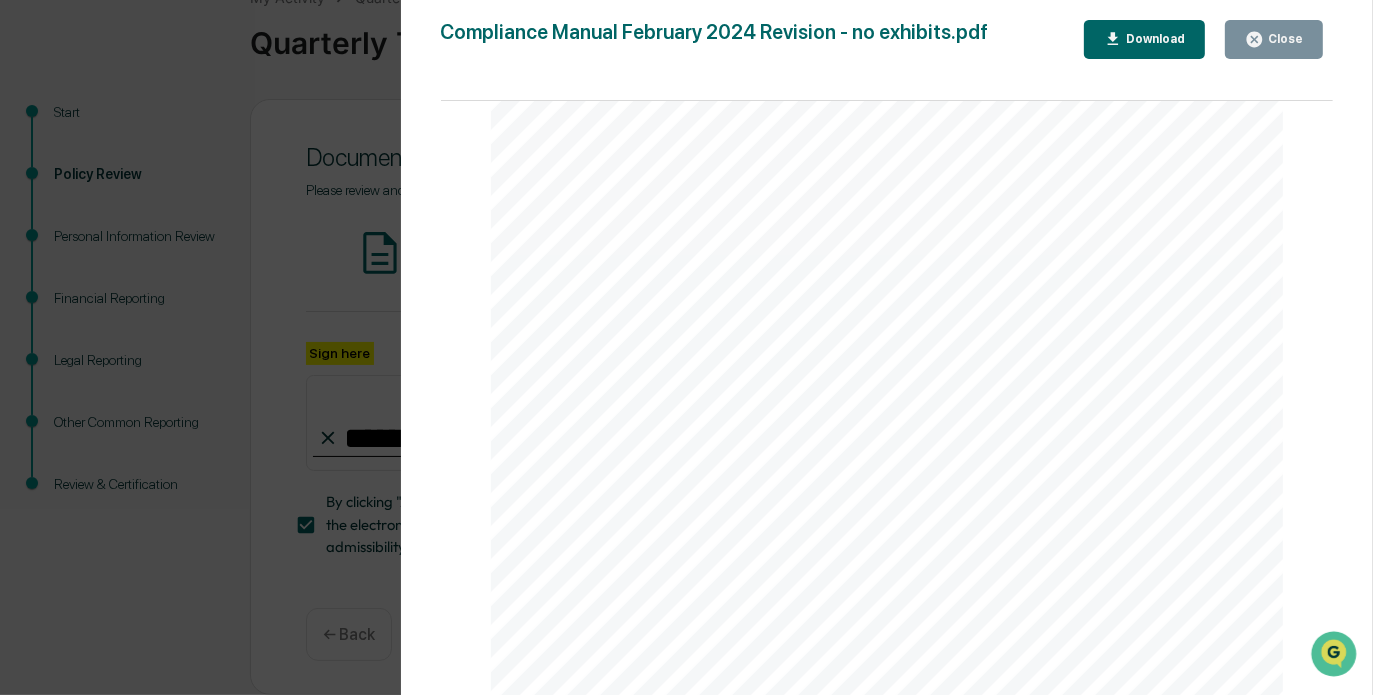 scroll, scrollTop: 470, scrollLeft: 0, axis: vertical 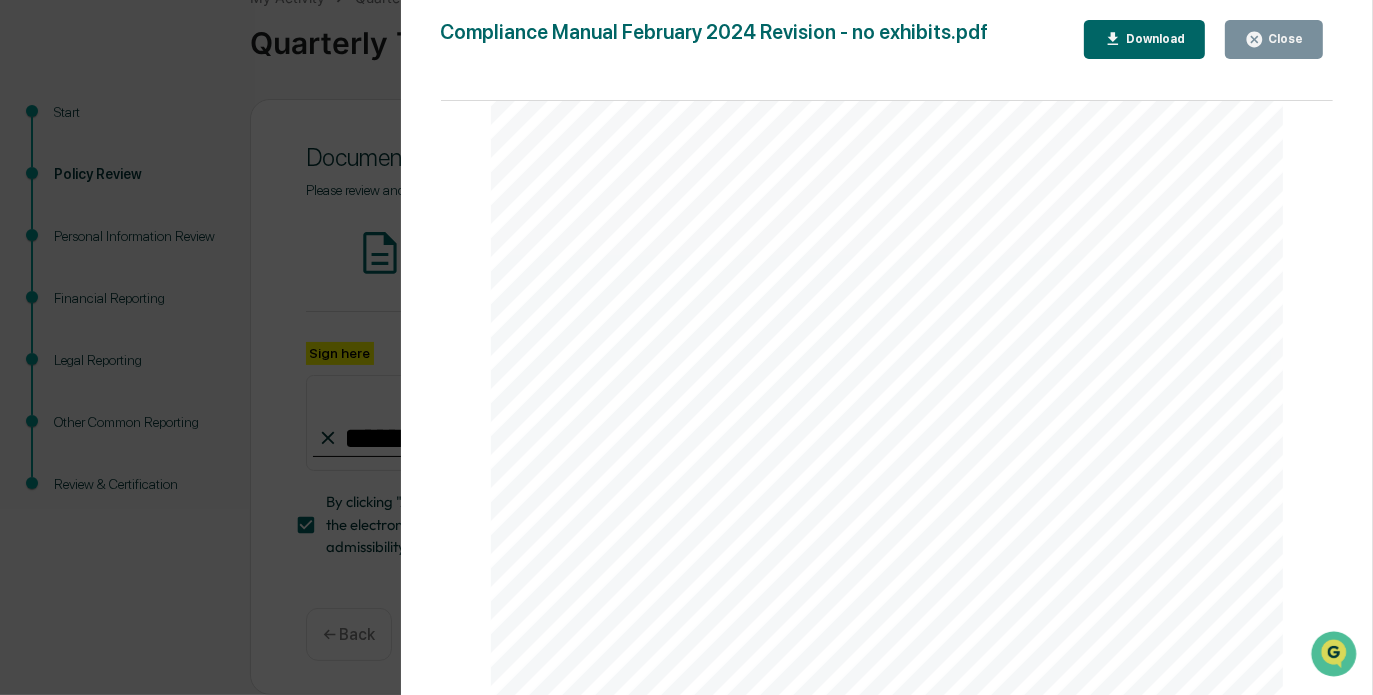 click on "Close" at bounding box center [1283, 39] 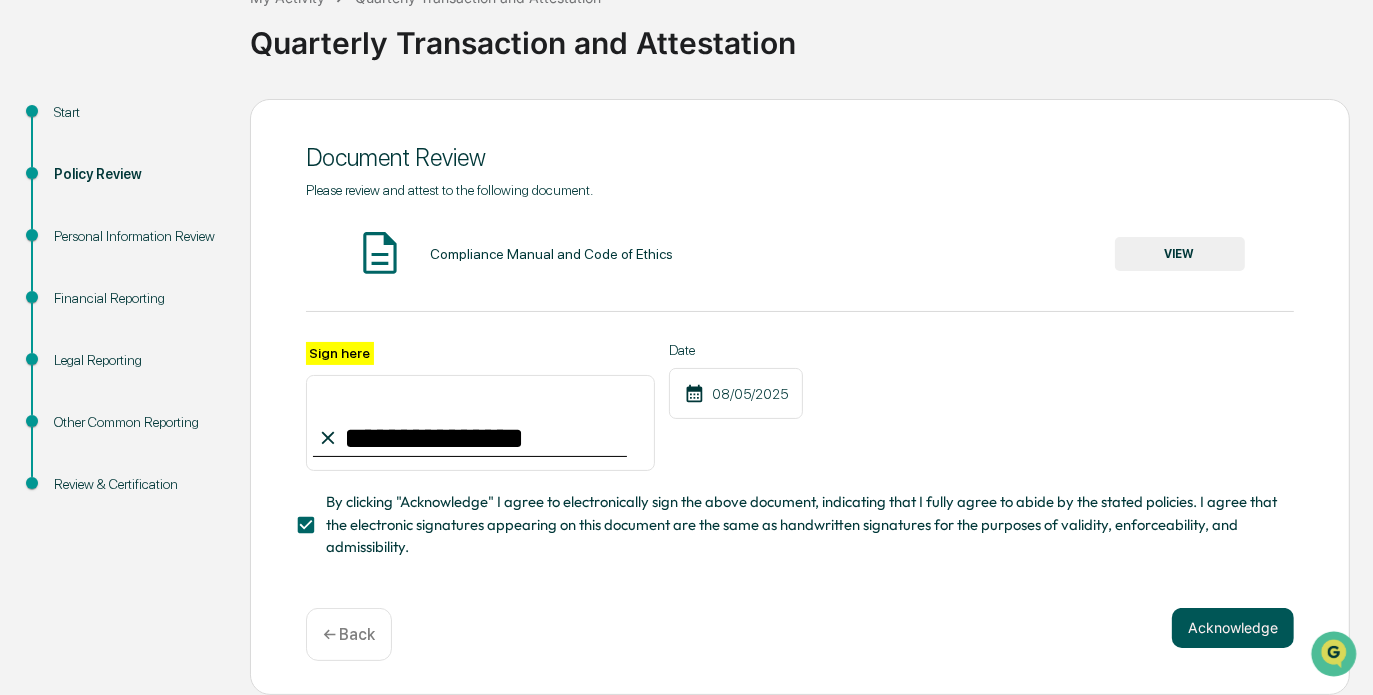 click on "Acknowledge" at bounding box center (1233, 628) 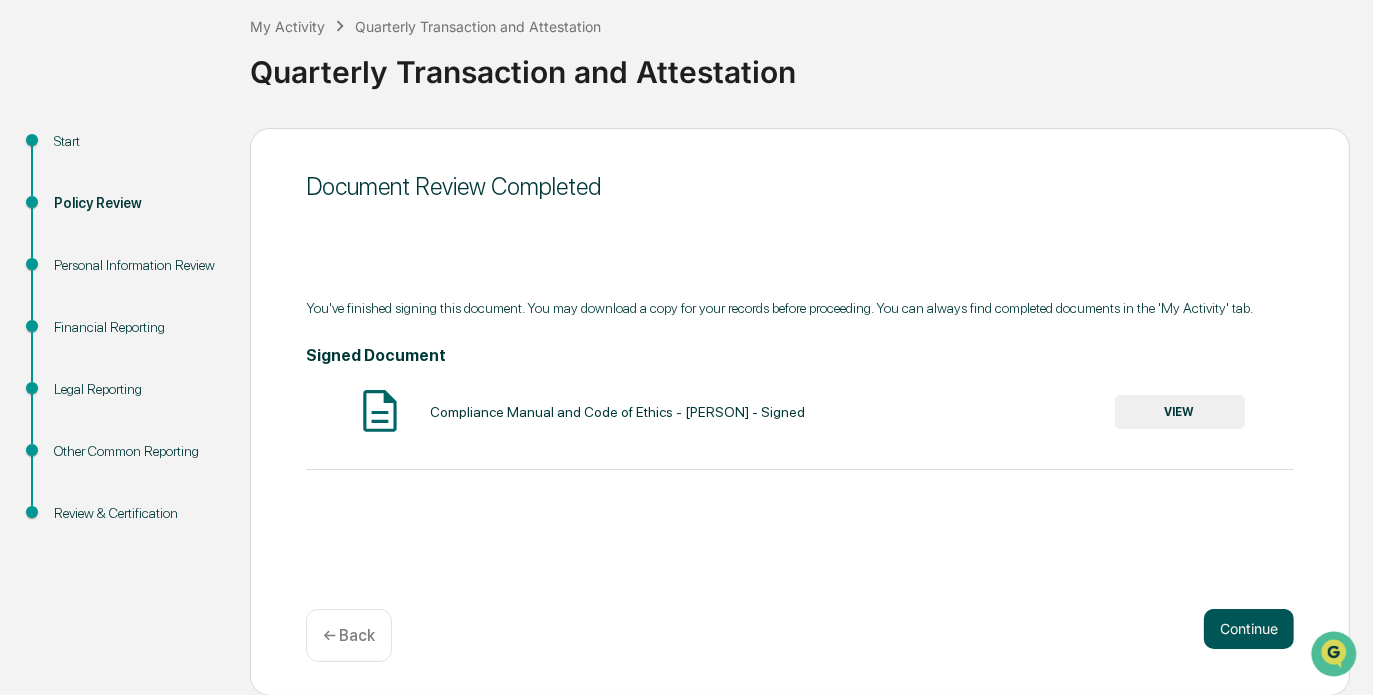 click on "Continue" at bounding box center (1249, 629) 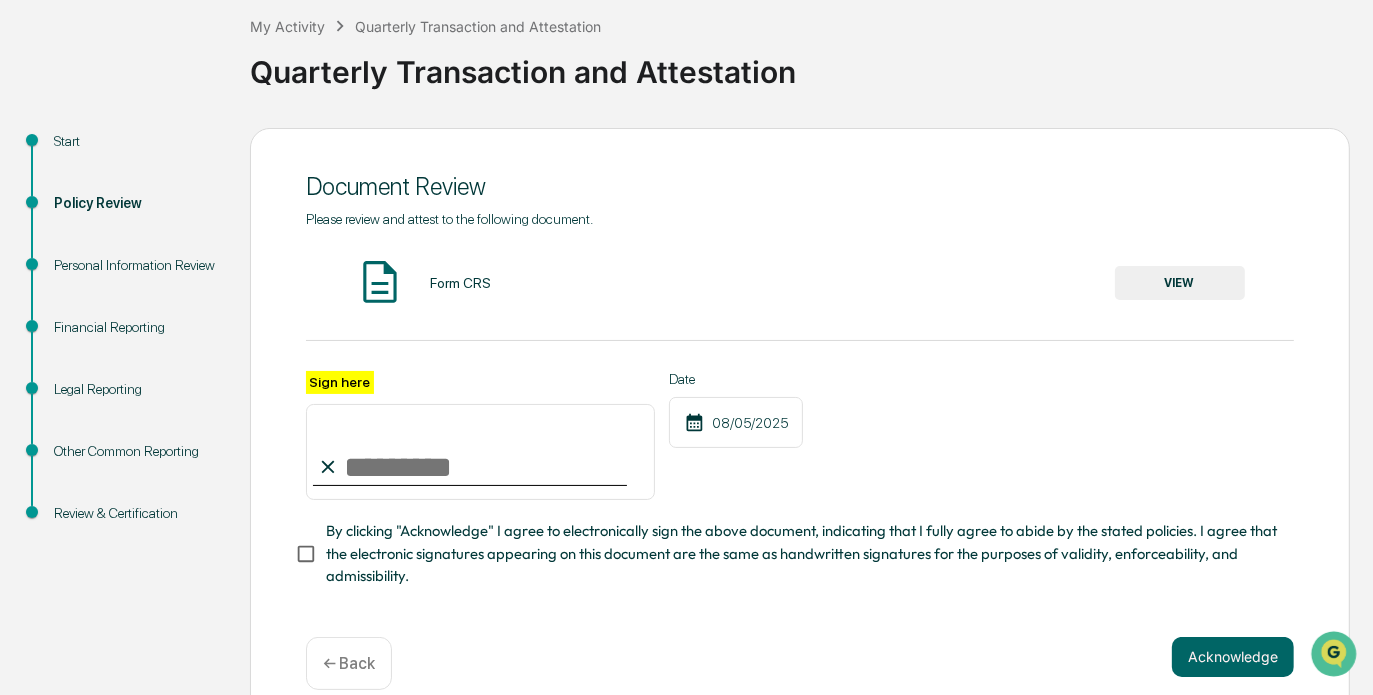 click on "Sign here" at bounding box center [480, 452] 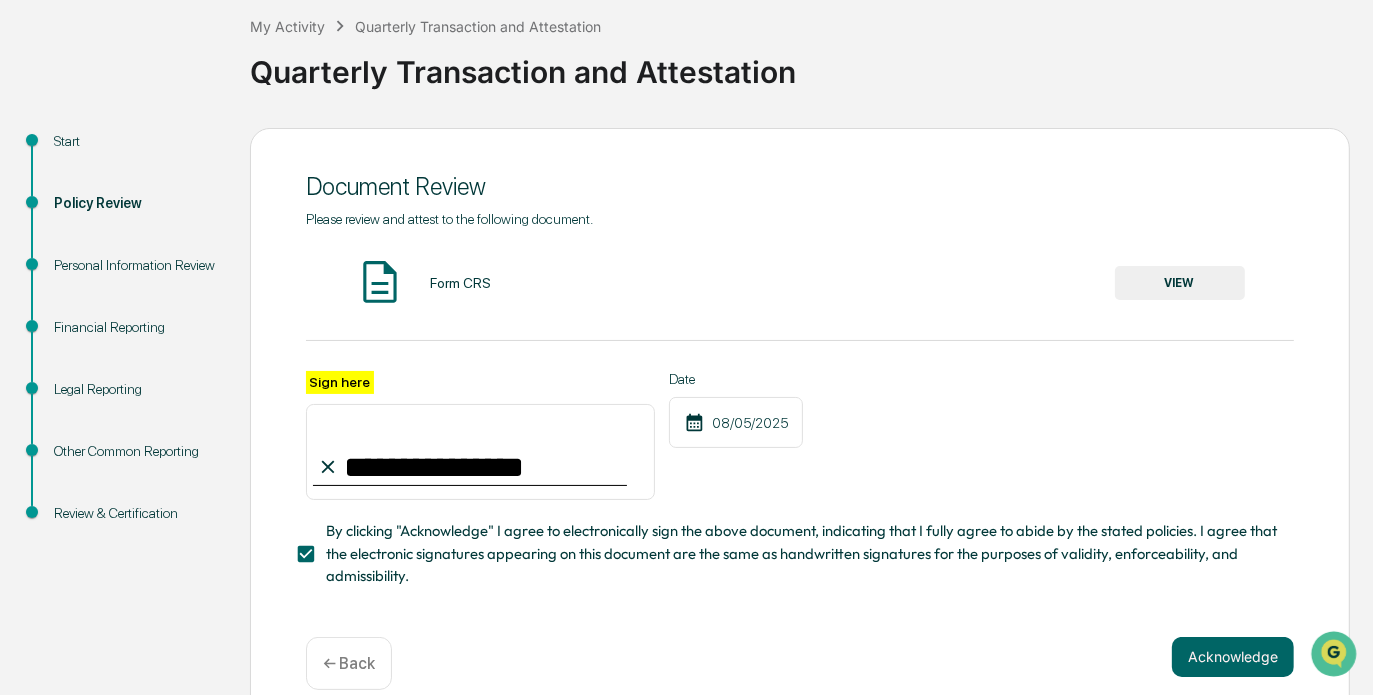 click on "VIEW" at bounding box center (1180, 283) 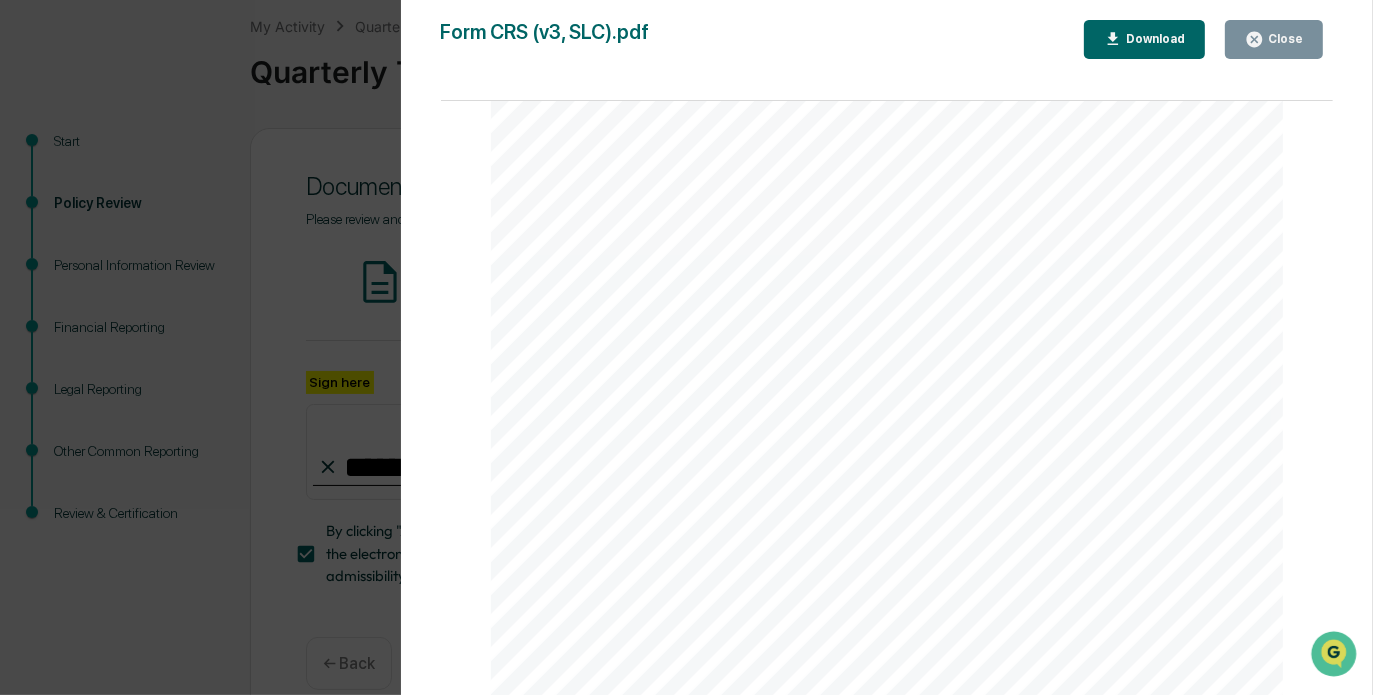 scroll, scrollTop: 1568, scrollLeft: 0, axis: vertical 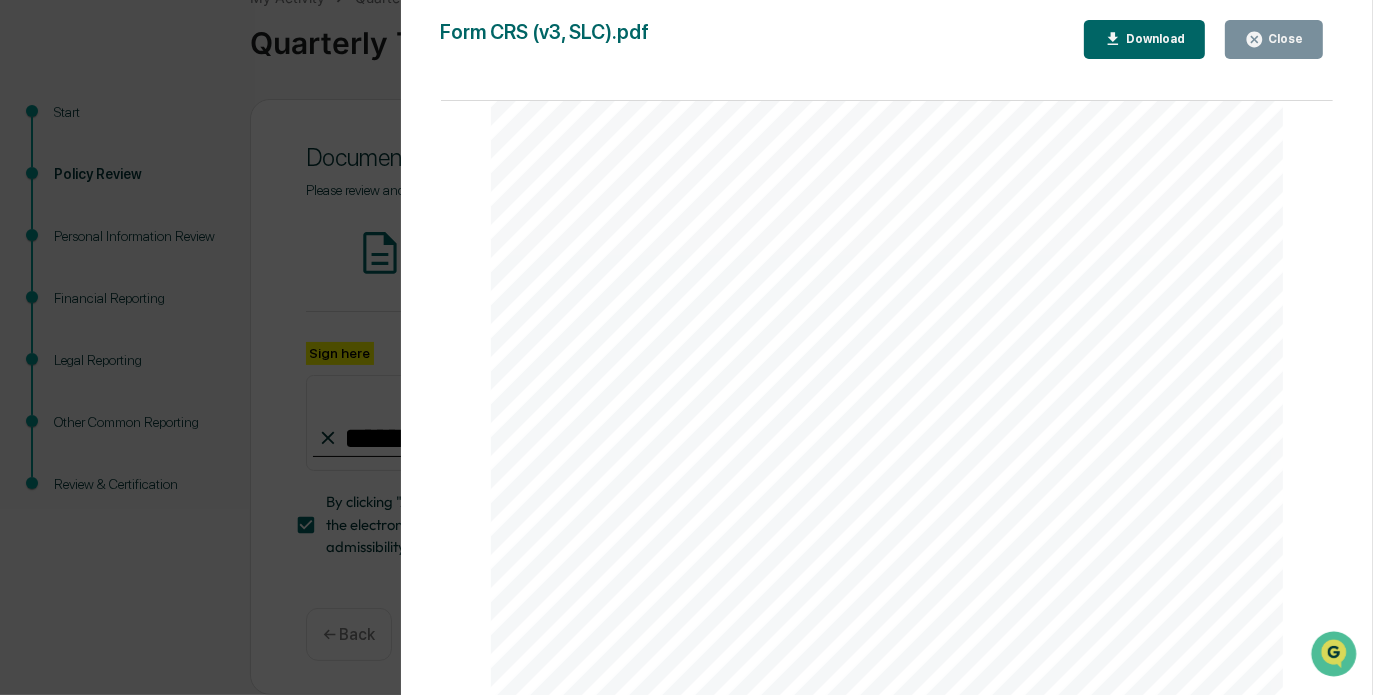 click on "Close" at bounding box center [1283, 39] 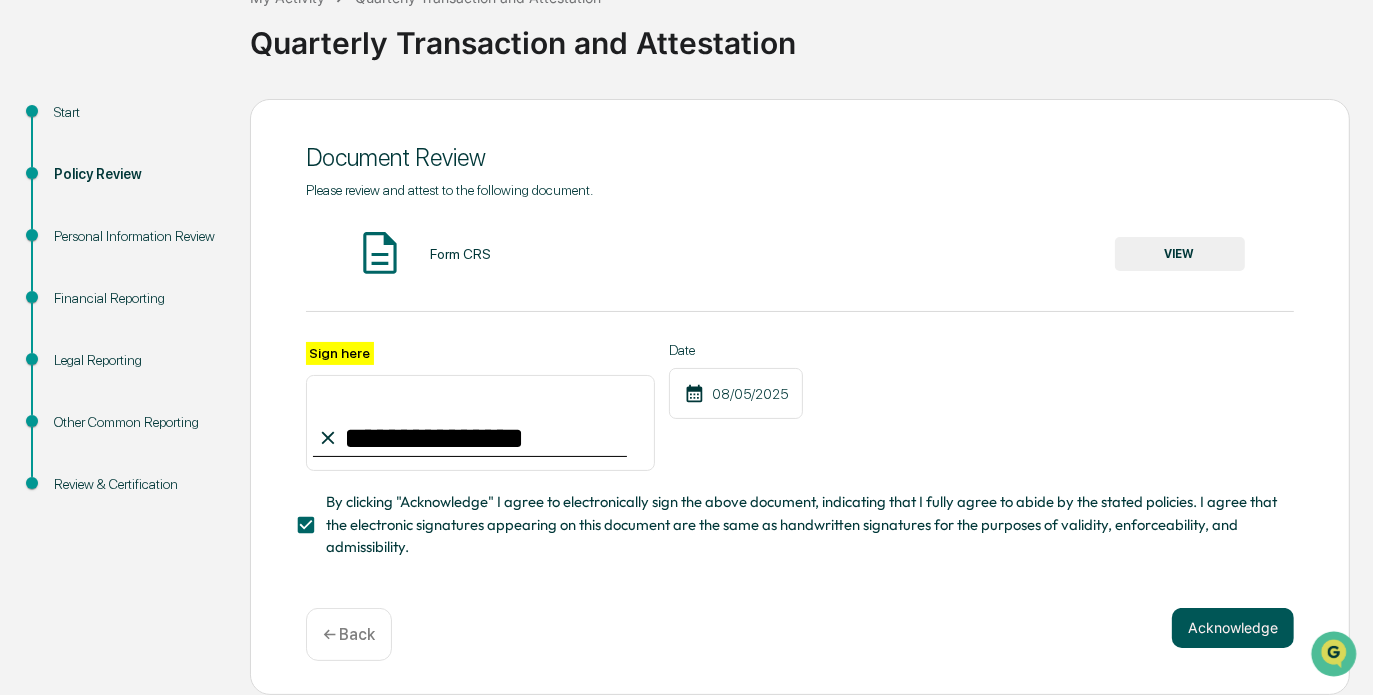 click on "Acknowledge" at bounding box center (1233, 628) 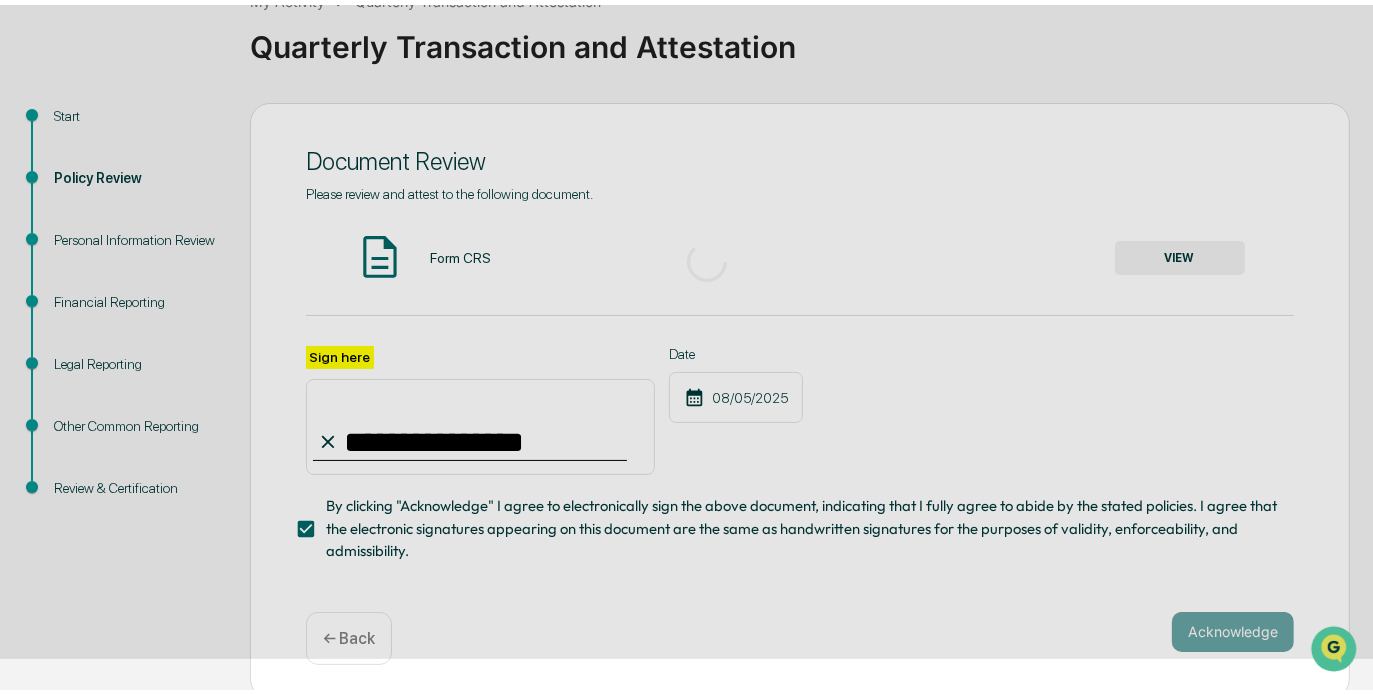 scroll, scrollTop: 110, scrollLeft: 0, axis: vertical 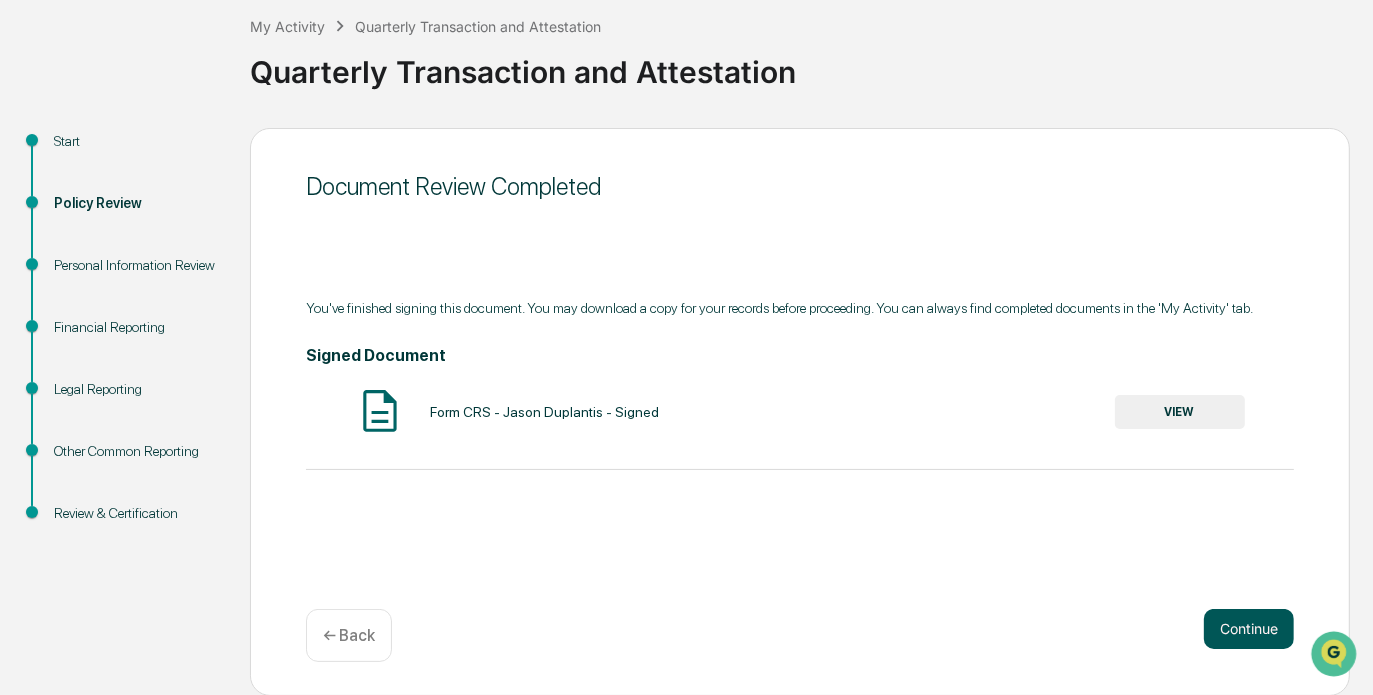 click on "Continue" at bounding box center [1249, 629] 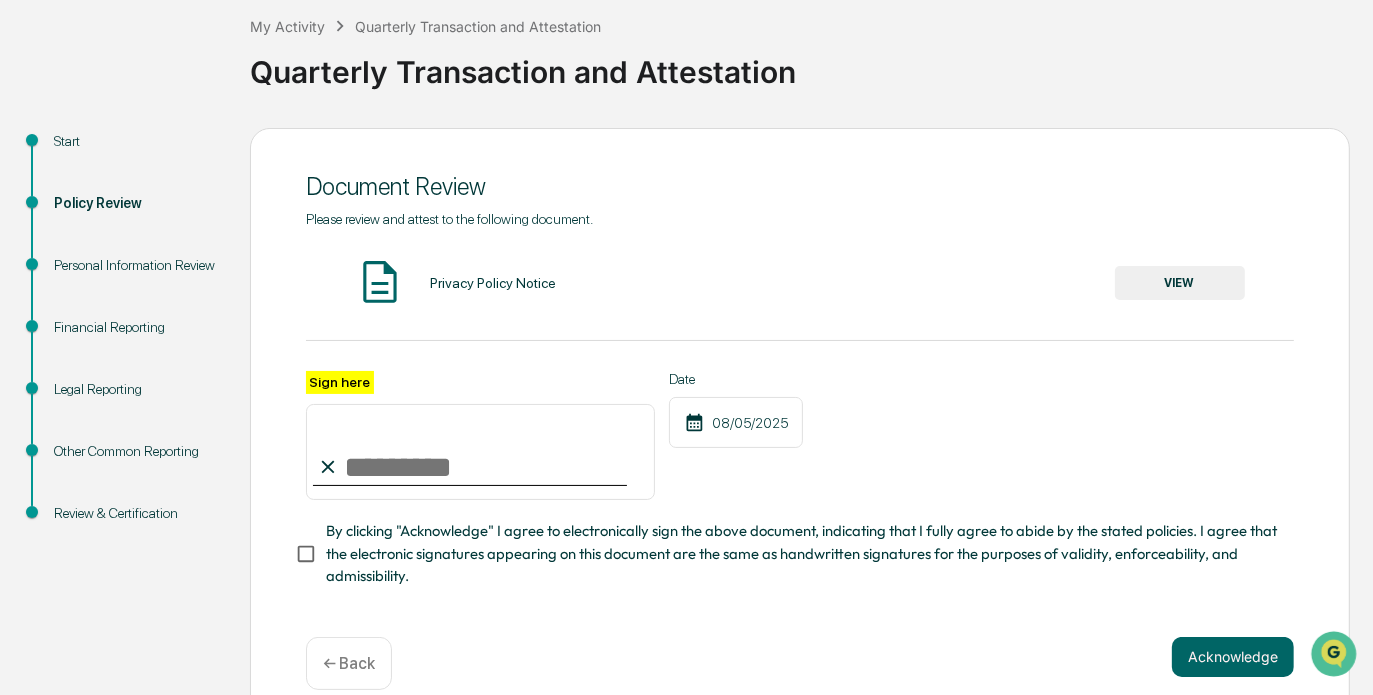click on "Sign here" at bounding box center (480, 452) 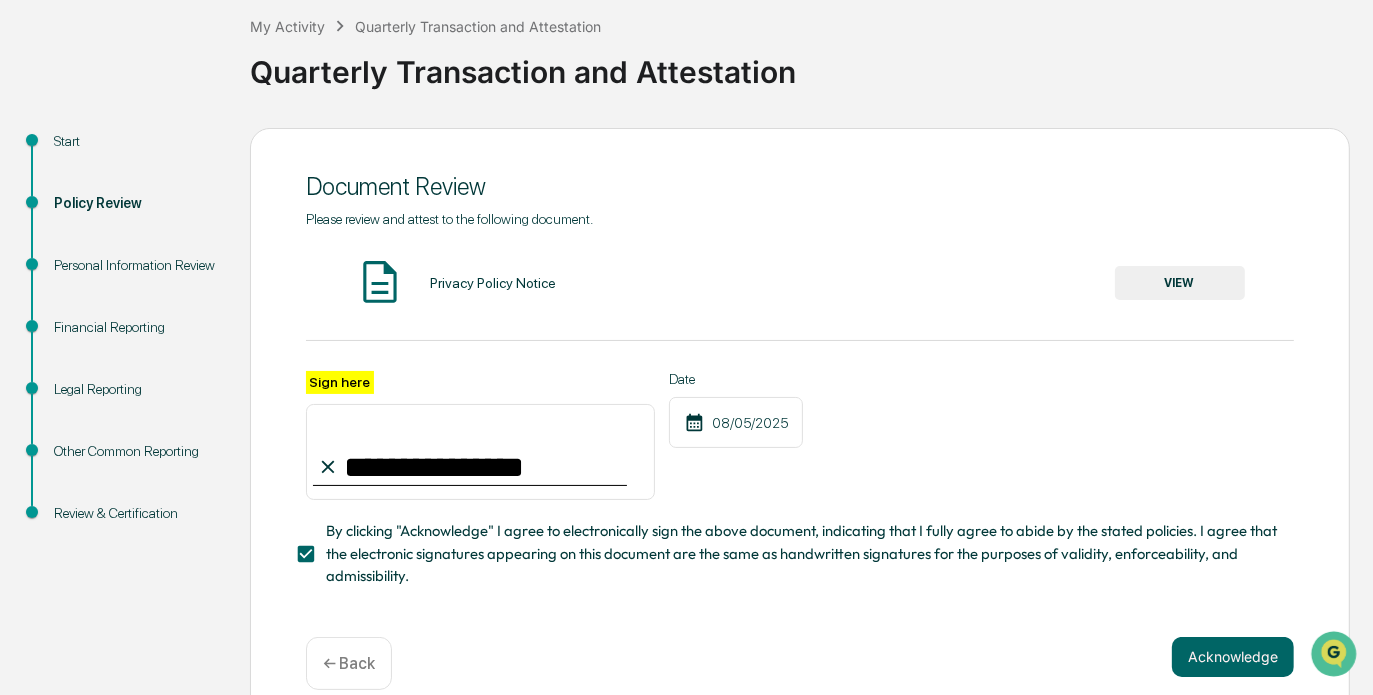 click on "VIEW" at bounding box center (1180, 283) 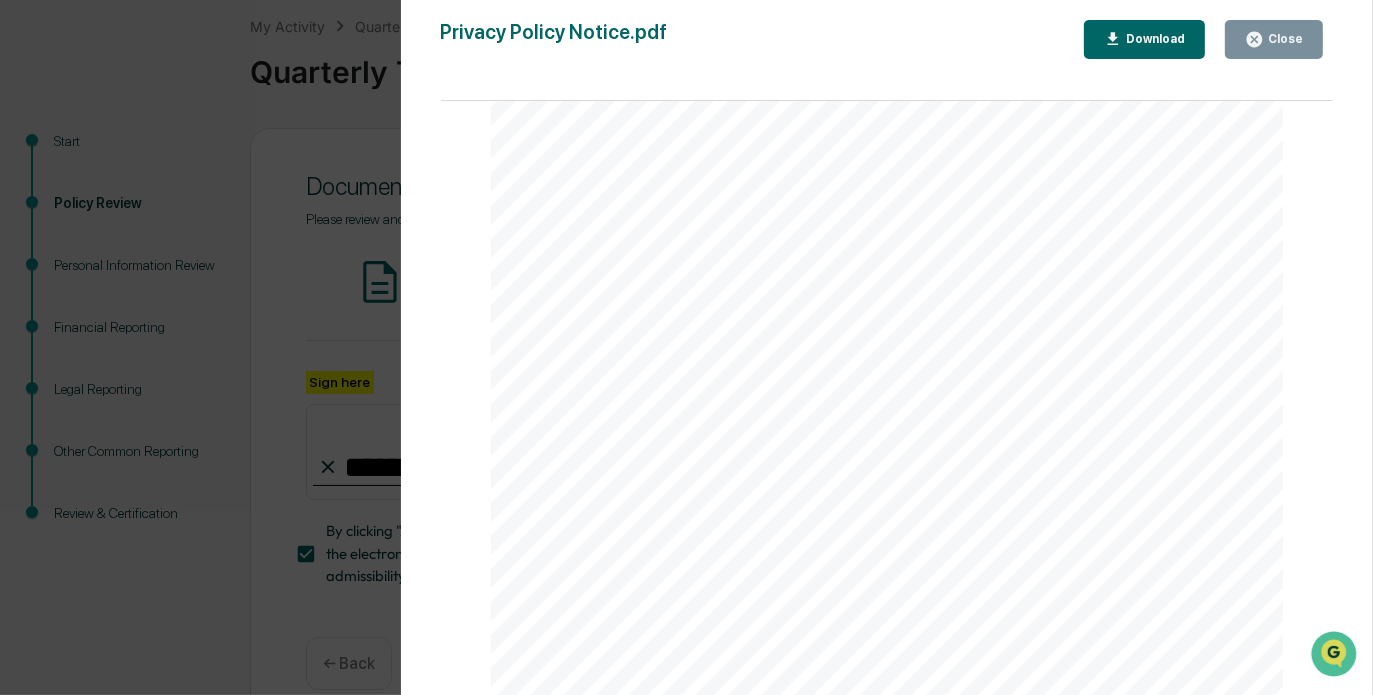 scroll, scrollTop: 78, scrollLeft: 0, axis: vertical 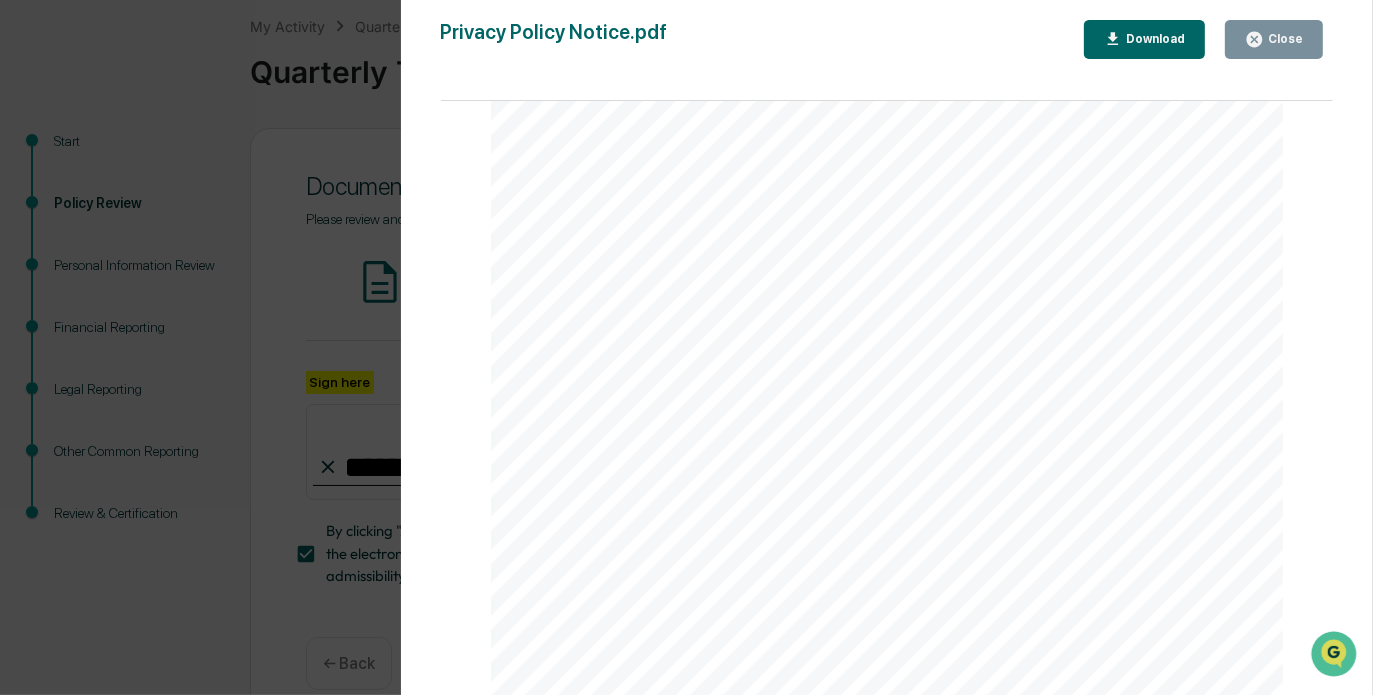 click on "Close" at bounding box center [1283, 39] 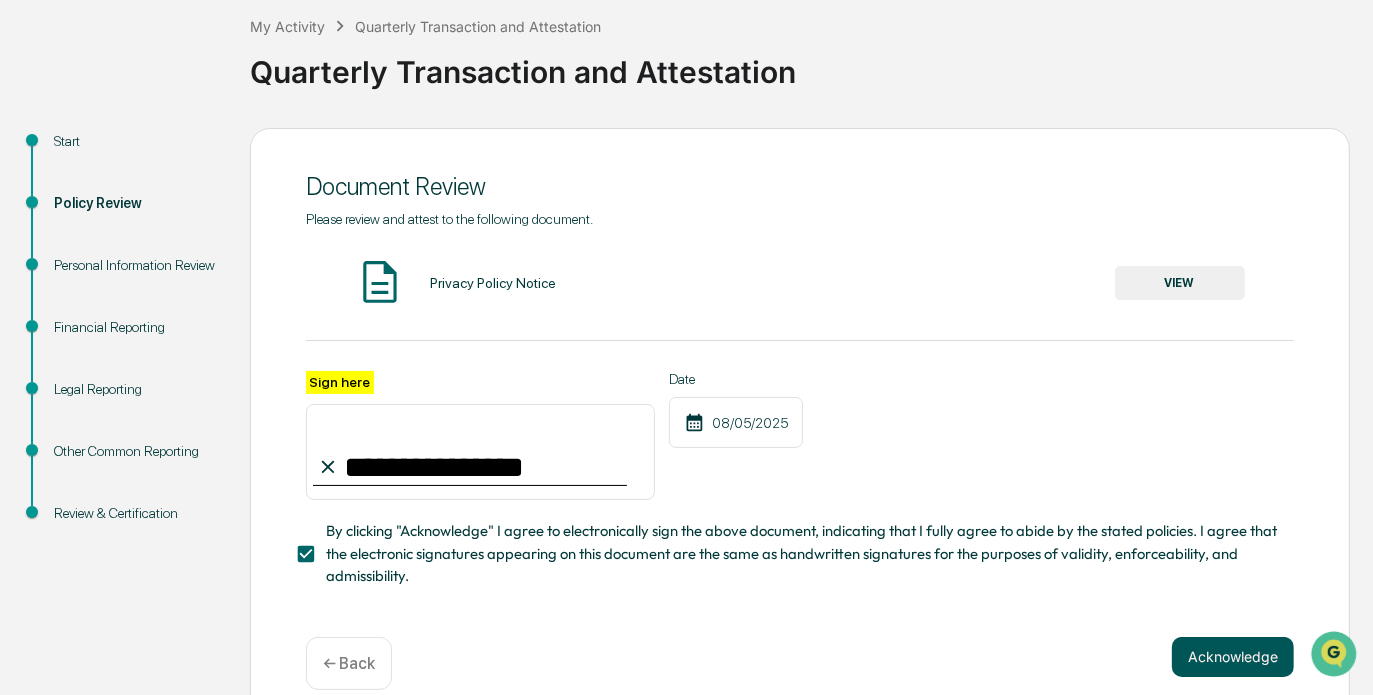 click on "Acknowledge" at bounding box center [1233, 657] 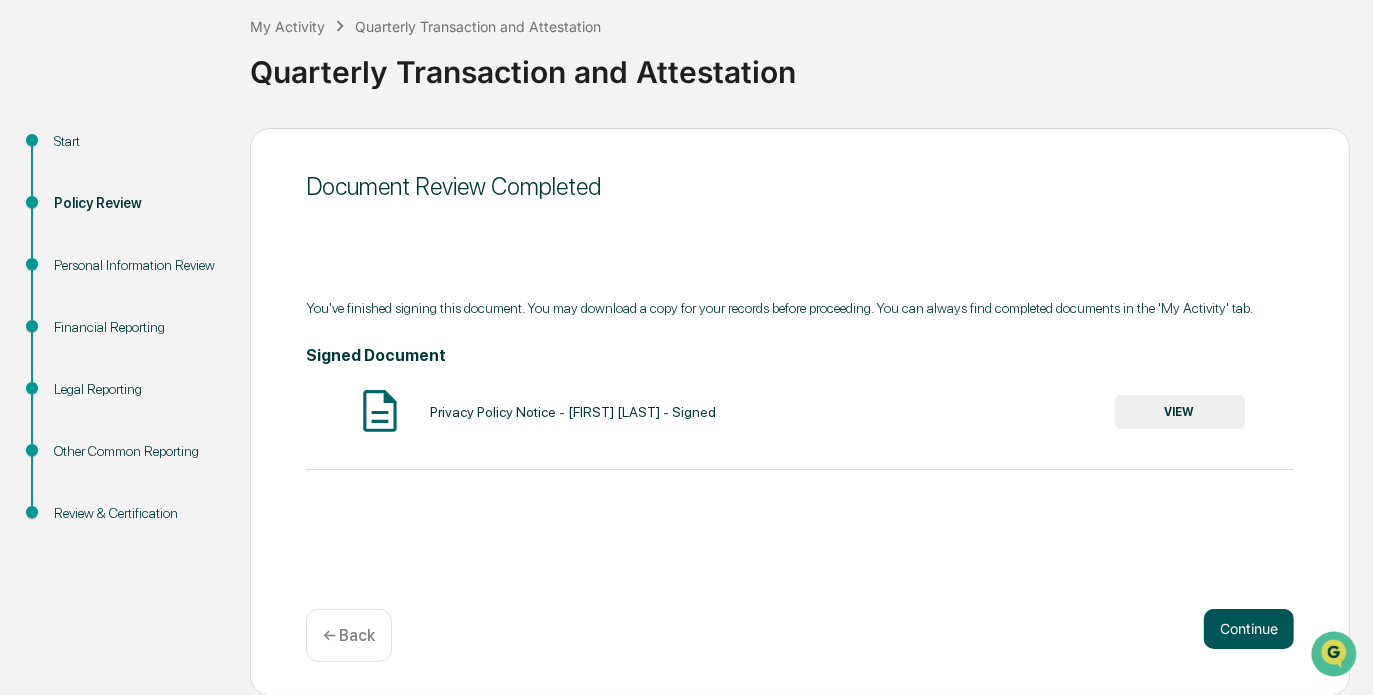 click on "Continue" at bounding box center (1249, 629) 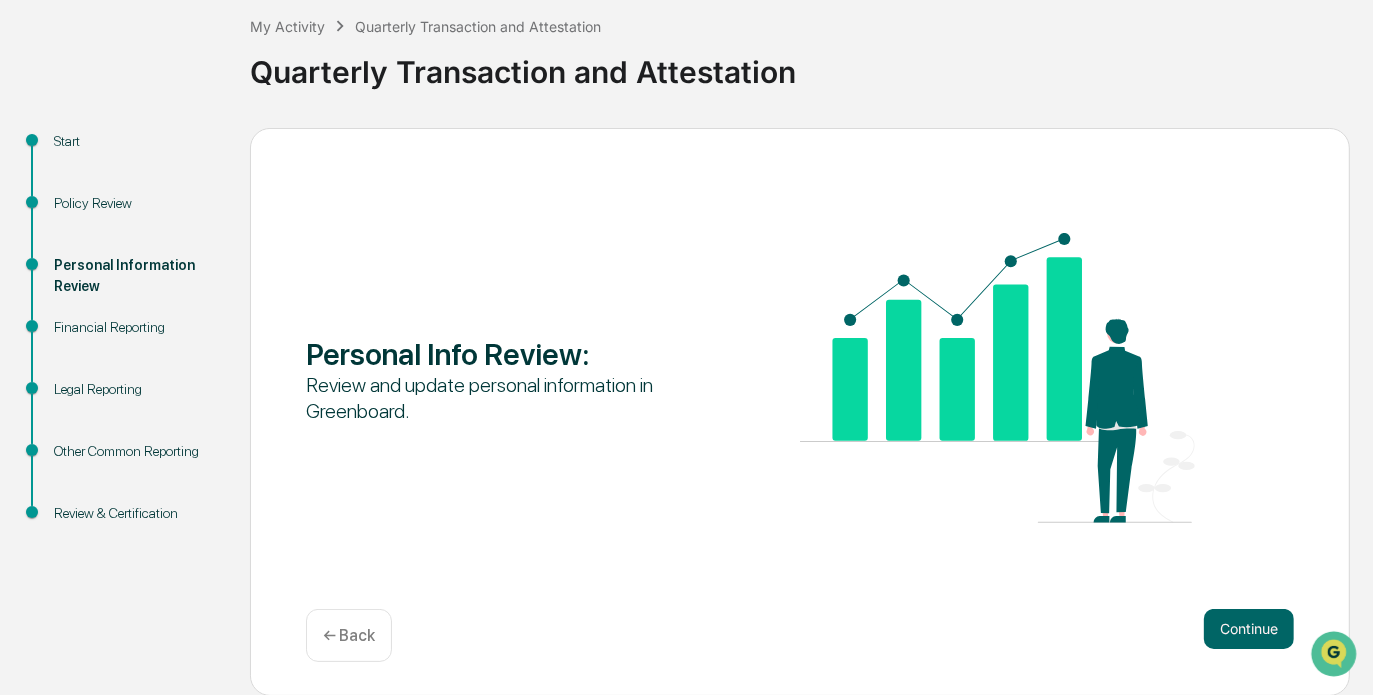 click on "Continue" at bounding box center [1249, 629] 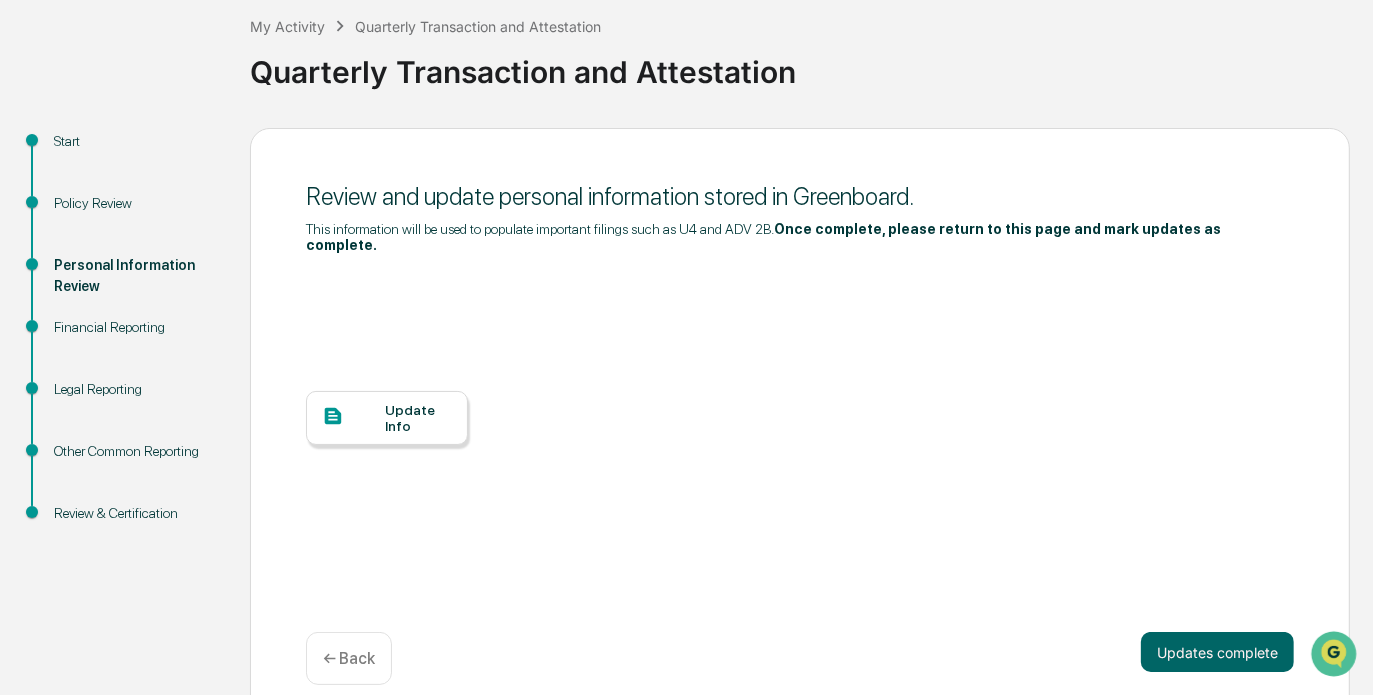 click on "Update Info" at bounding box center (418, 418) 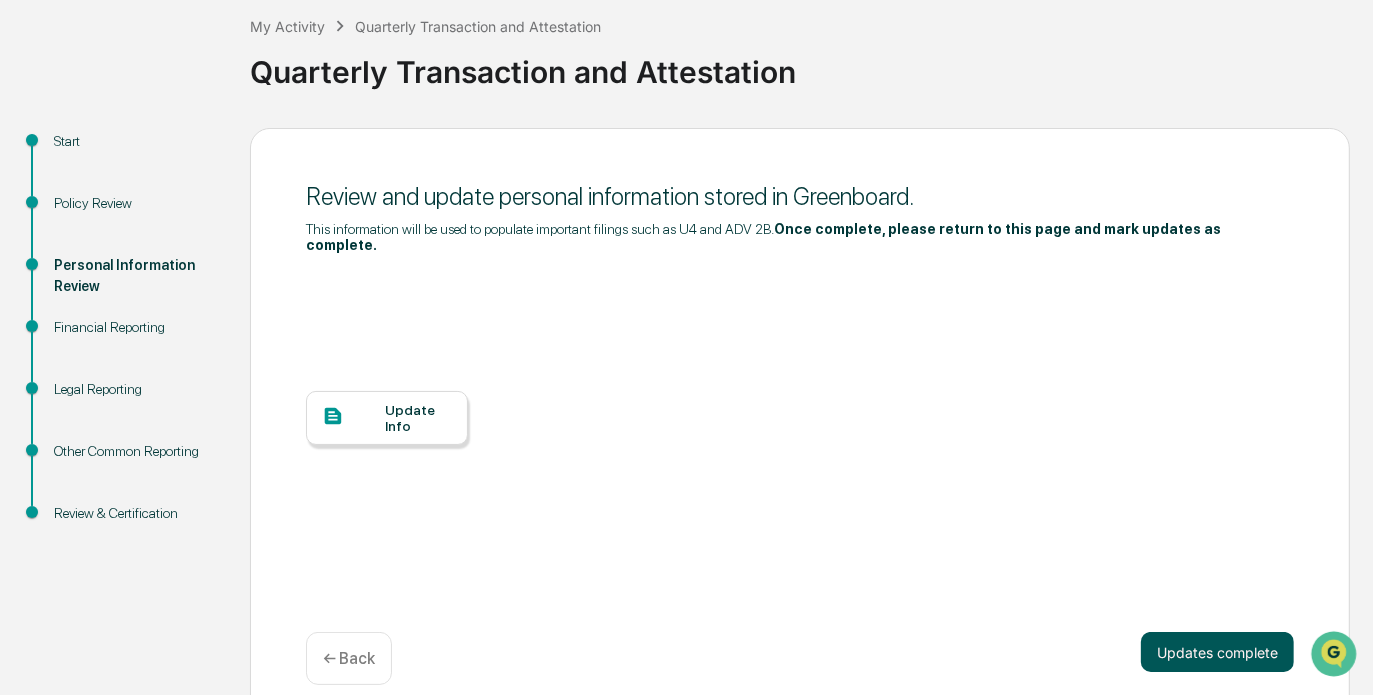 click on "Updates complete" at bounding box center (1217, 652) 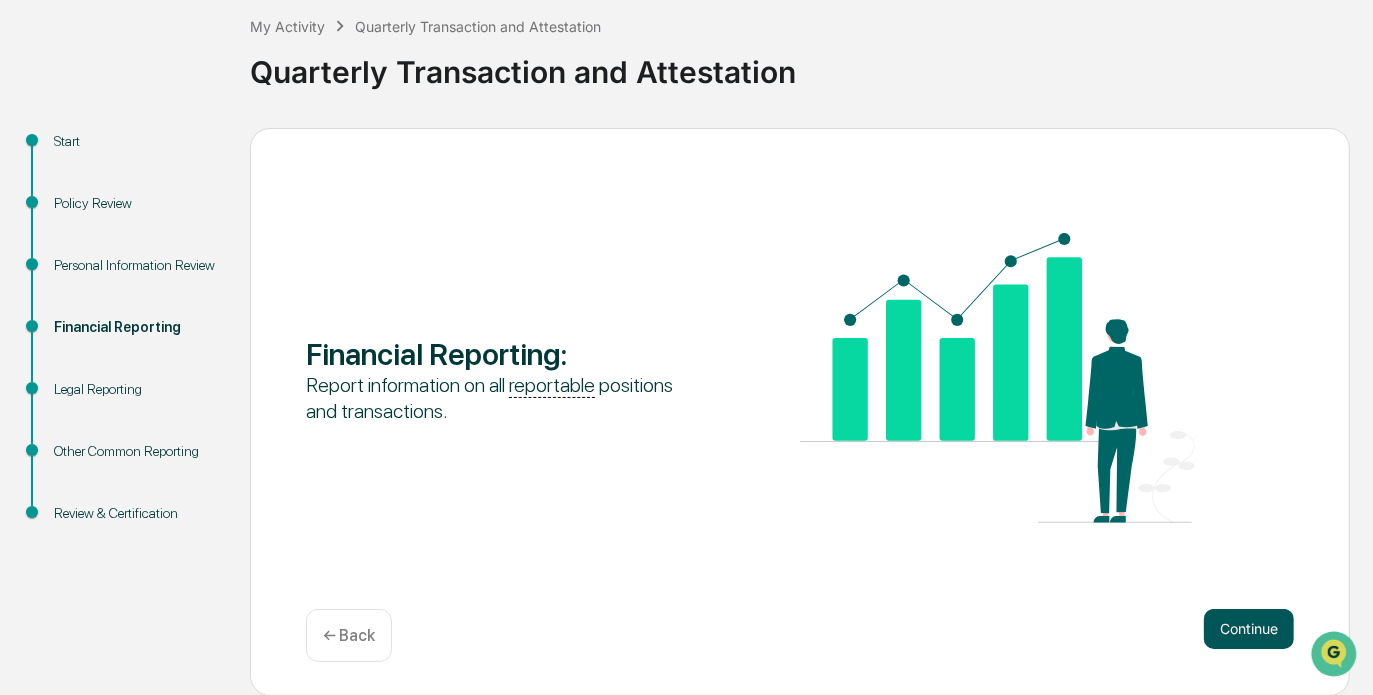 click on "Continue" at bounding box center [1249, 629] 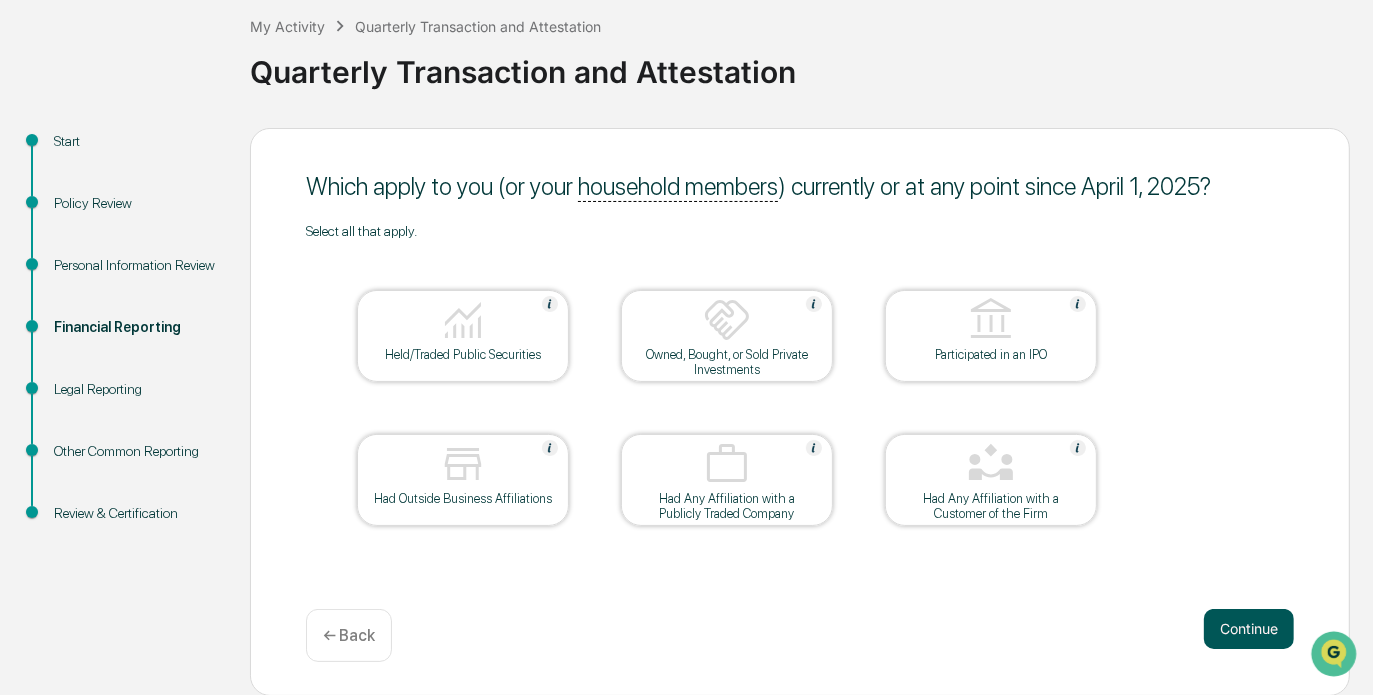 click on "Continue" at bounding box center (1249, 629) 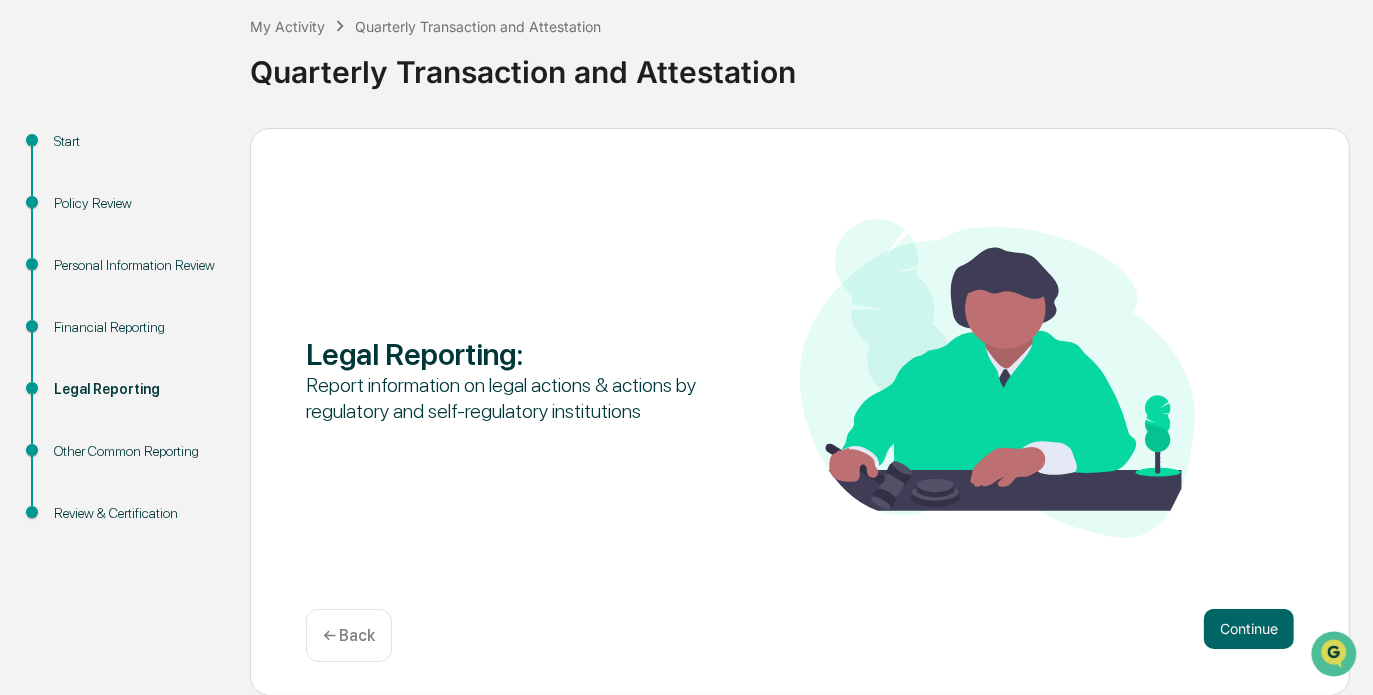 click on "Continue" at bounding box center [1249, 629] 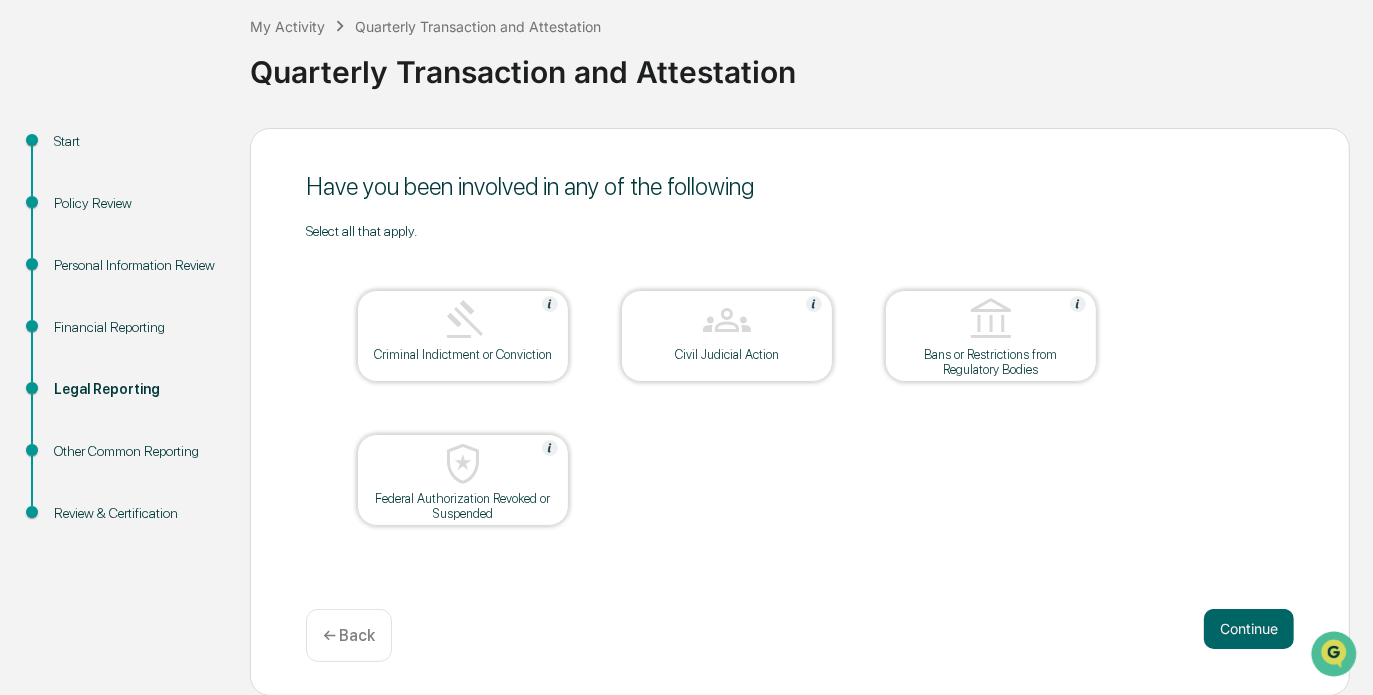 click on "Continue" at bounding box center [1249, 629] 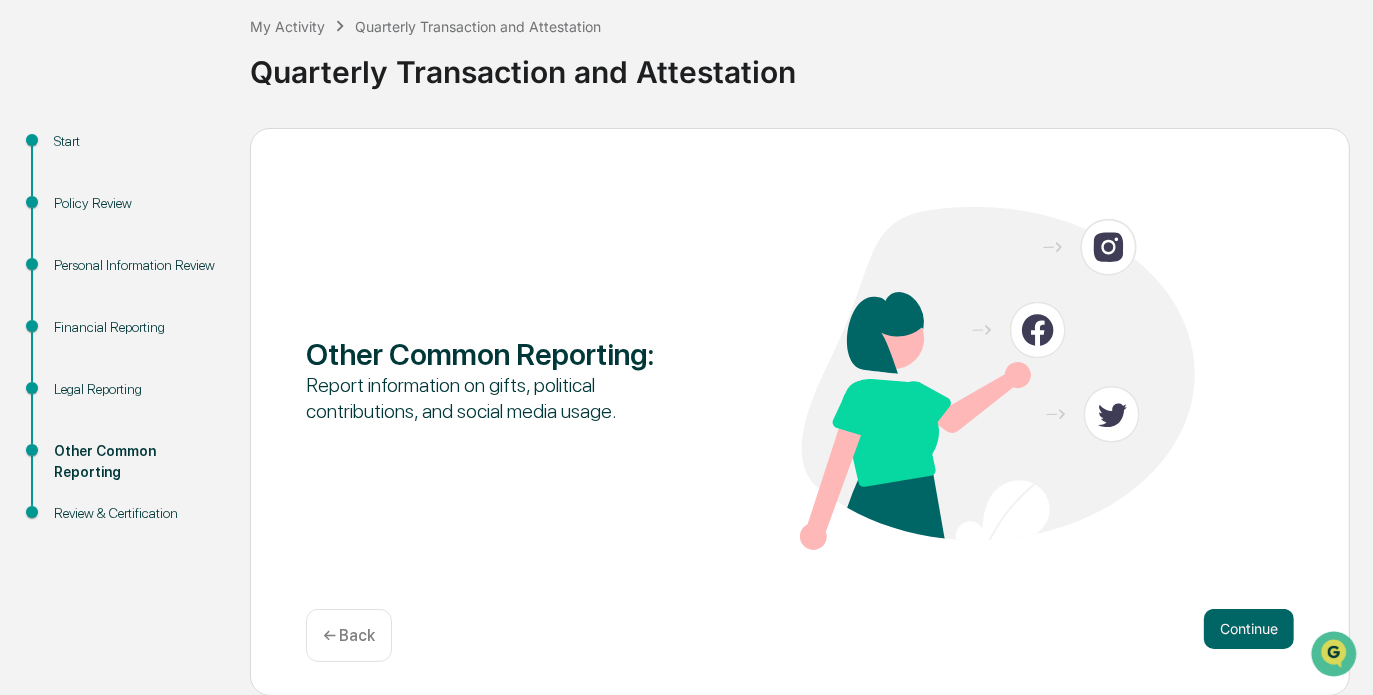 click on "Continue" at bounding box center (1249, 629) 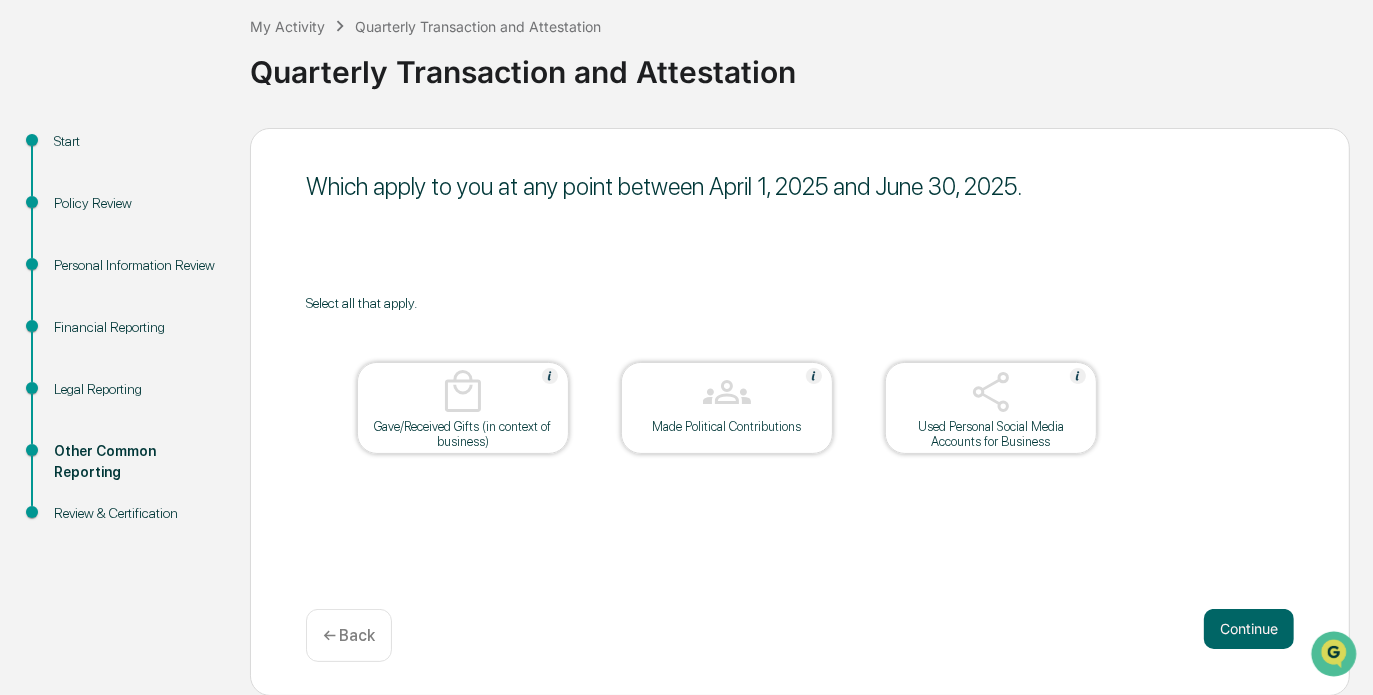 click on "Continue" at bounding box center (1249, 629) 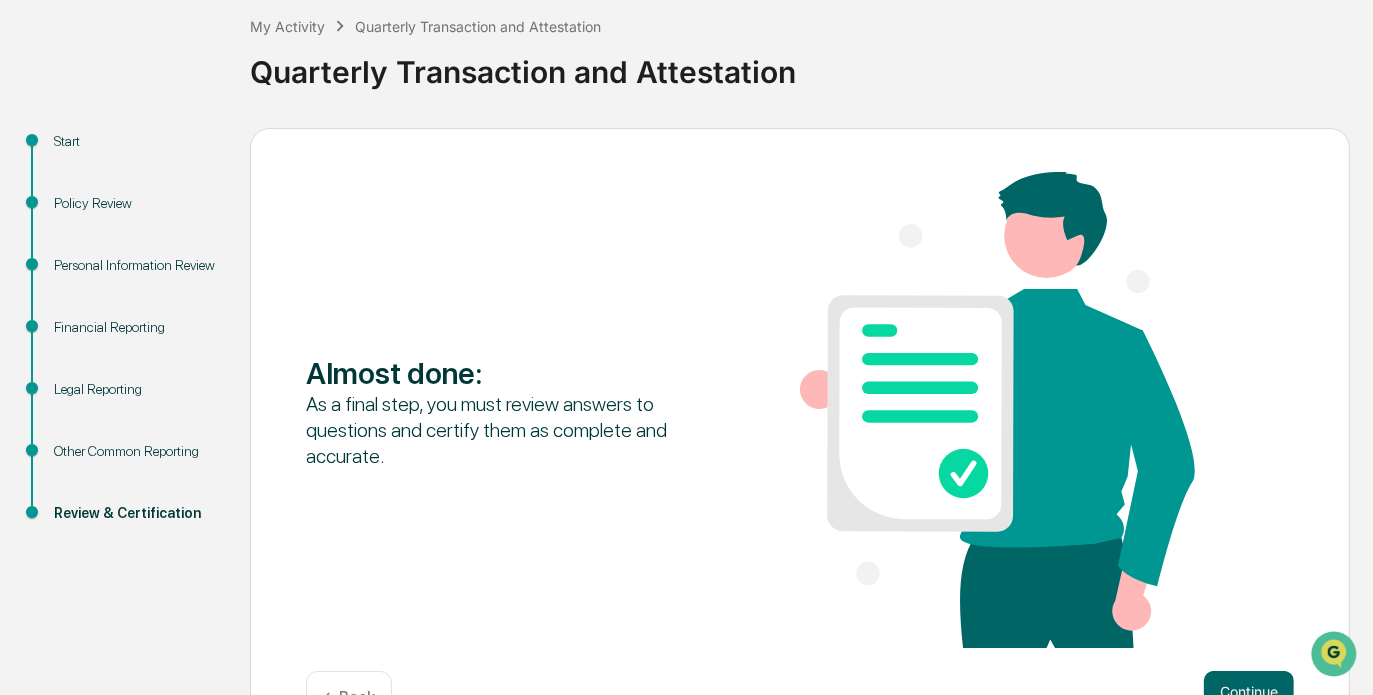 click on "Other Common Reporting" at bounding box center [136, 451] 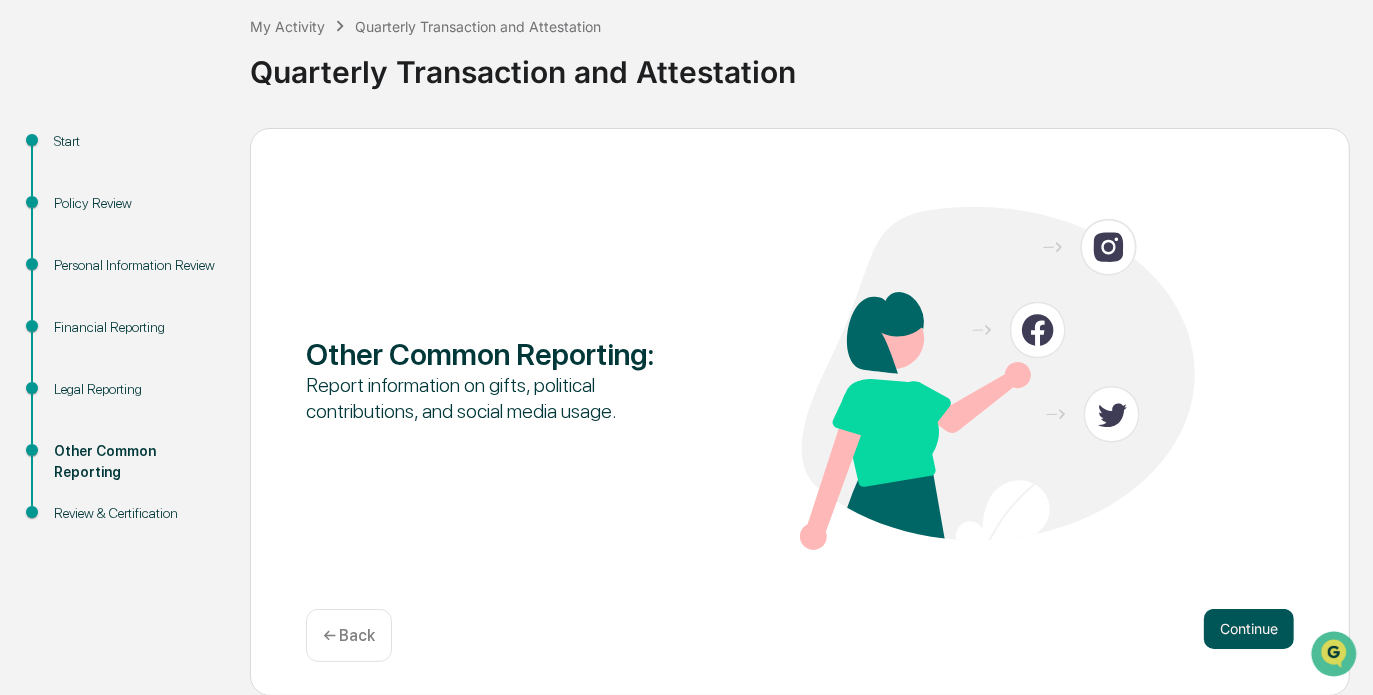 click on "Continue" at bounding box center [1249, 629] 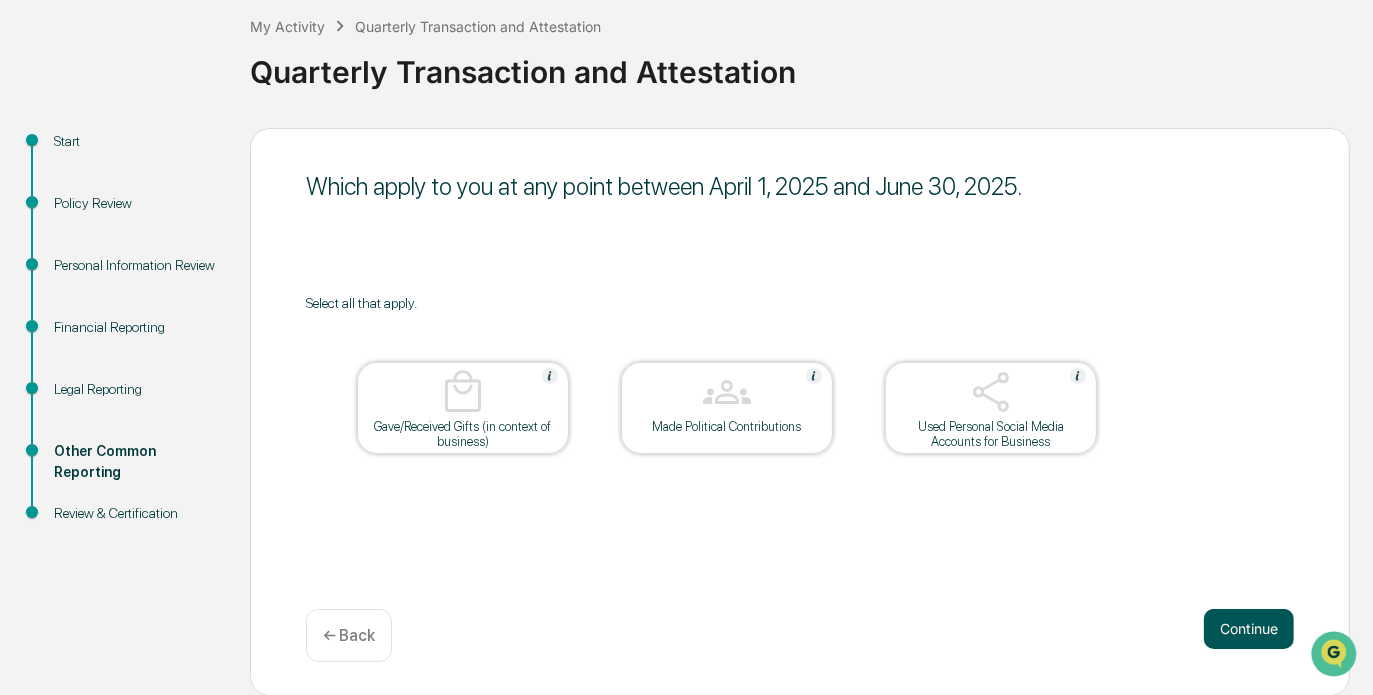 click on "Continue" at bounding box center (1249, 629) 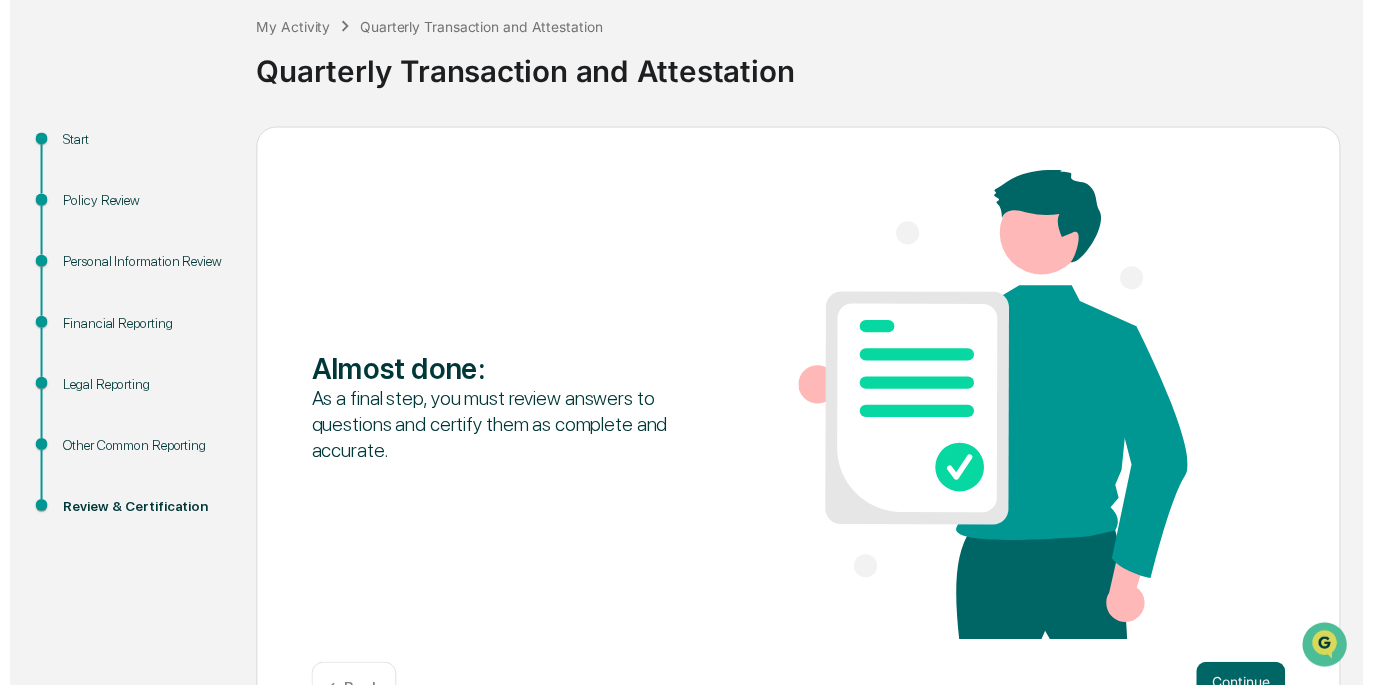 scroll, scrollTop: 173, scrollLeft: 0, axis: vertical 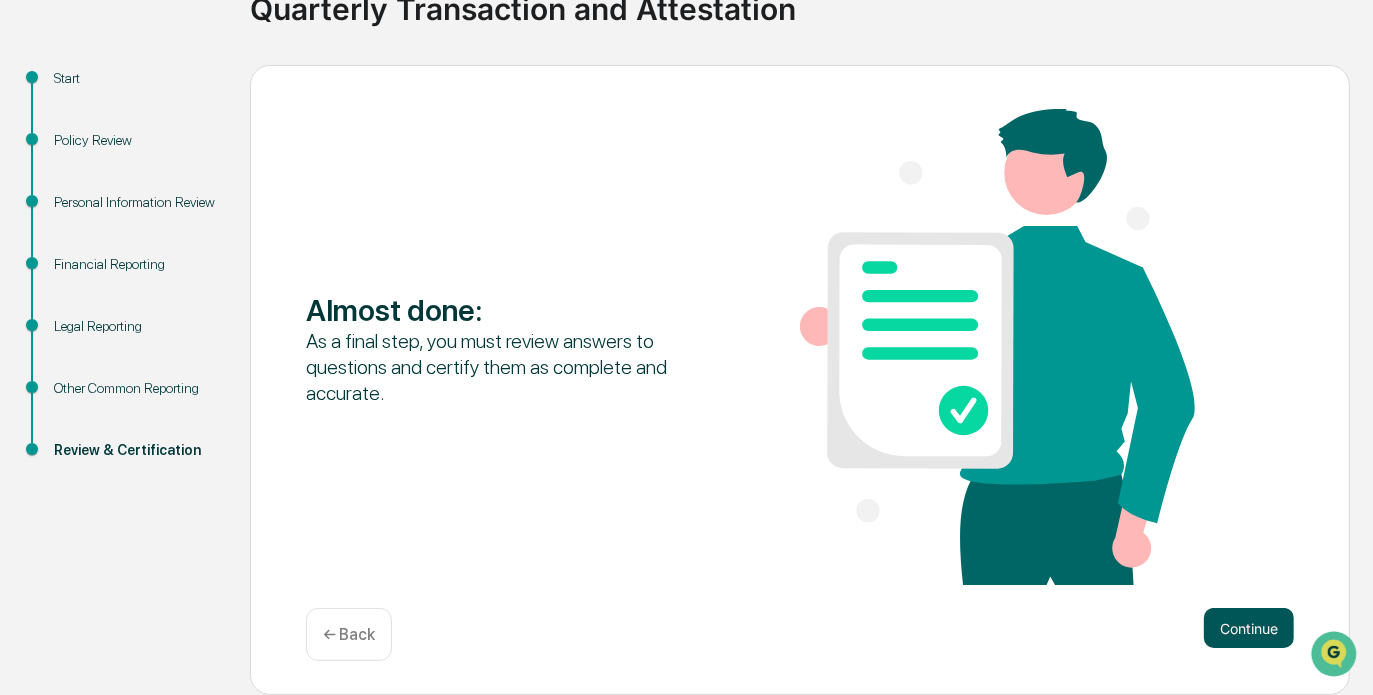click on "Continue" at bounding box center [1249, 628] 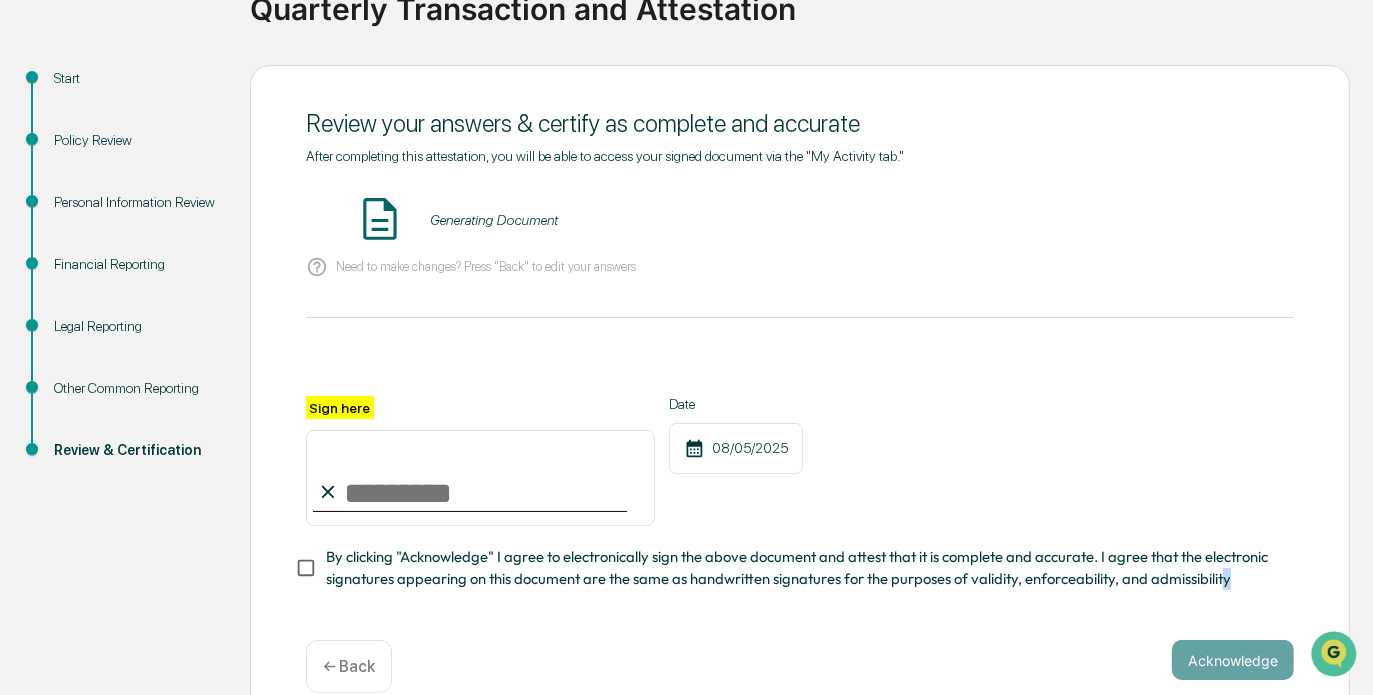 drag, startPoint x: 1249, startPoint y: 632, endPoint x: 1224, endPoint y: 607, distance: 35.35534 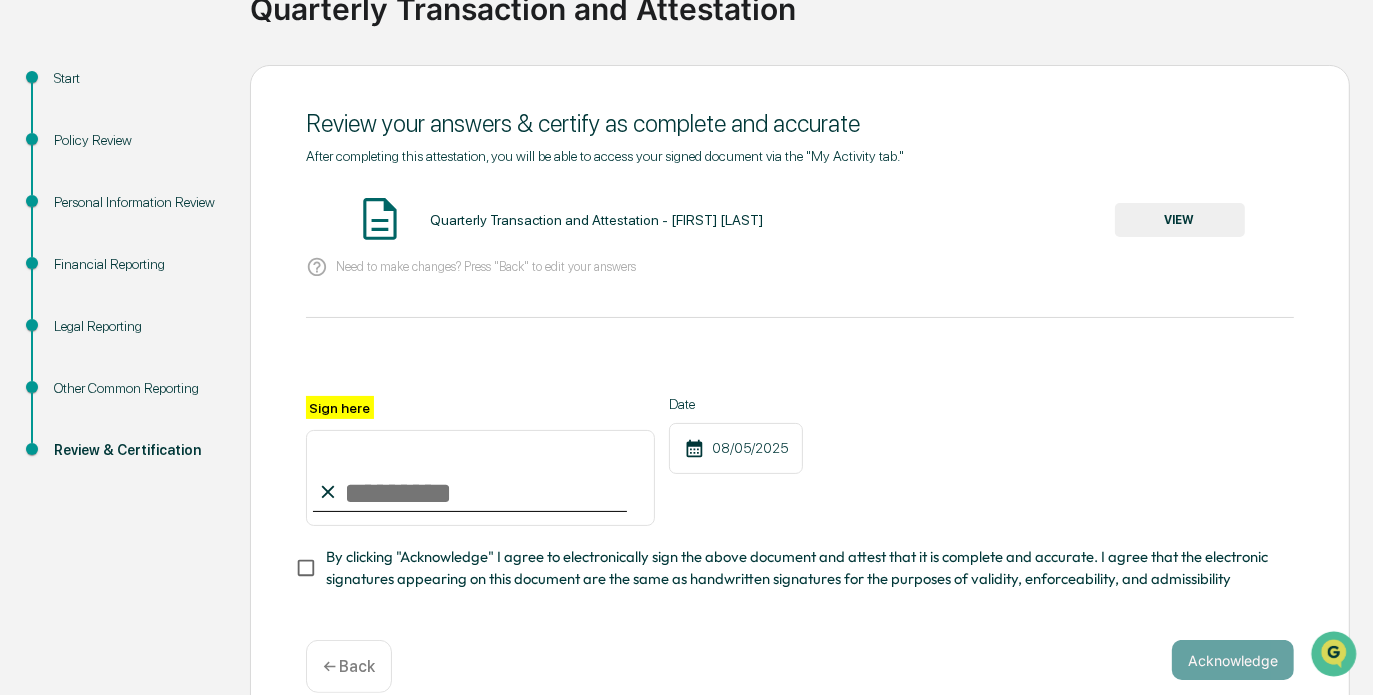 click on "Sign here" at bounding box center (480, 478) 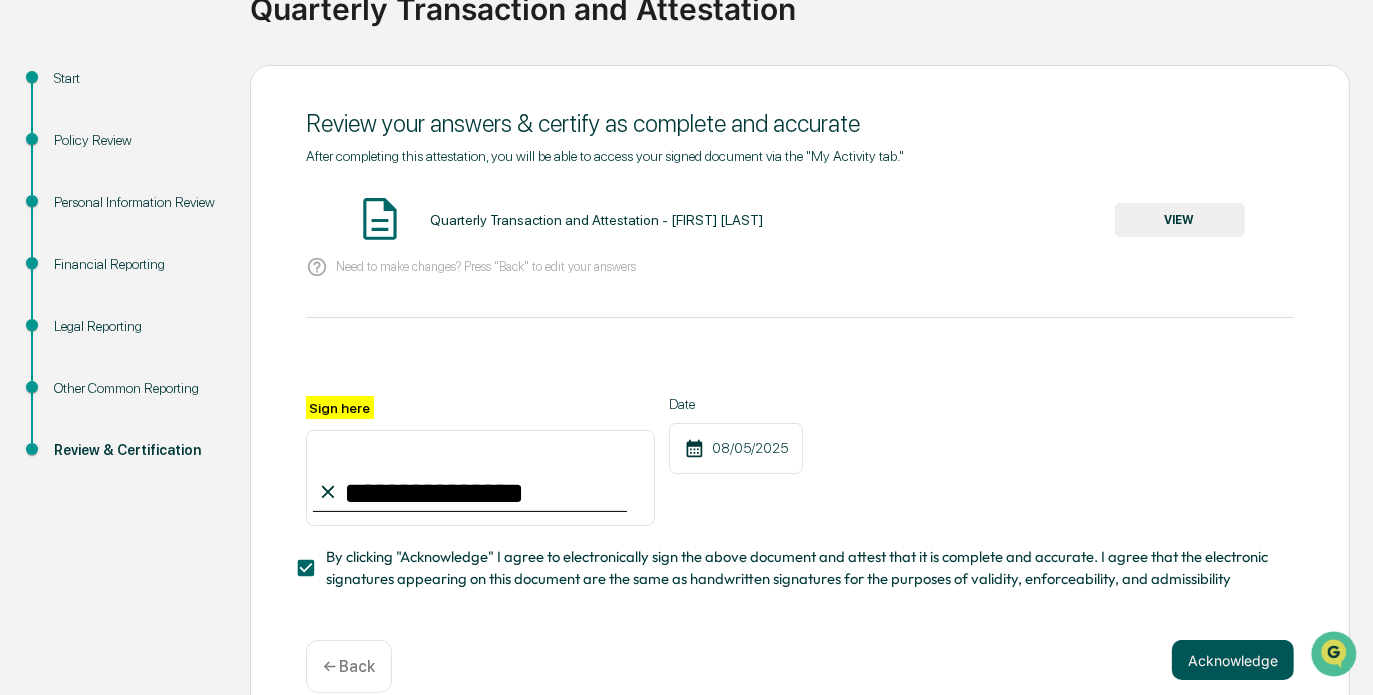 click on "Acknowledge" at bounding box center (1233, 660) 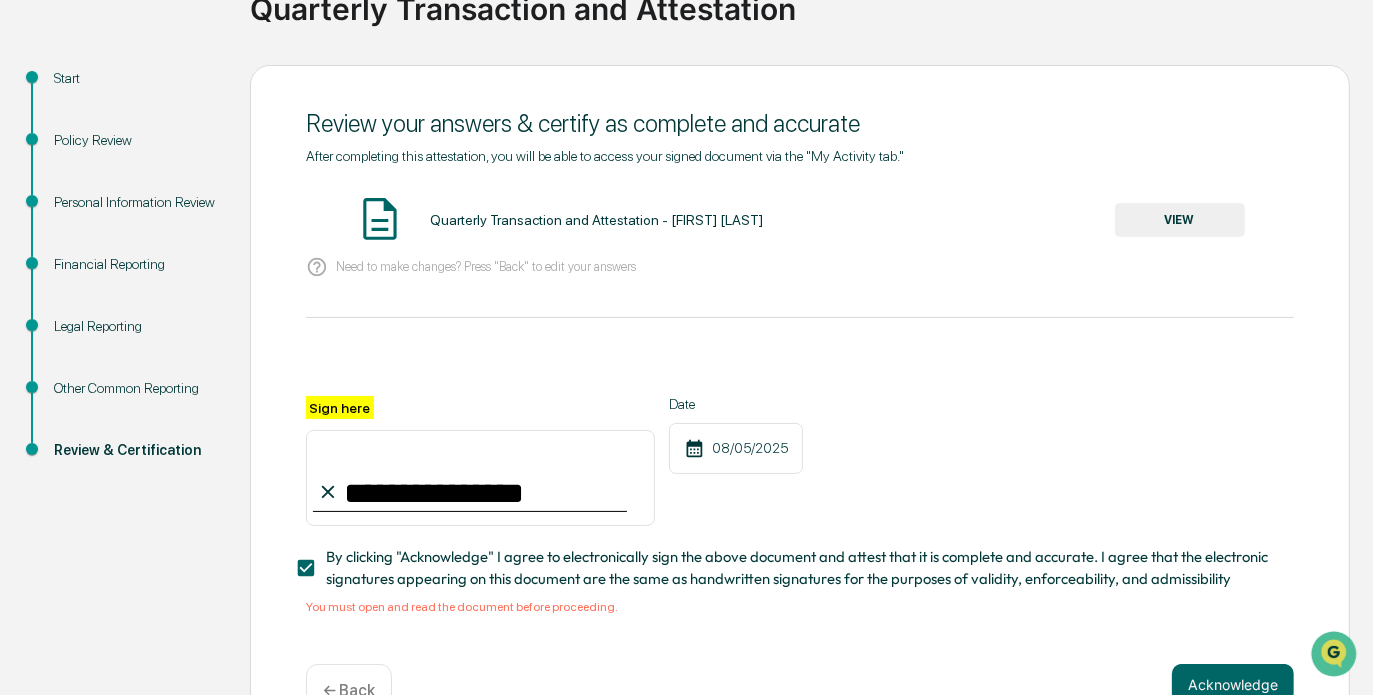 click on "VIEW" at bounding box center [1180, 220] 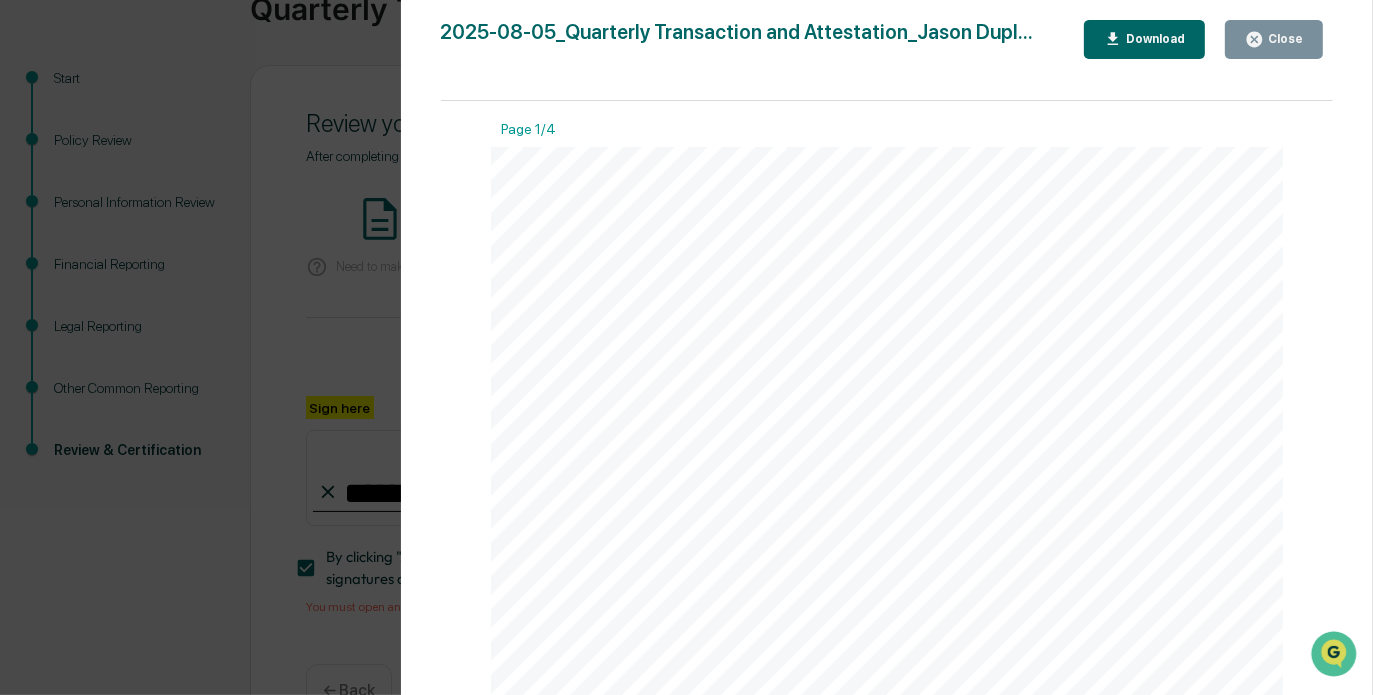 click 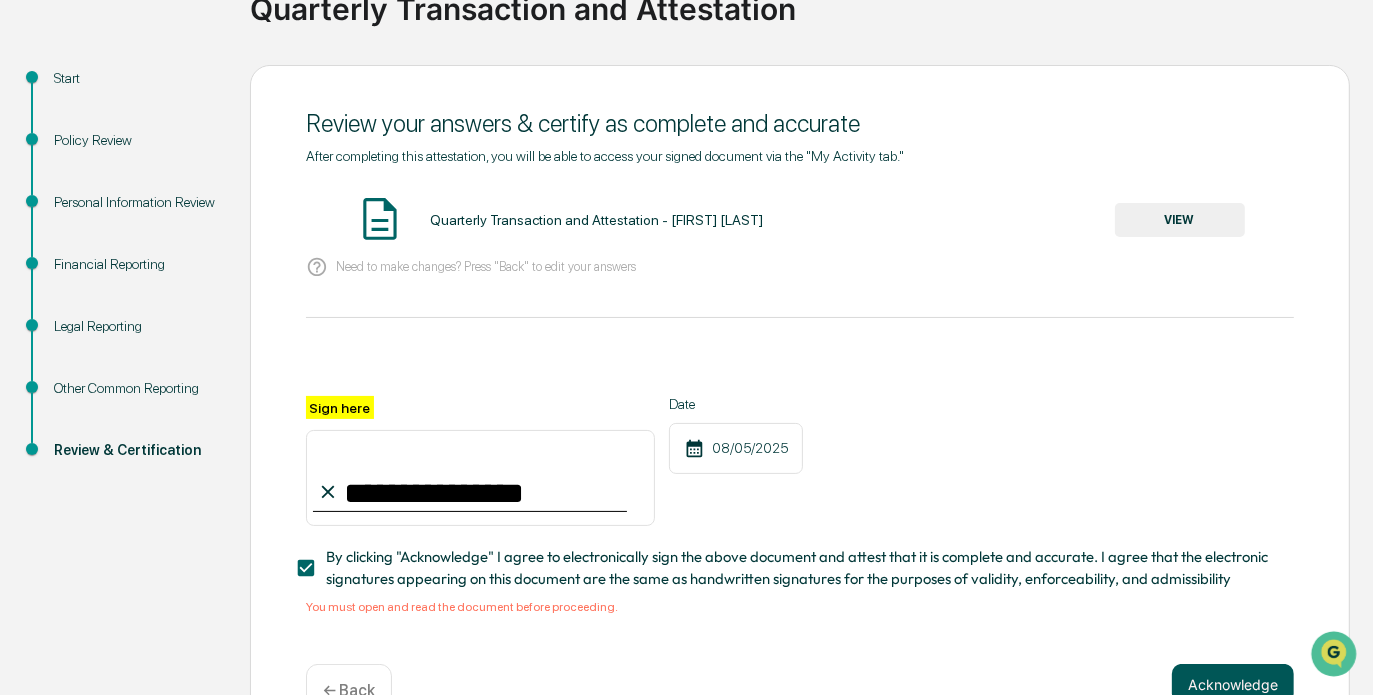 click on "Acknowledge" at bounding box center (1233, 684) 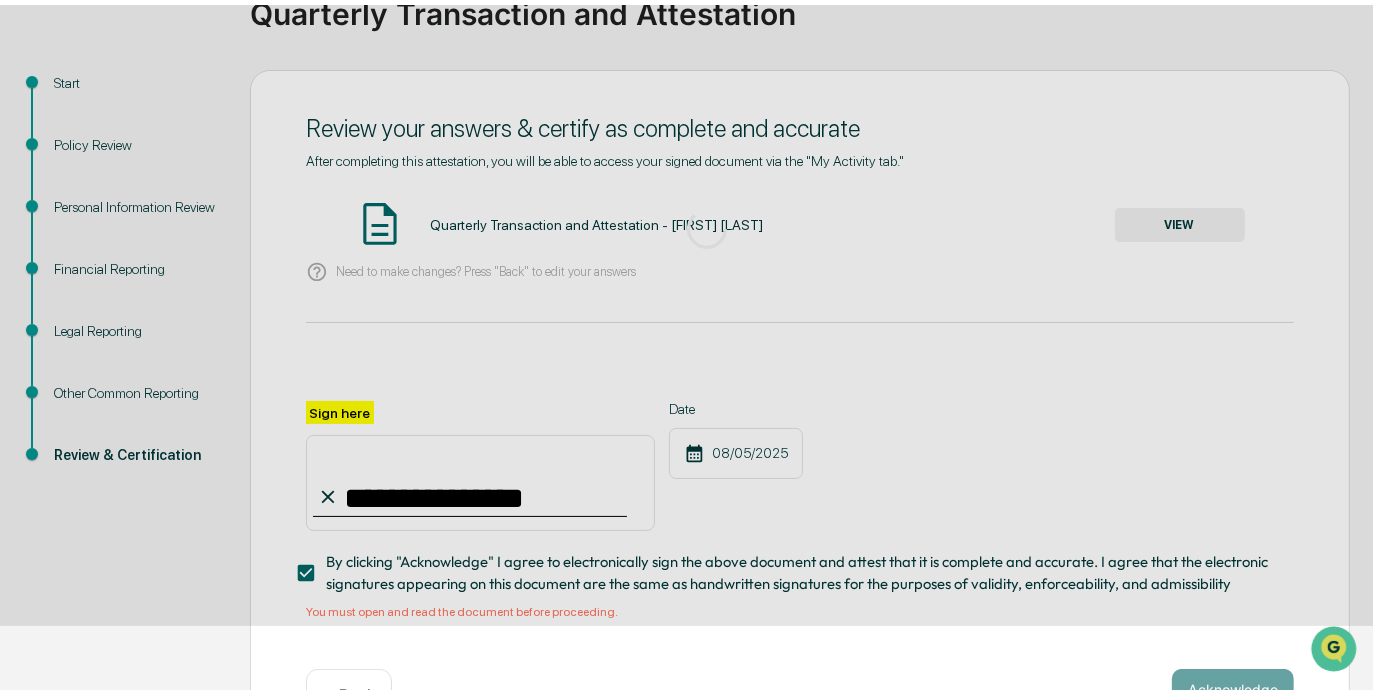 scroll, scrollTop: 110, scrollLeft: 0, axis: vertical 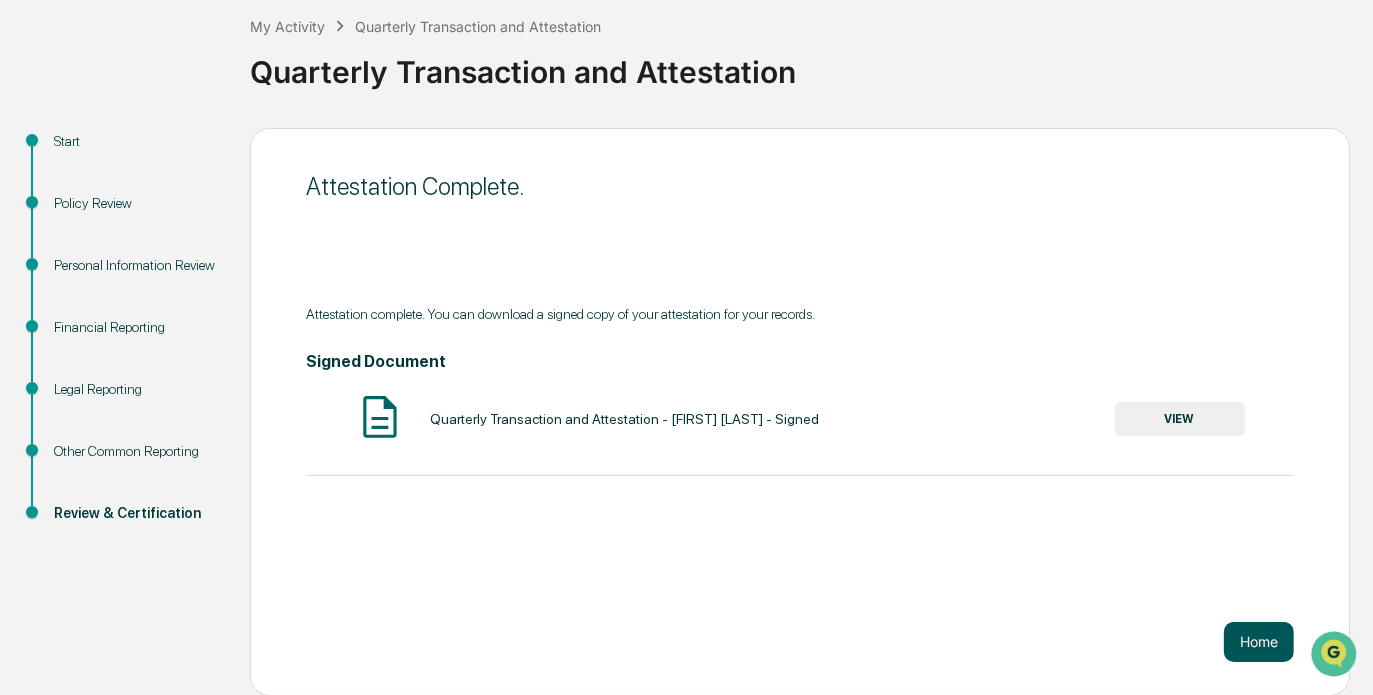 click on "Home" at bounding box center (1259, 642) 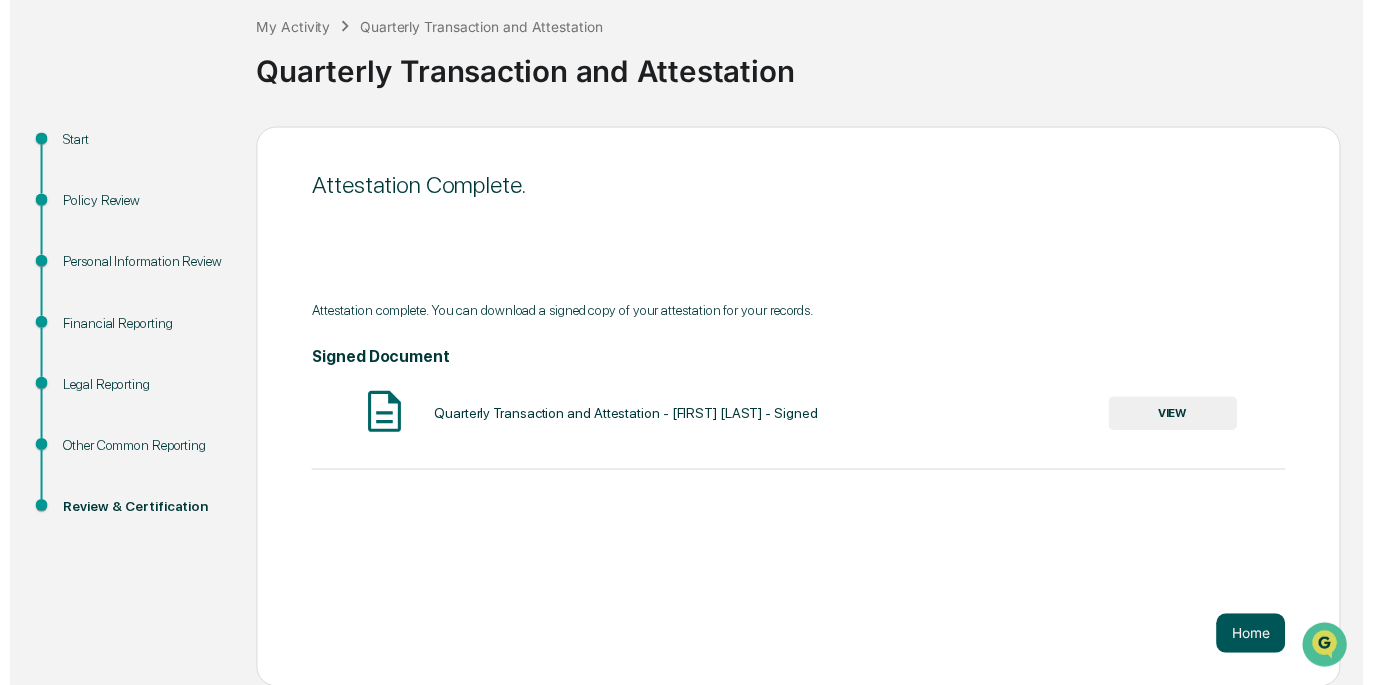 scroll, scrollTop: 94, scrollLeft: 0, axis: vertical 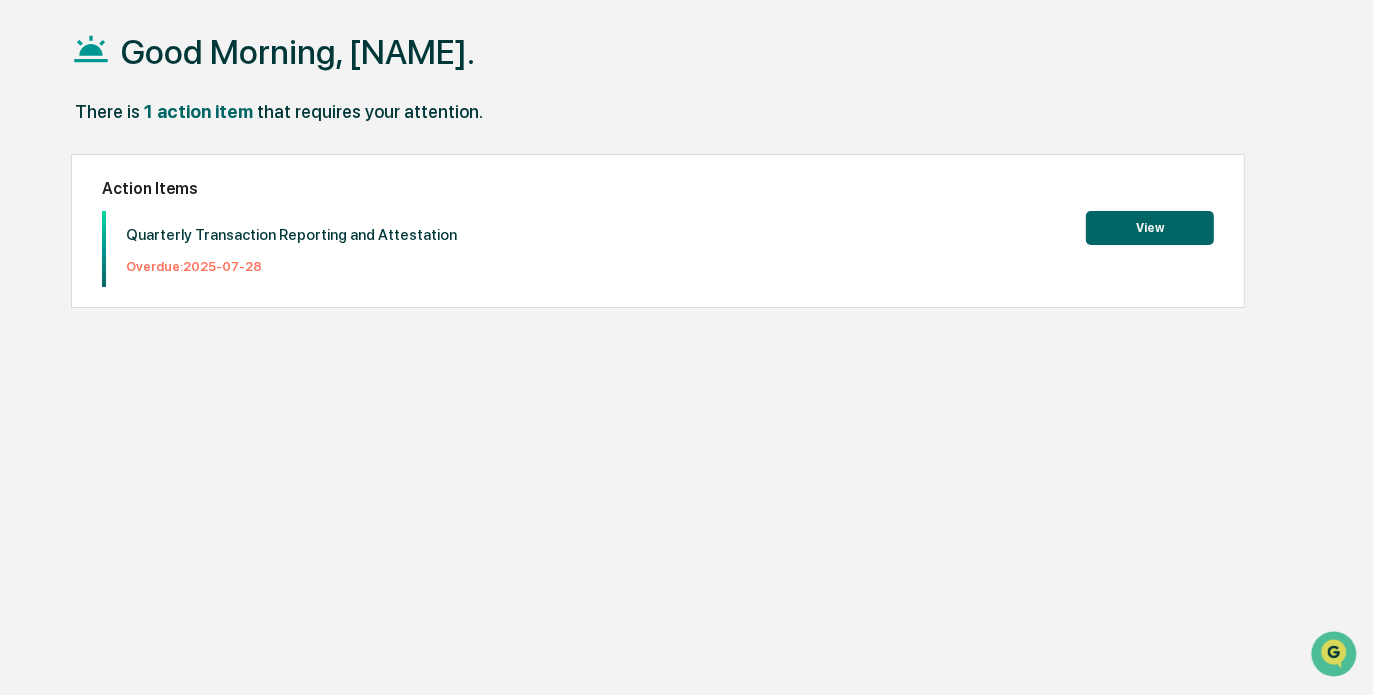 click on "View" at bounding box center (1150, 228) 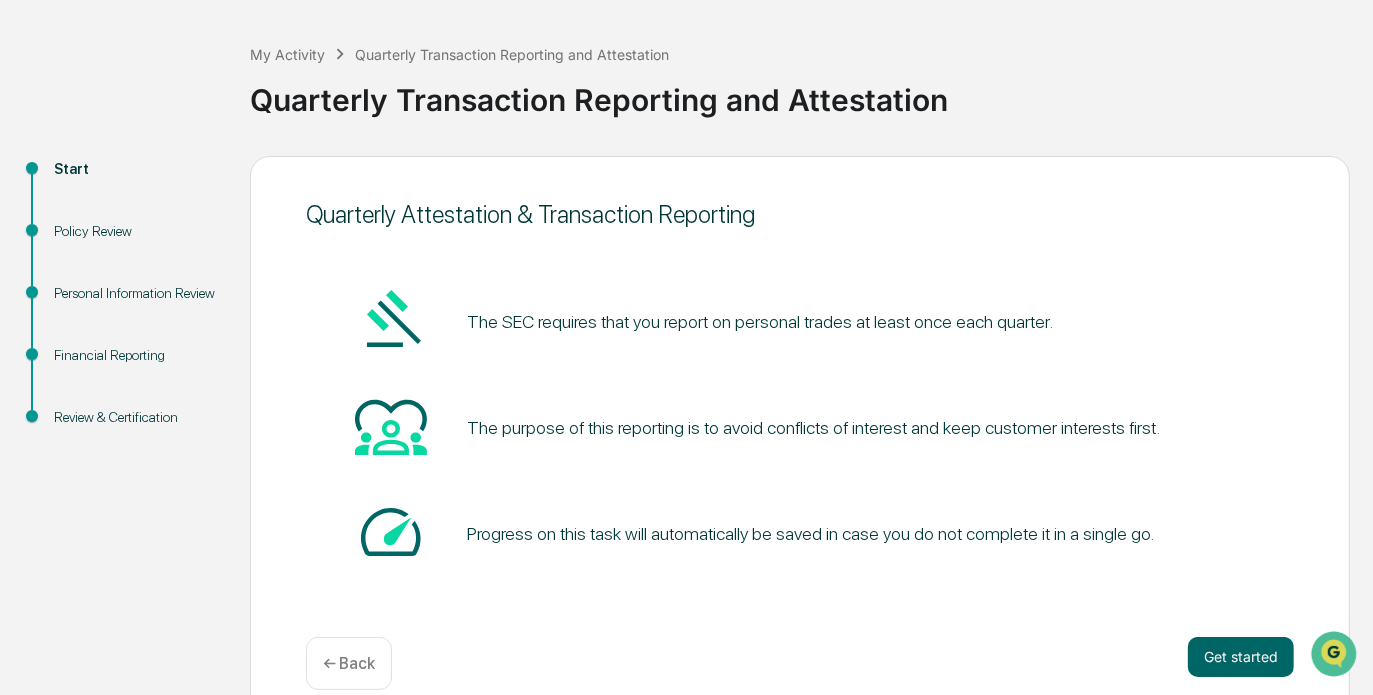 scroll, scrollTop: 110, scrollLeft: 0, axis: vertical 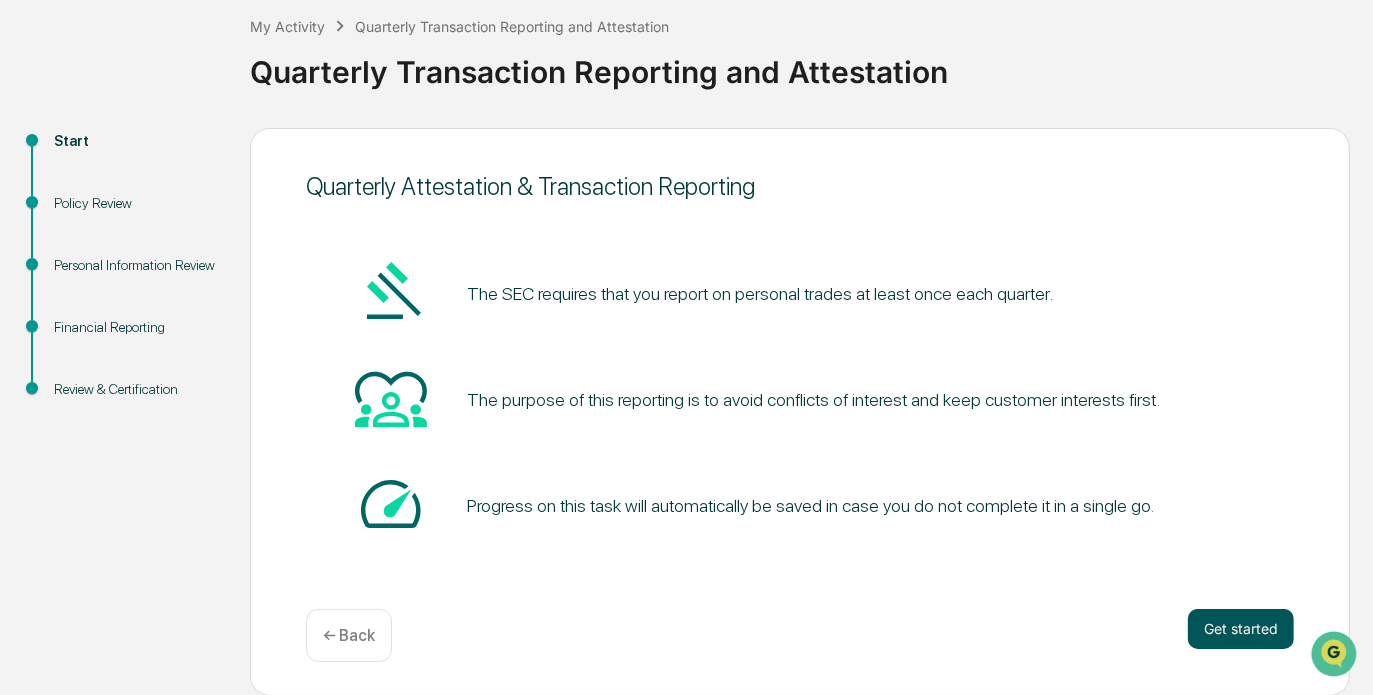 click on "Get started" at bounding box center (1241, 629) 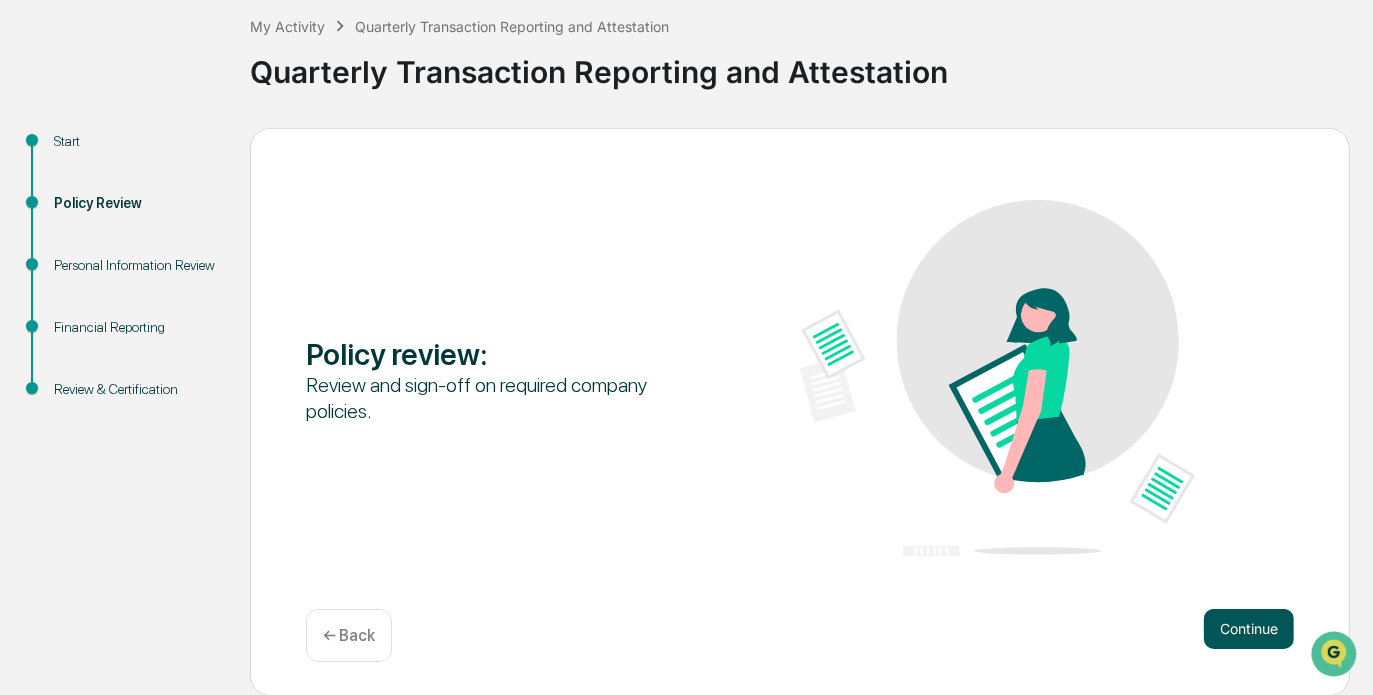 click on "Continue" at bounding box center (1249, 629) 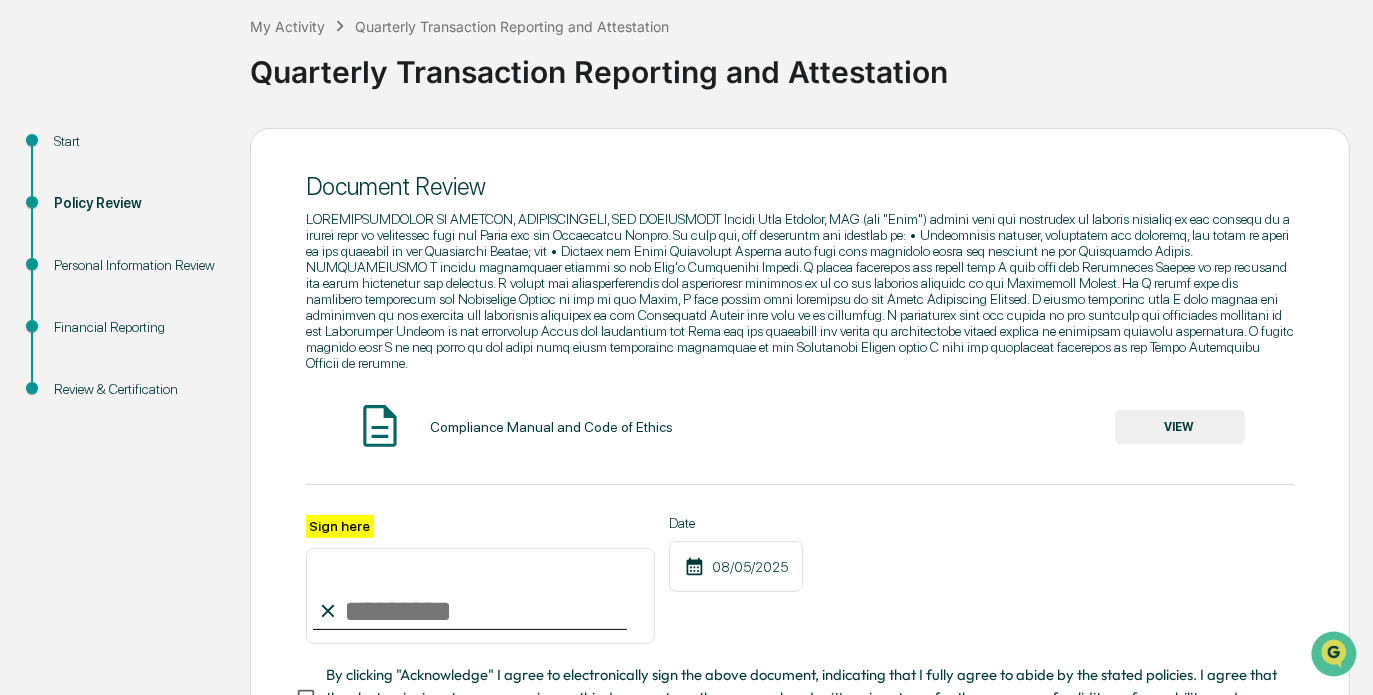 click on "Sign here" at bounding box center [480, 596] 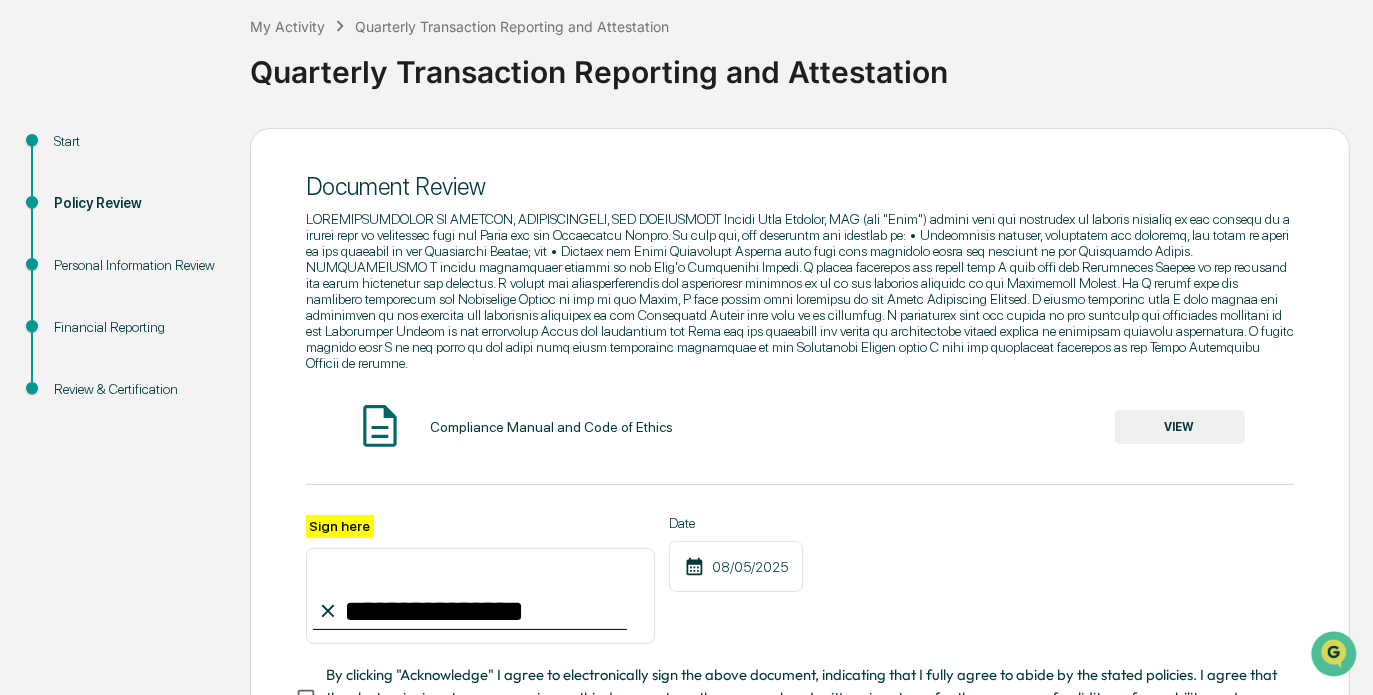 click on "VIEW" at bounding box center (1180, 427) 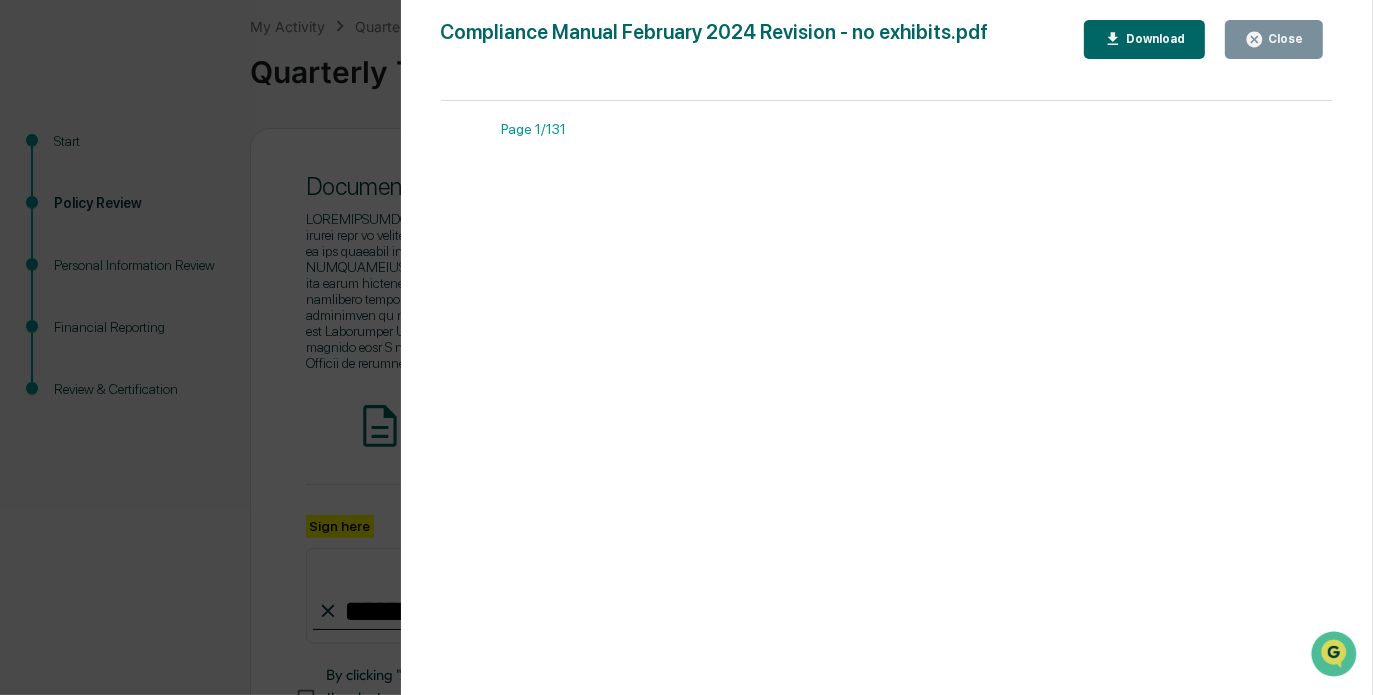 click on "Close" at bounding box center [1274, 39] 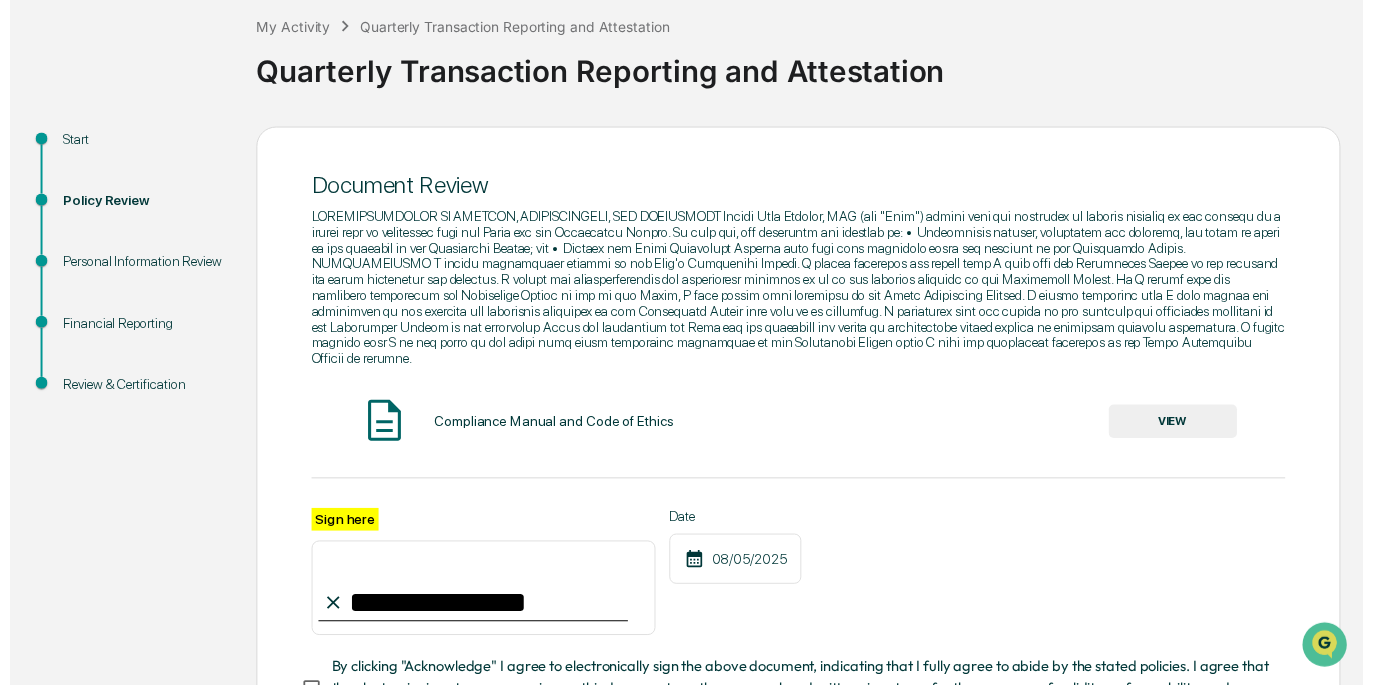 scroll, scrollTop: 276, scrollLeft: 0, axis: vertical 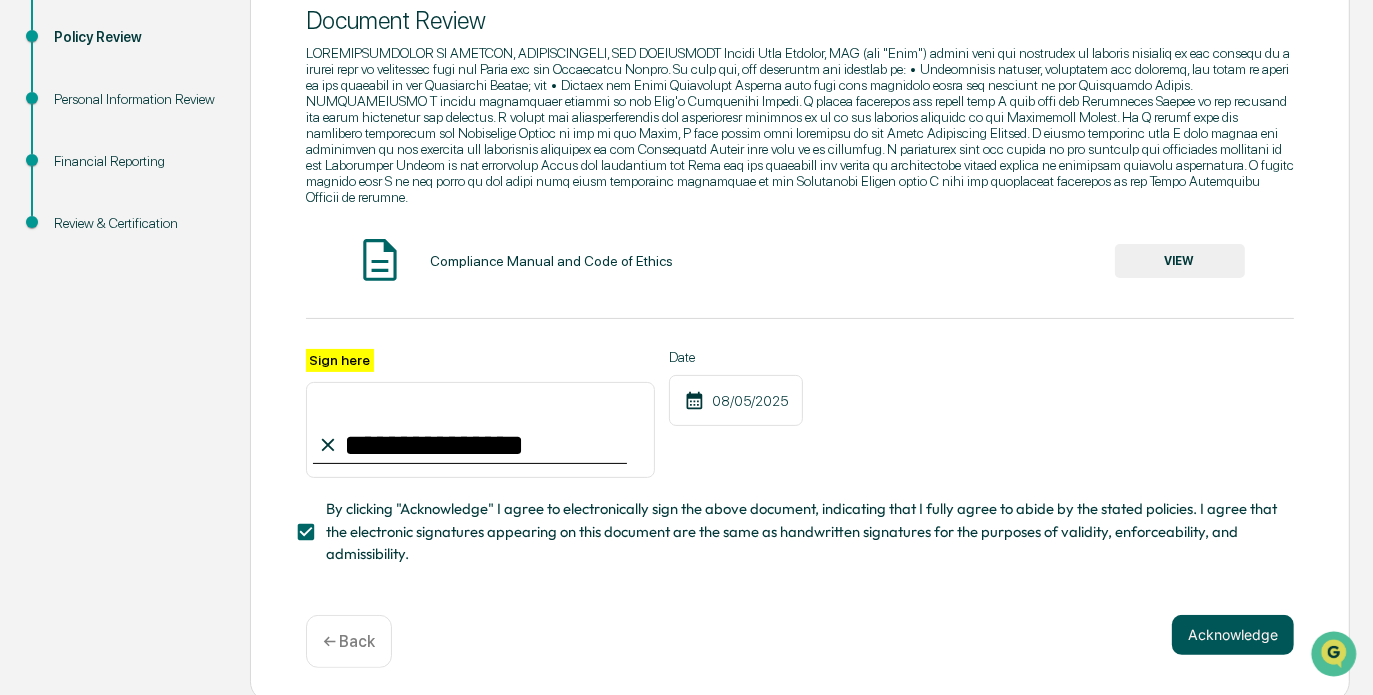 click on "Acknowledge" at bounding box center [1233, 635] 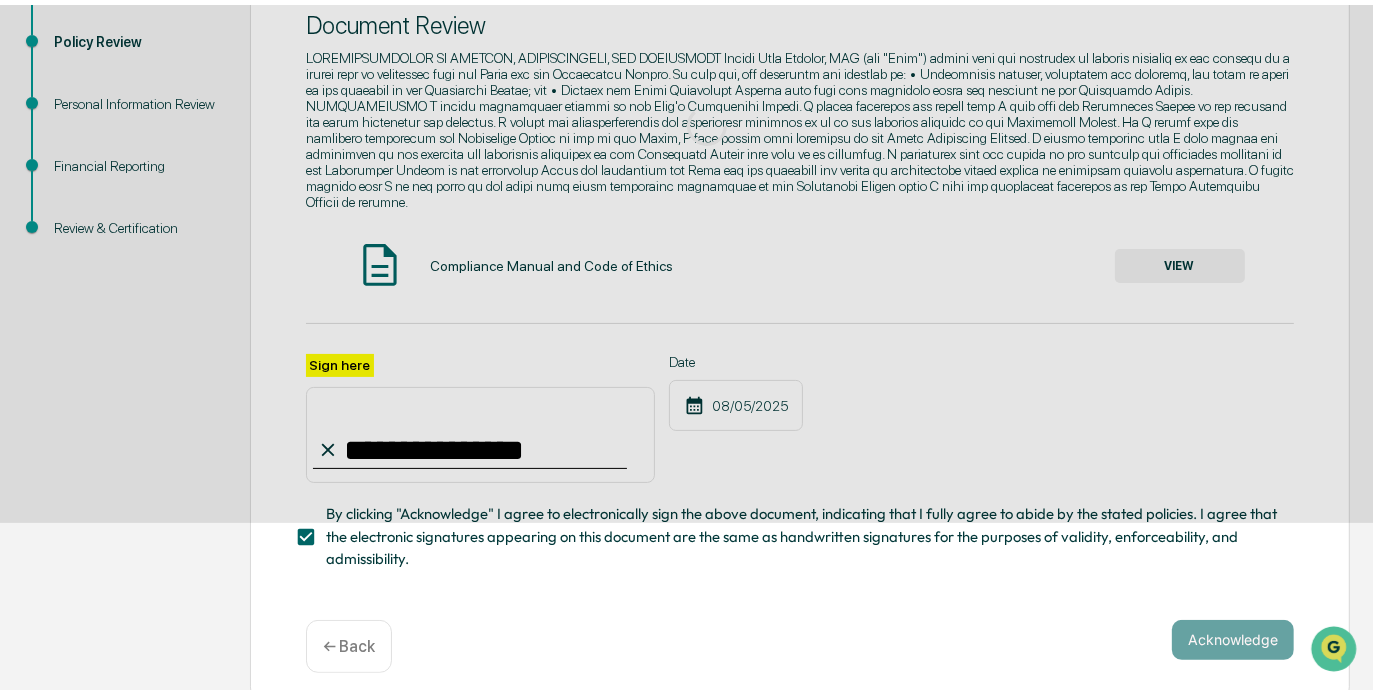 scroll, scrollTop: 110, scrollLeft: 0, axis: vertical 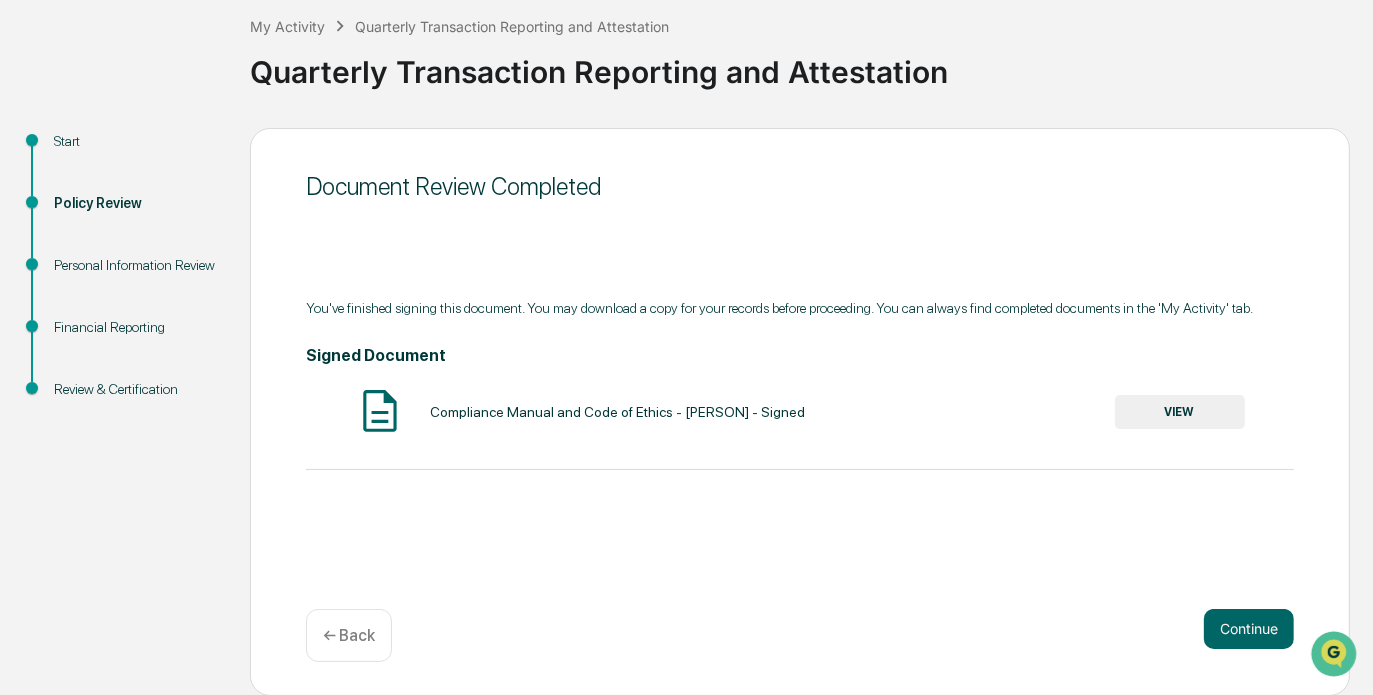 click on "VIEW" at bounding box center [1180, 412] 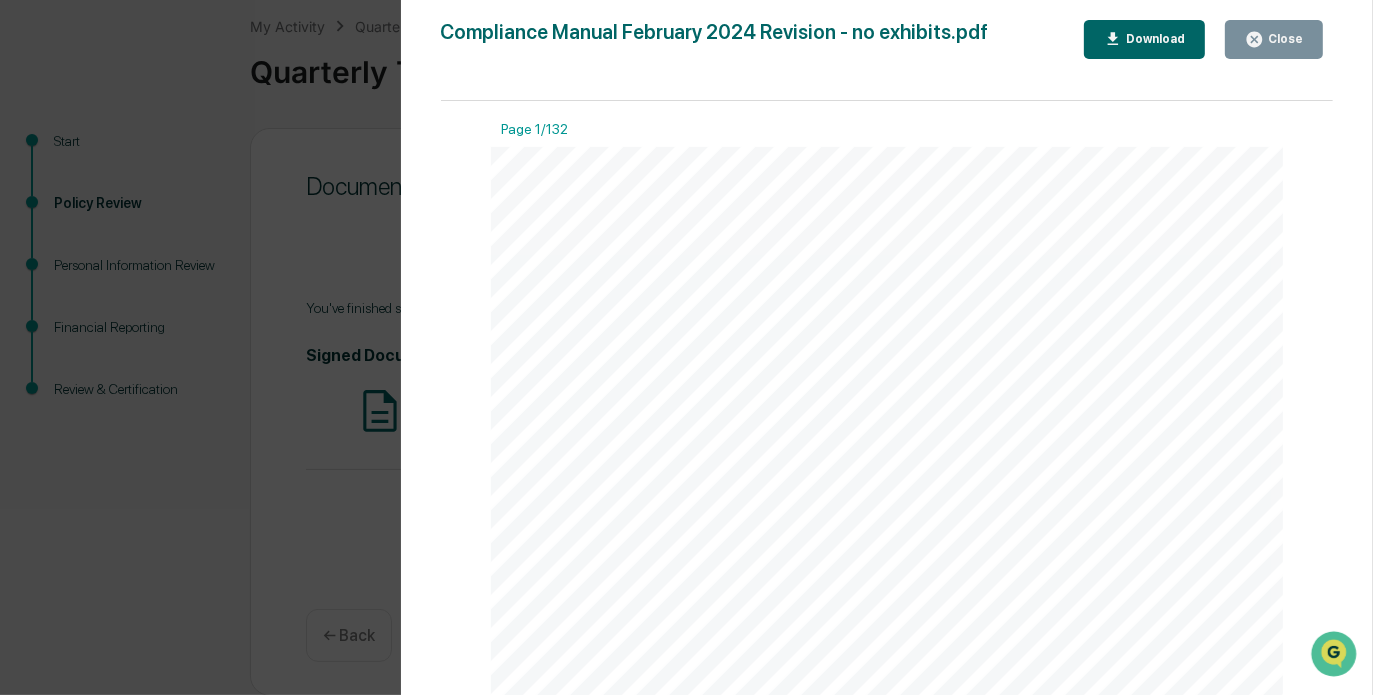 click on "Close" at bounding box center [1274, 39] 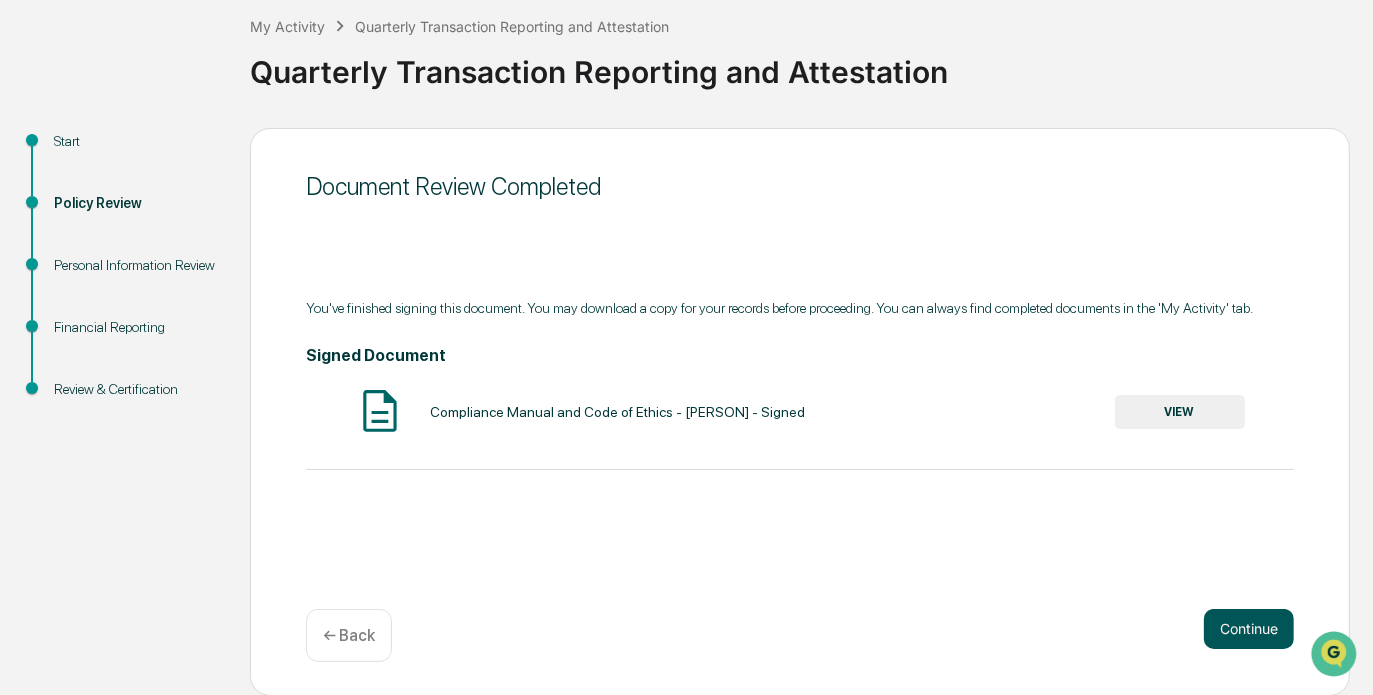 click on "Continue" at bounding box center (1249, 629) 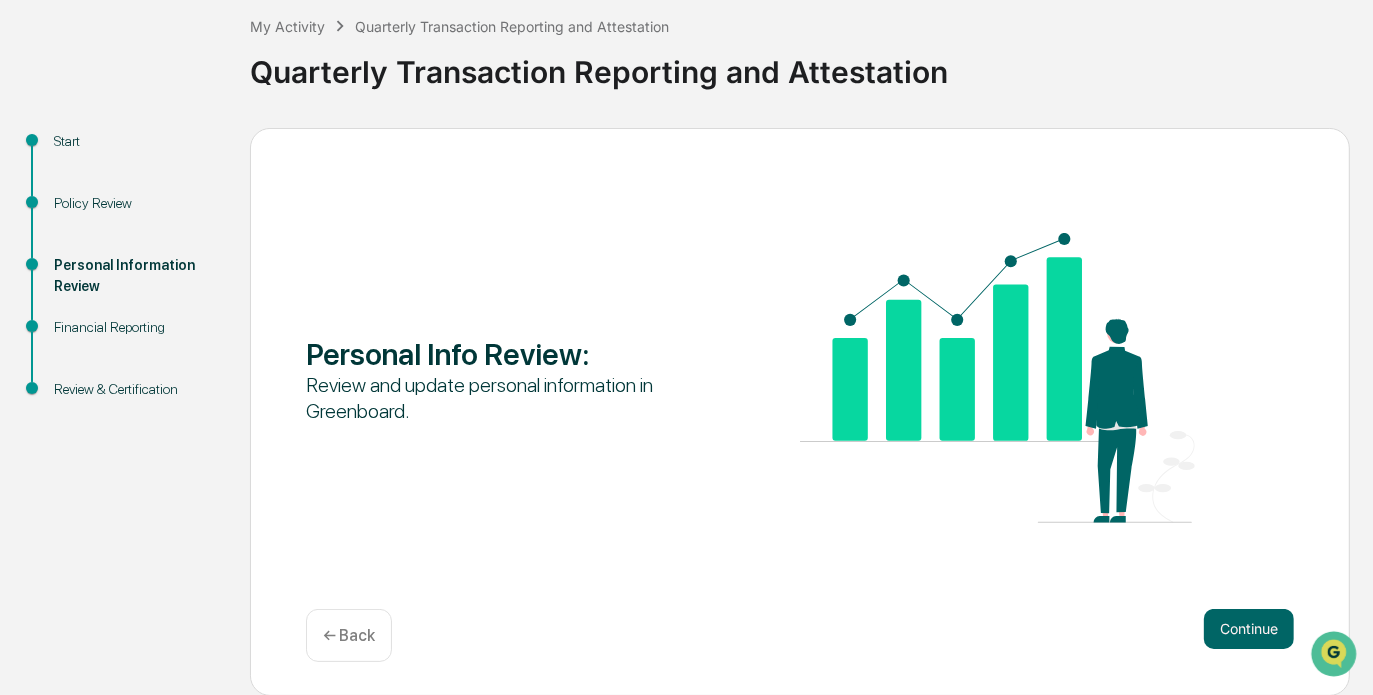 drag, startPoint x: 1244, startPoint y: 622, endPoint x: 1234, endPoint y: 648, distance: 27.856777 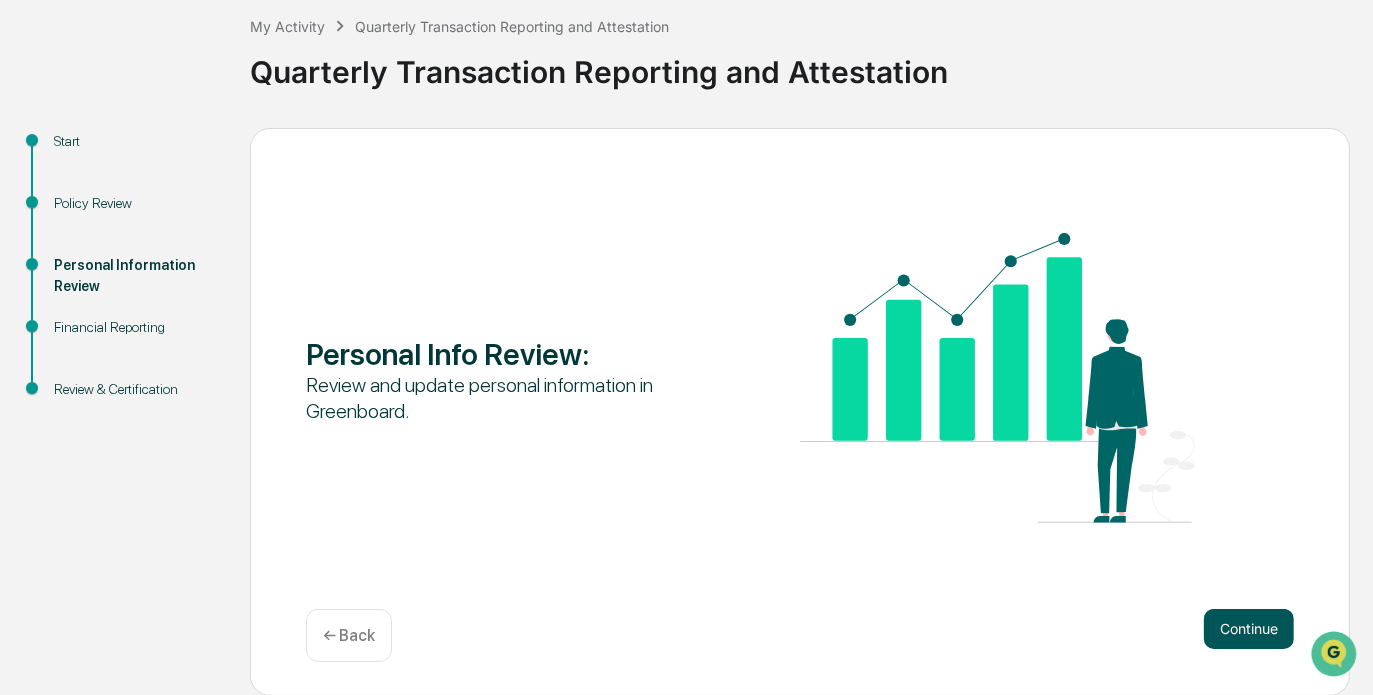 click on "Continue" at bounding box center [1249, 629] 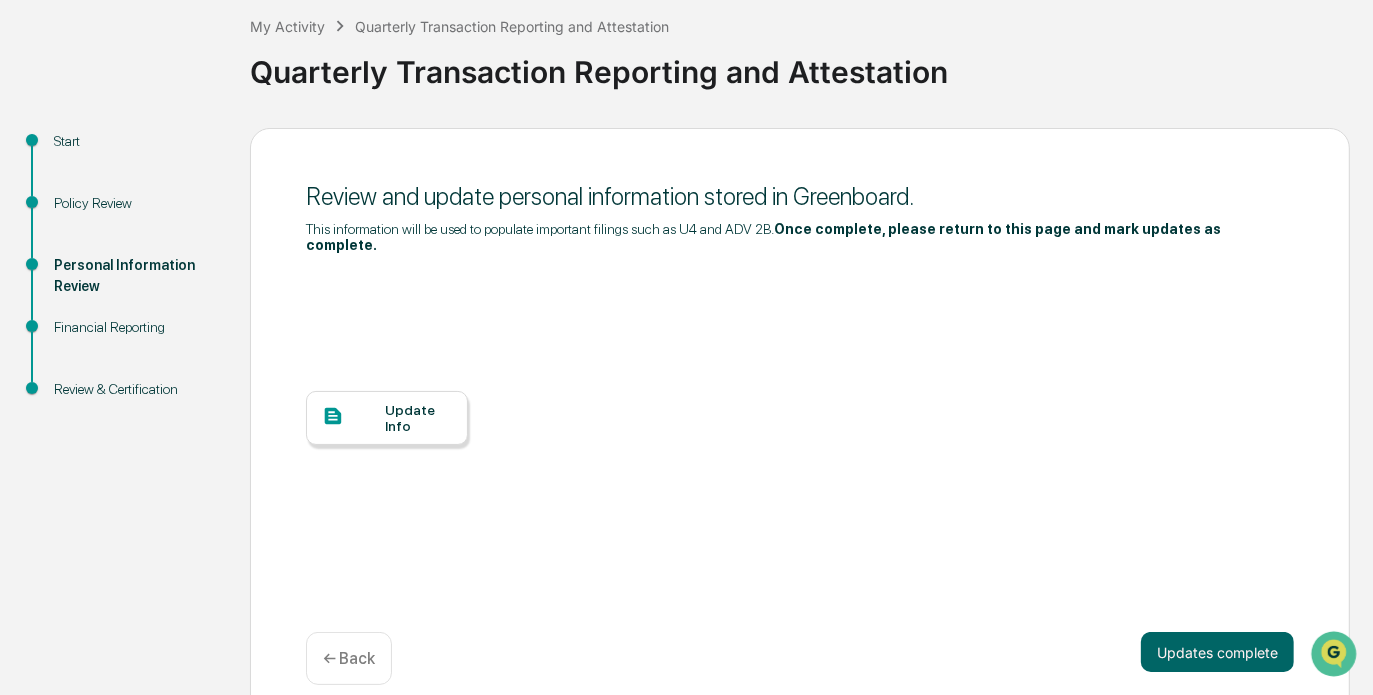 click on "Updates complete" at bounding box center [1217, 652] 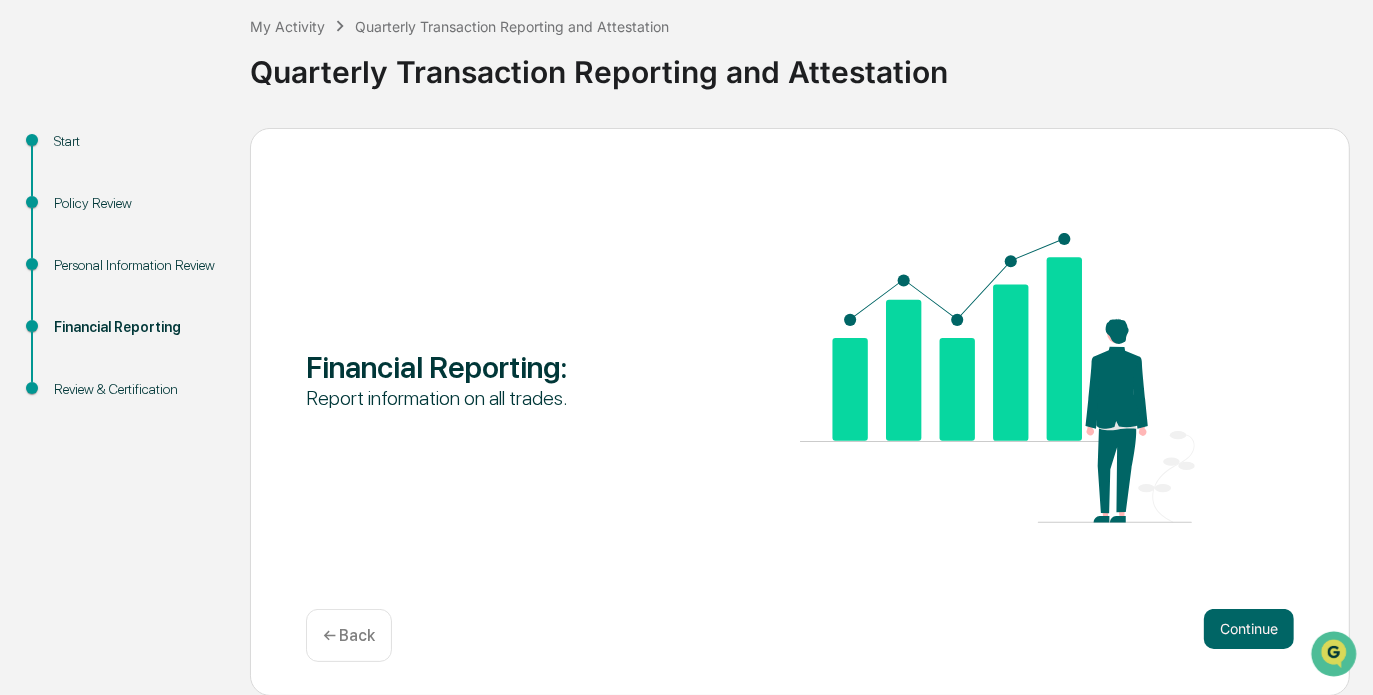 click on "Continue" at bounding box center [1249, 629] 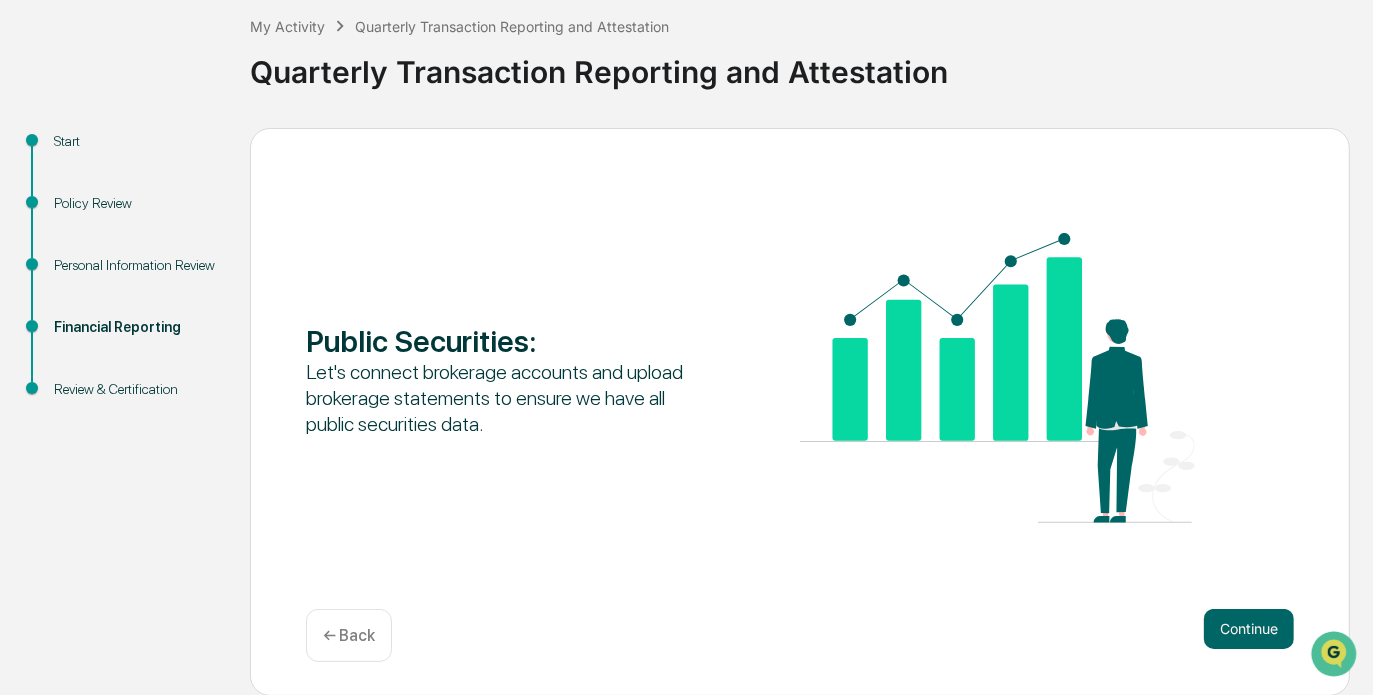 click on "Continue" at bounding box center [1249, 629] 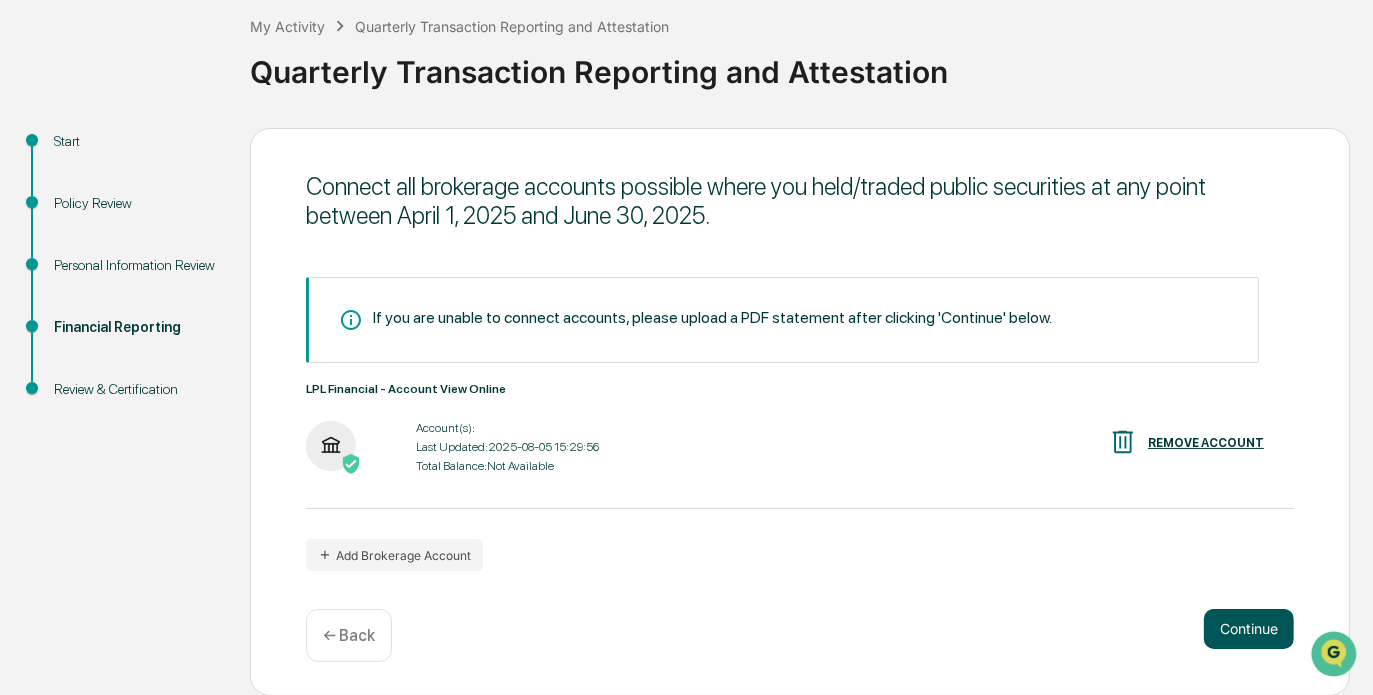 click on "Continue" at bounding box center (1249, 629) 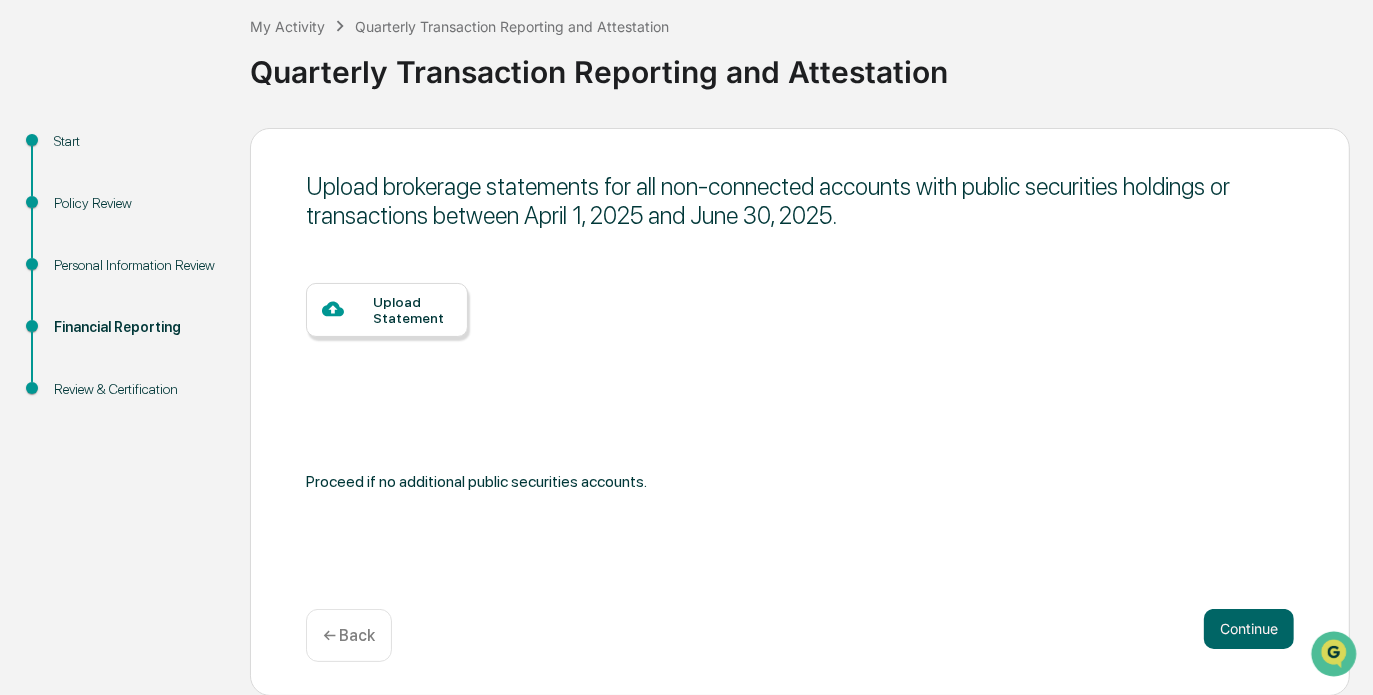 click on "Upload Statement" at bounding box center (412, 310) 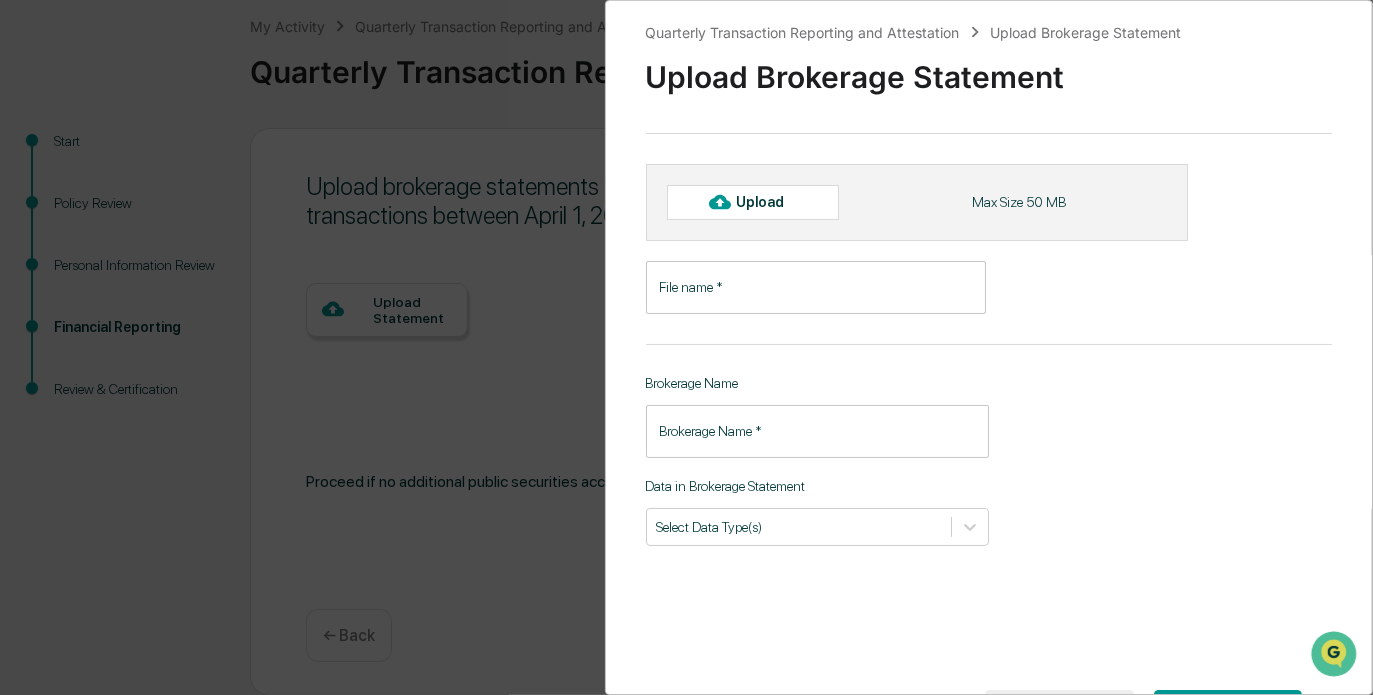 click on "Upload" at bounding box center (768, 202) 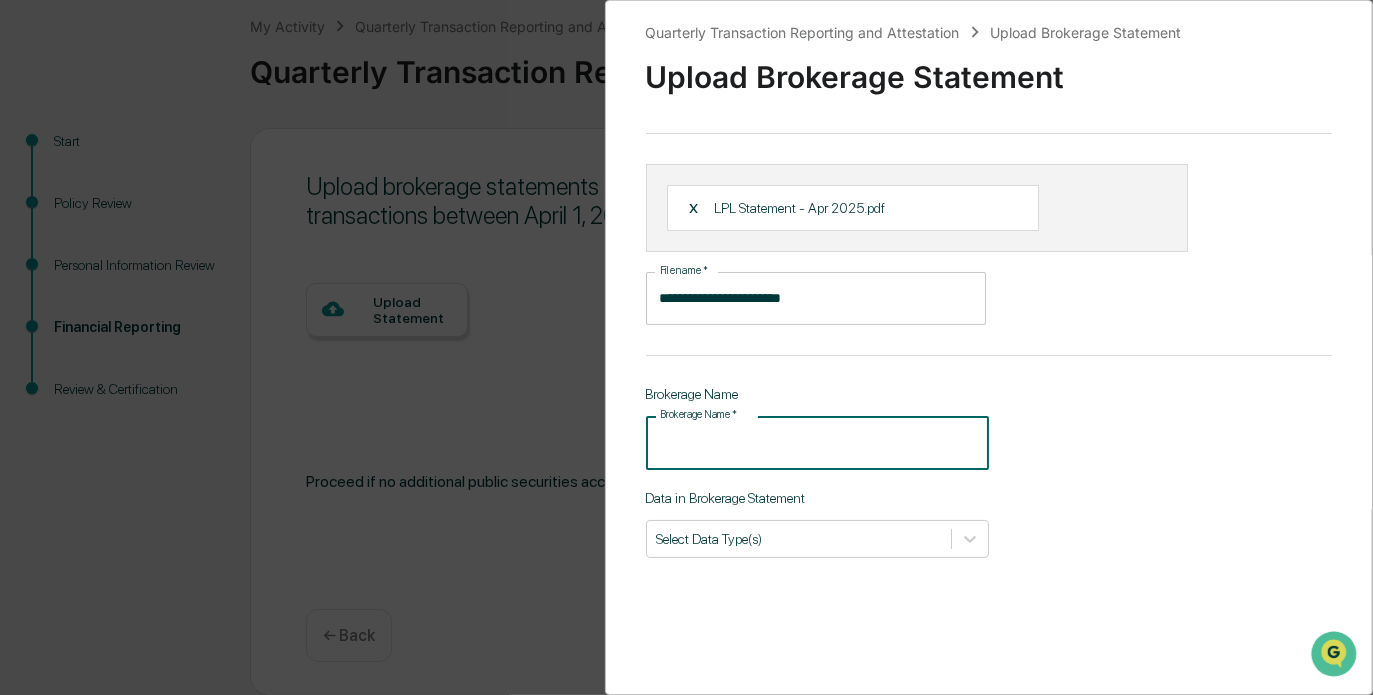 click on "Brokerage Name   *" at bounding box center [817, 442] 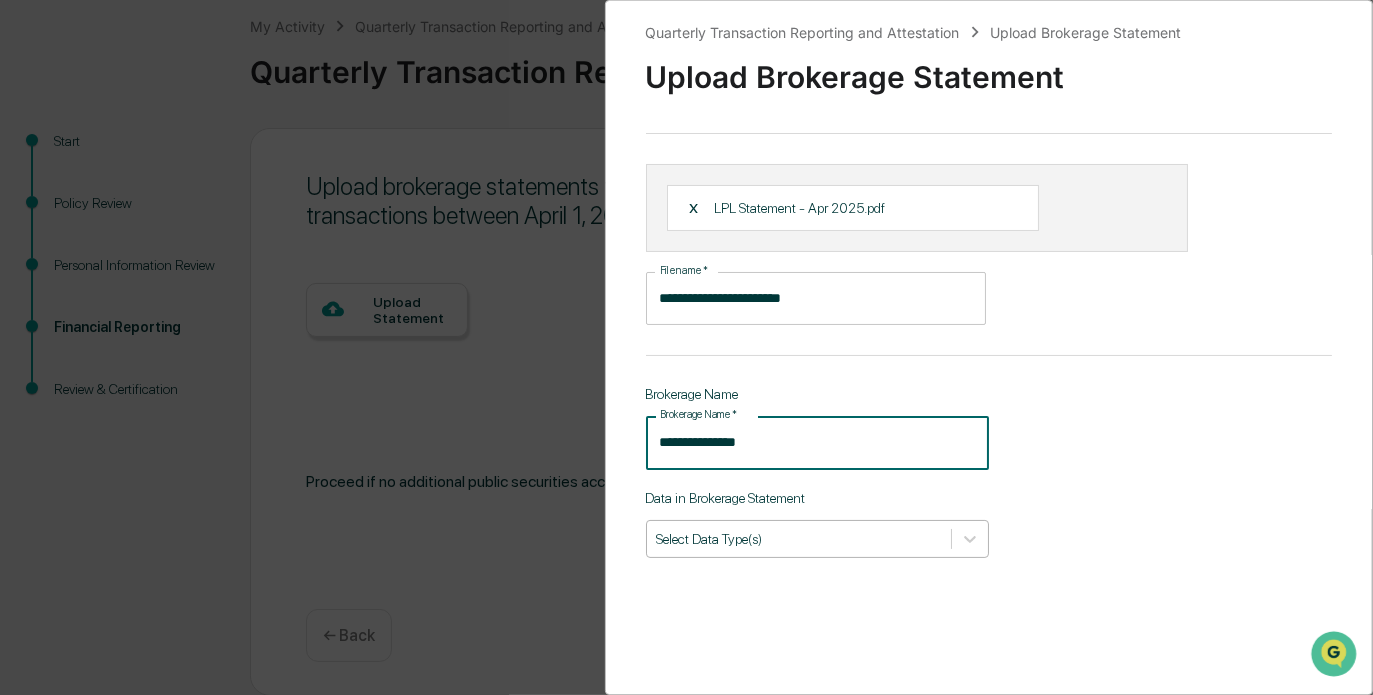 type on "**********" 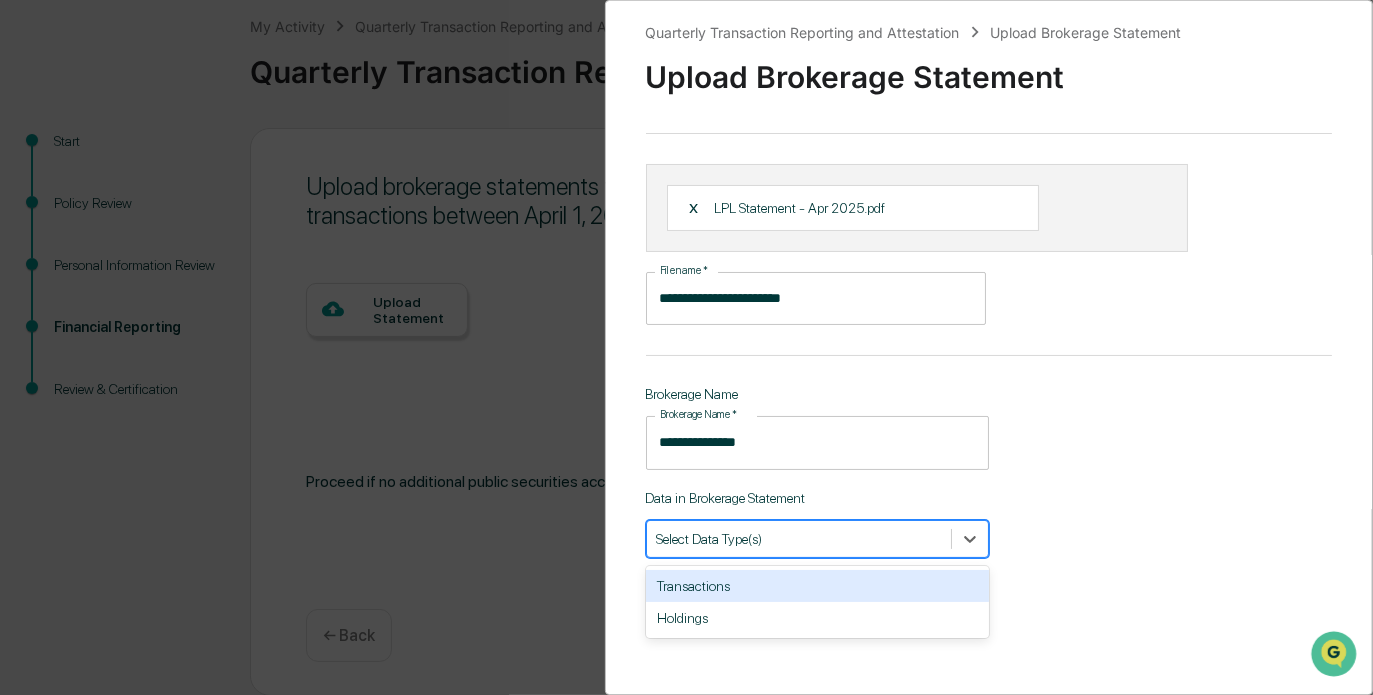 click at bounding box center [799, 538] 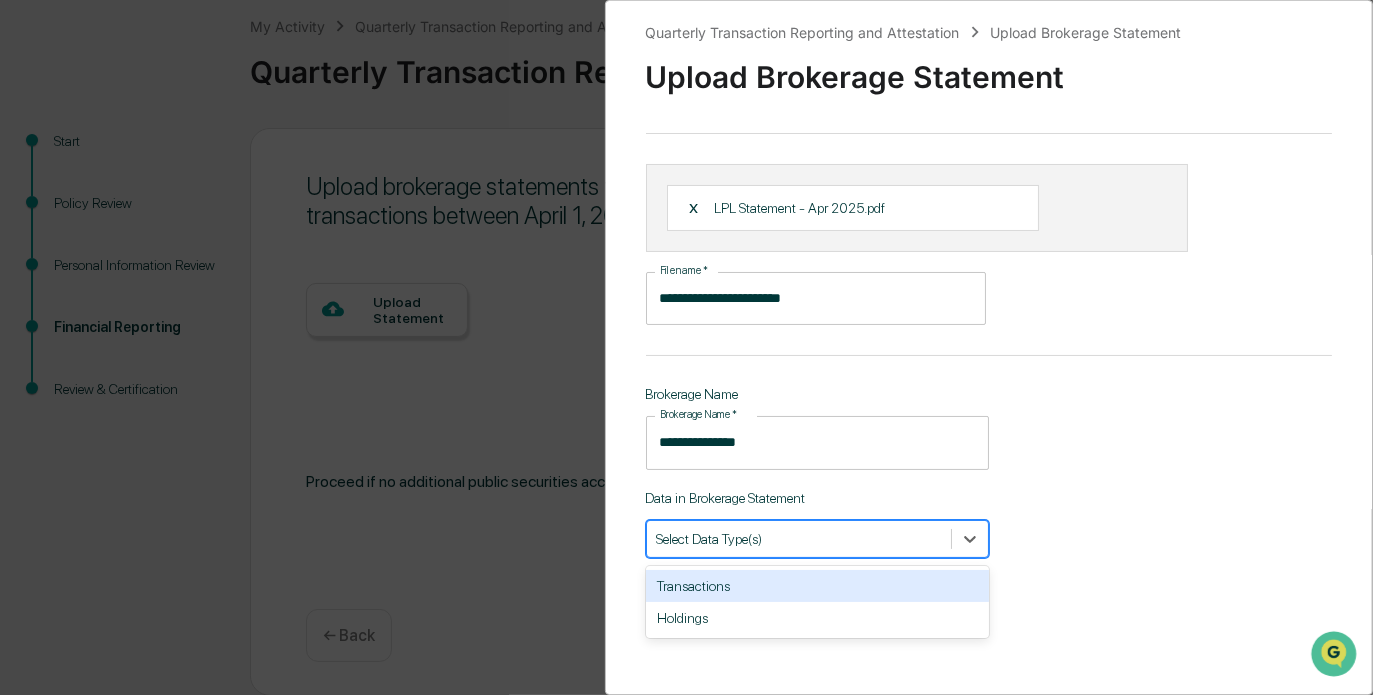 click on "Transactions" at bounding box center (817, 586) 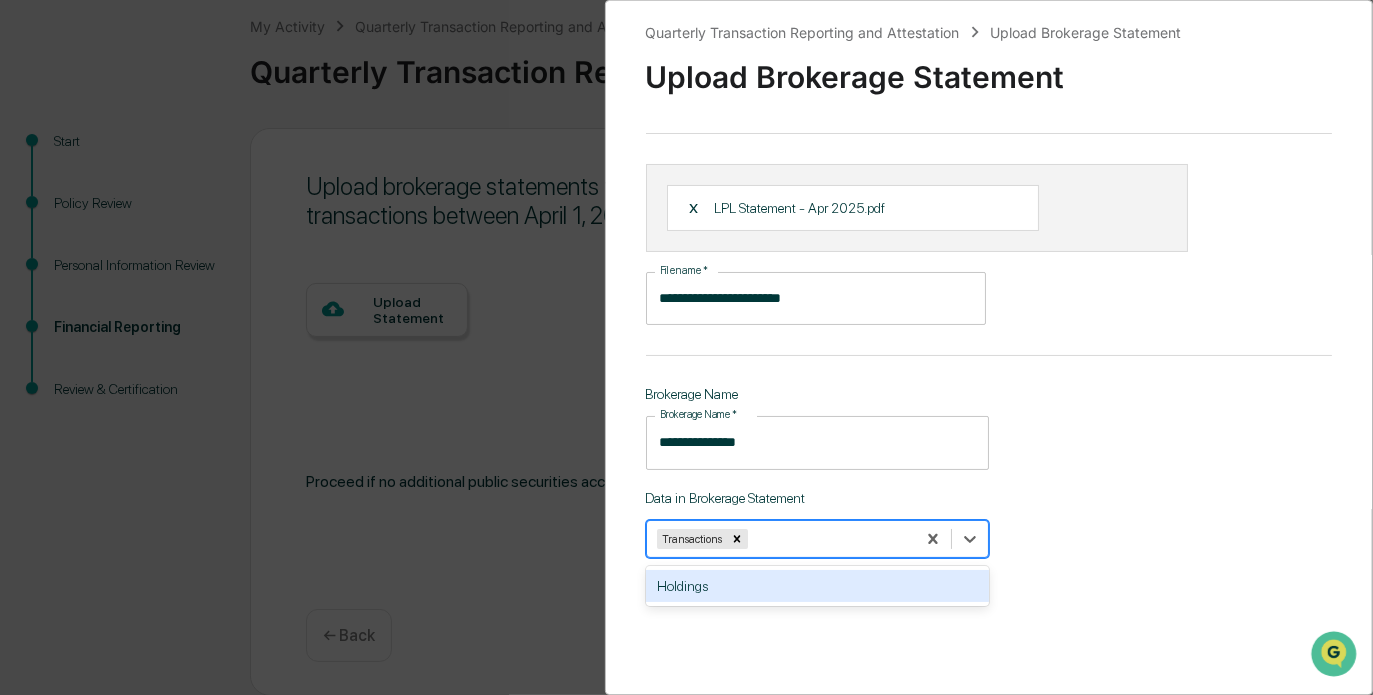 click on "Holdings" at bounding box center [817, 586] 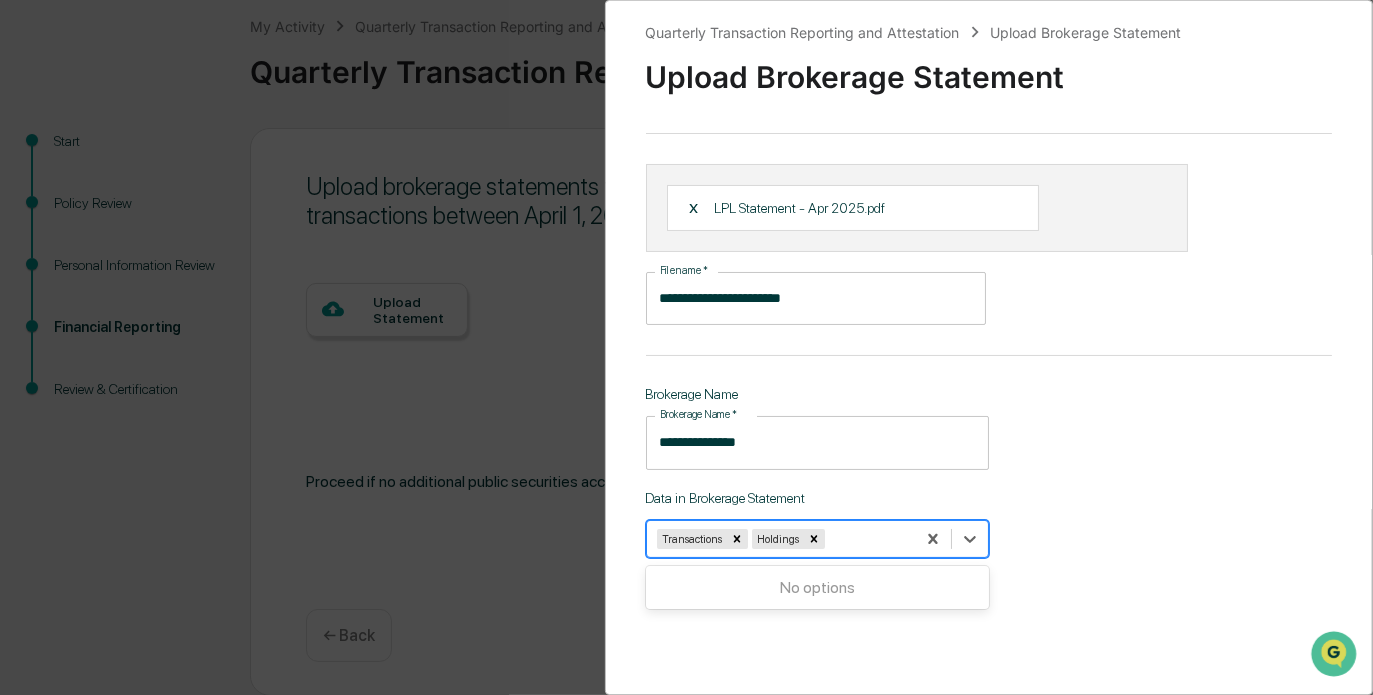 scroll, scrollTop: 113, scrollLeft: 0, axis: vertical 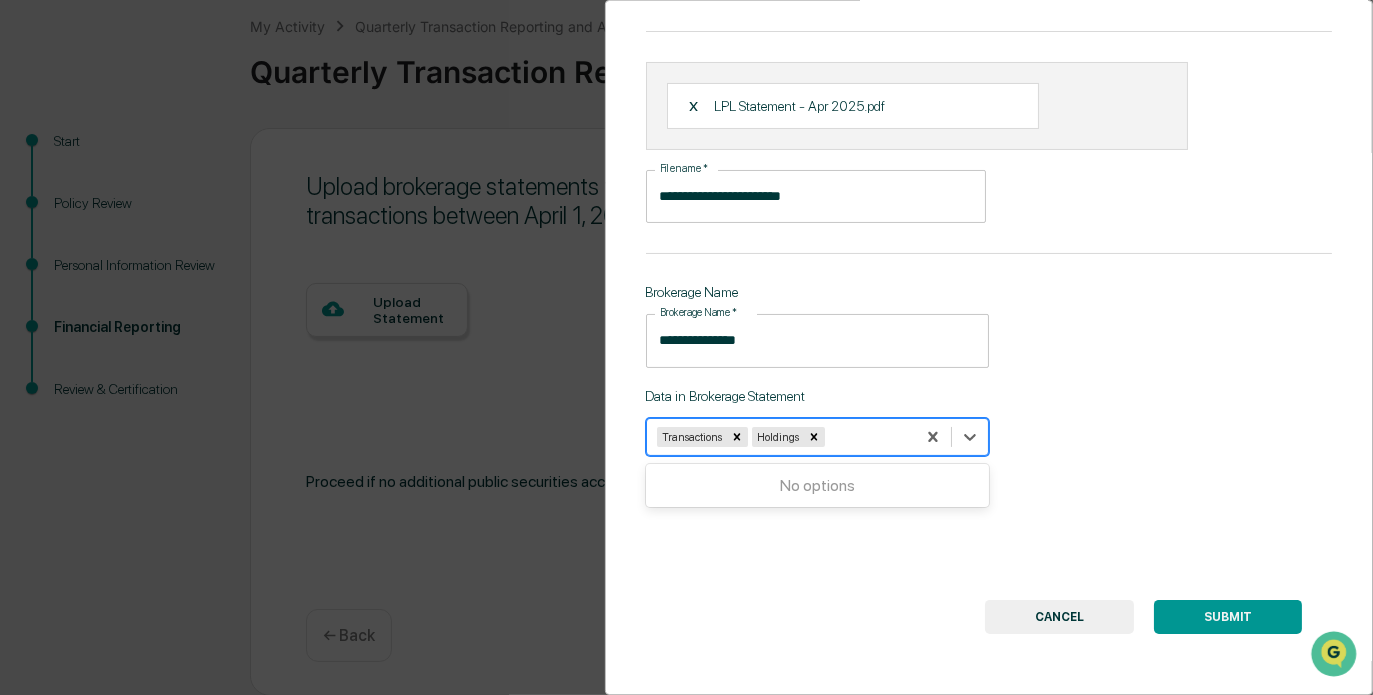 click on "SUBMIT" at bounding box center [1228, 617] 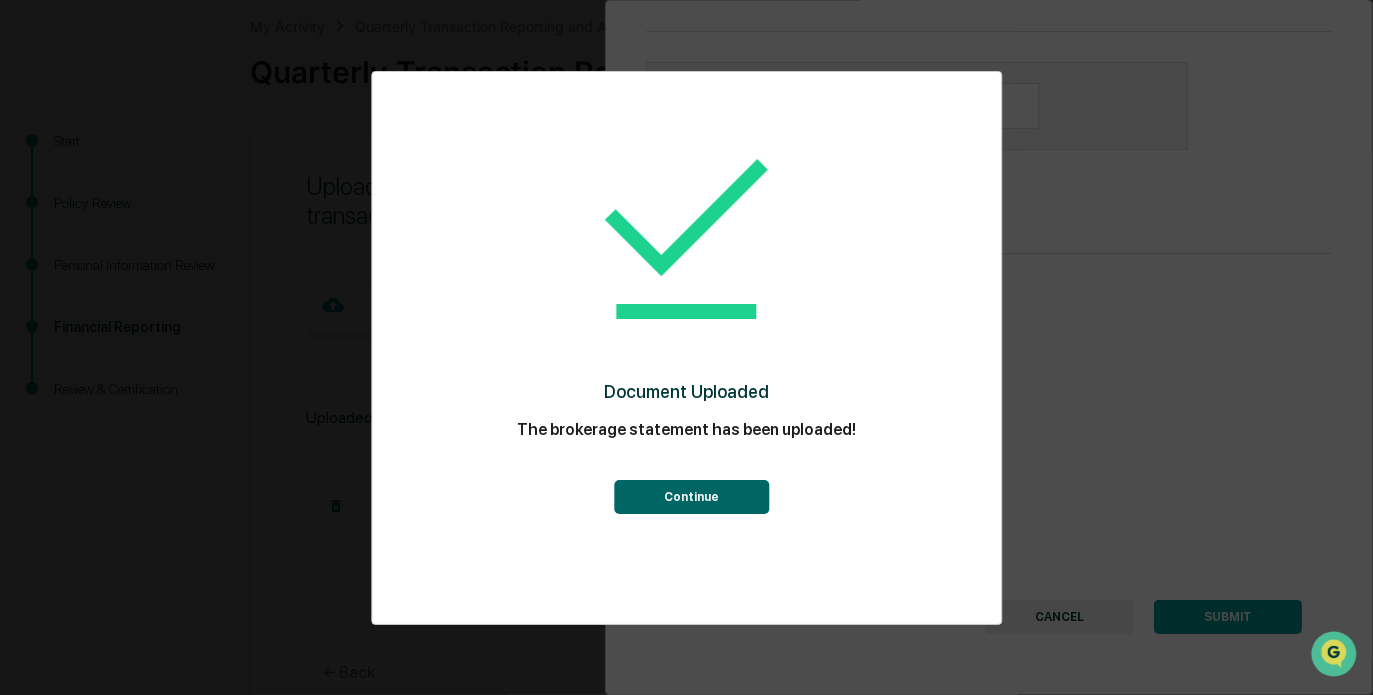 click on "Continue" at bounding box center [691, 497] 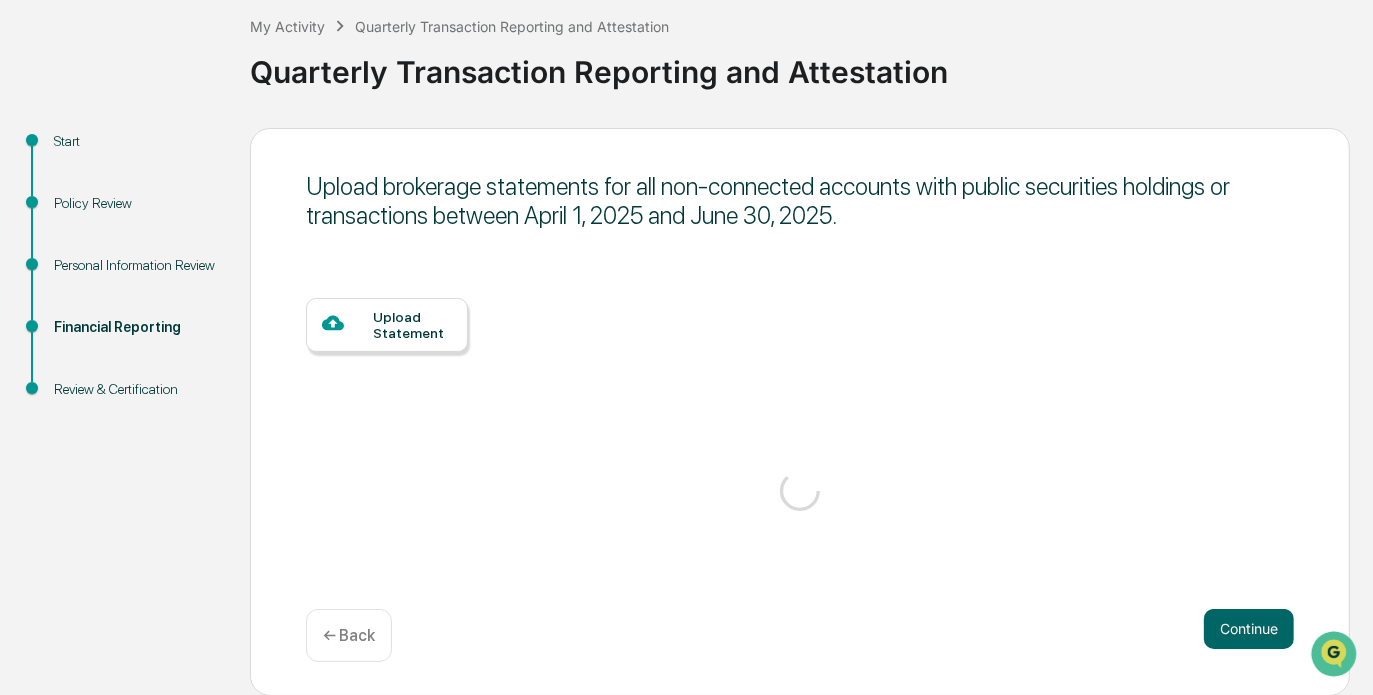 scroll, scrollTop: 101, scrollLeft: 0, axis: vertical 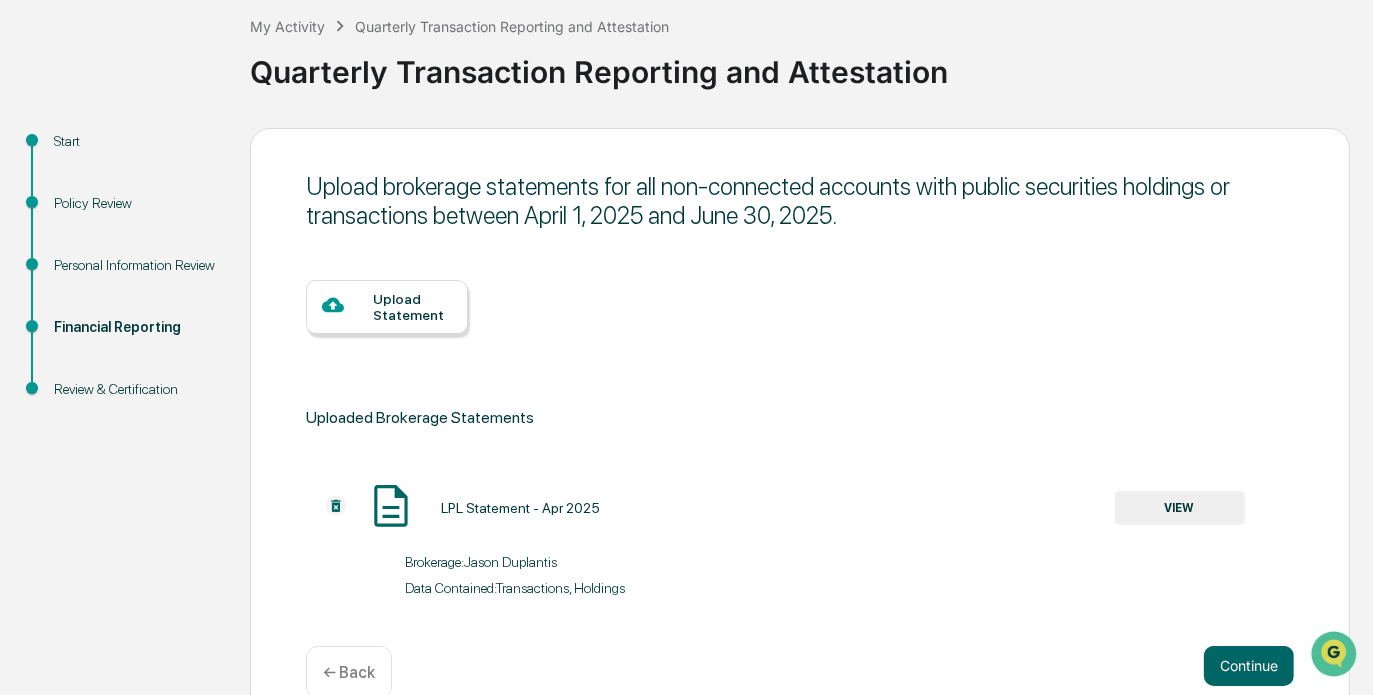 click on "Upload Statement" at bounding box center [387, 307] 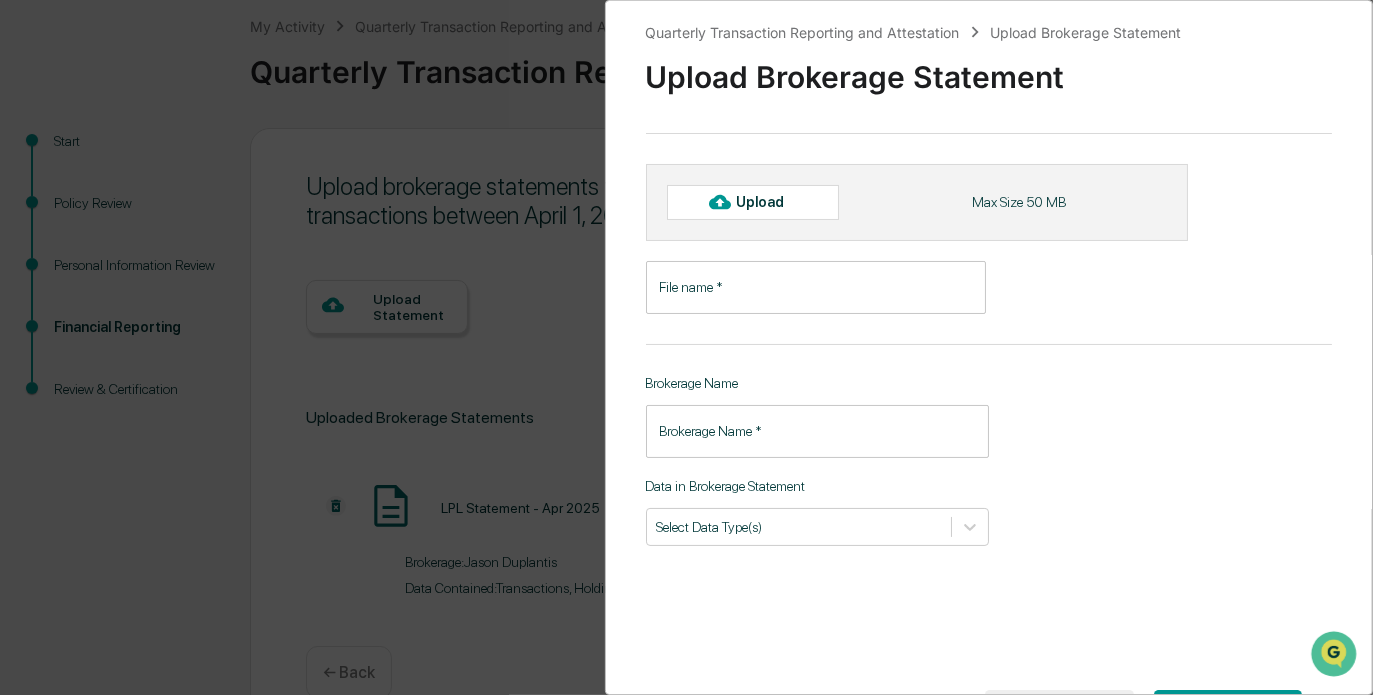 click 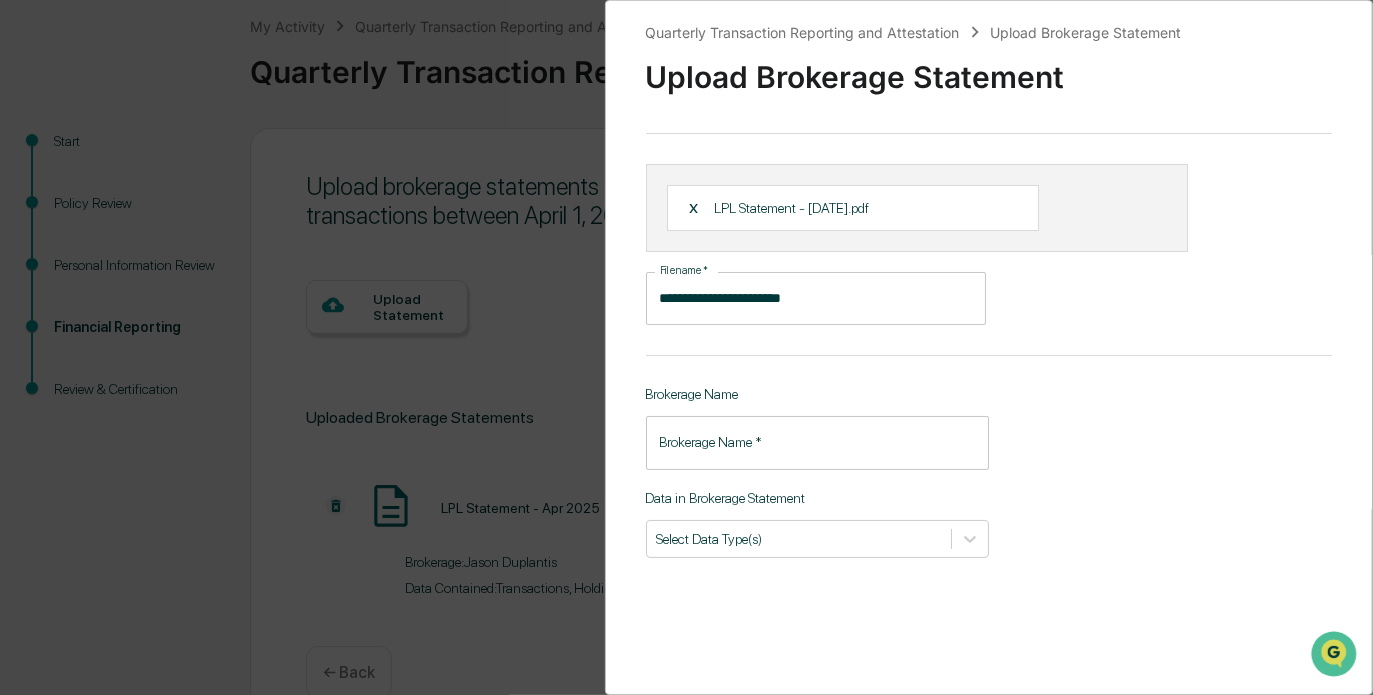 click on "Brokerage Name   *" at bounding box center [817, 442] 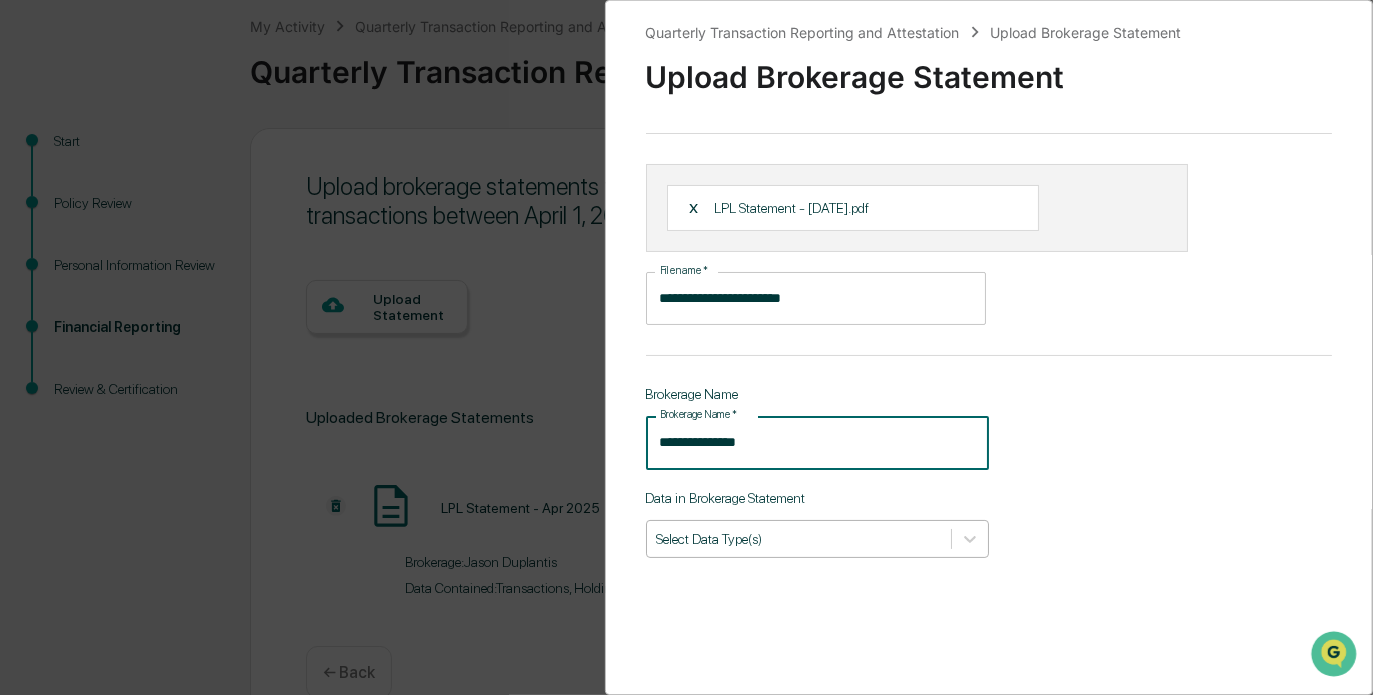 type on "**********" 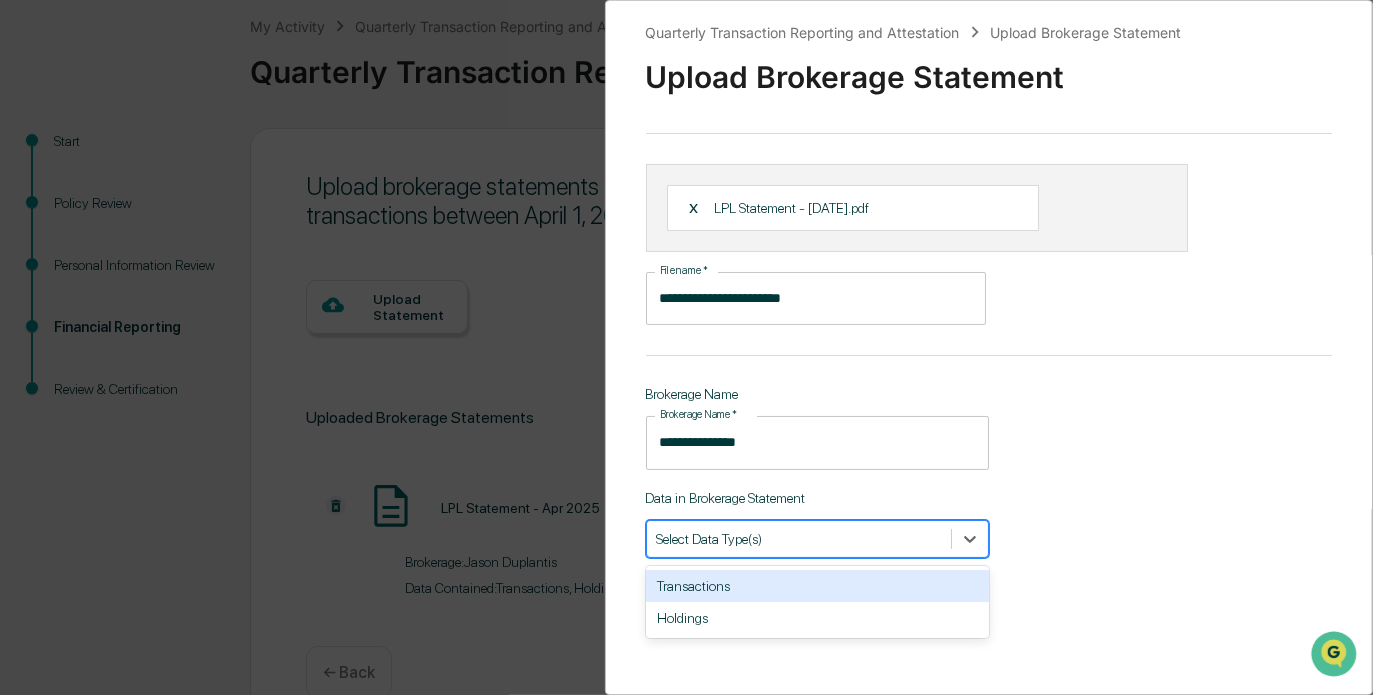 click on "Transactions" at bounding box center [817, 586] 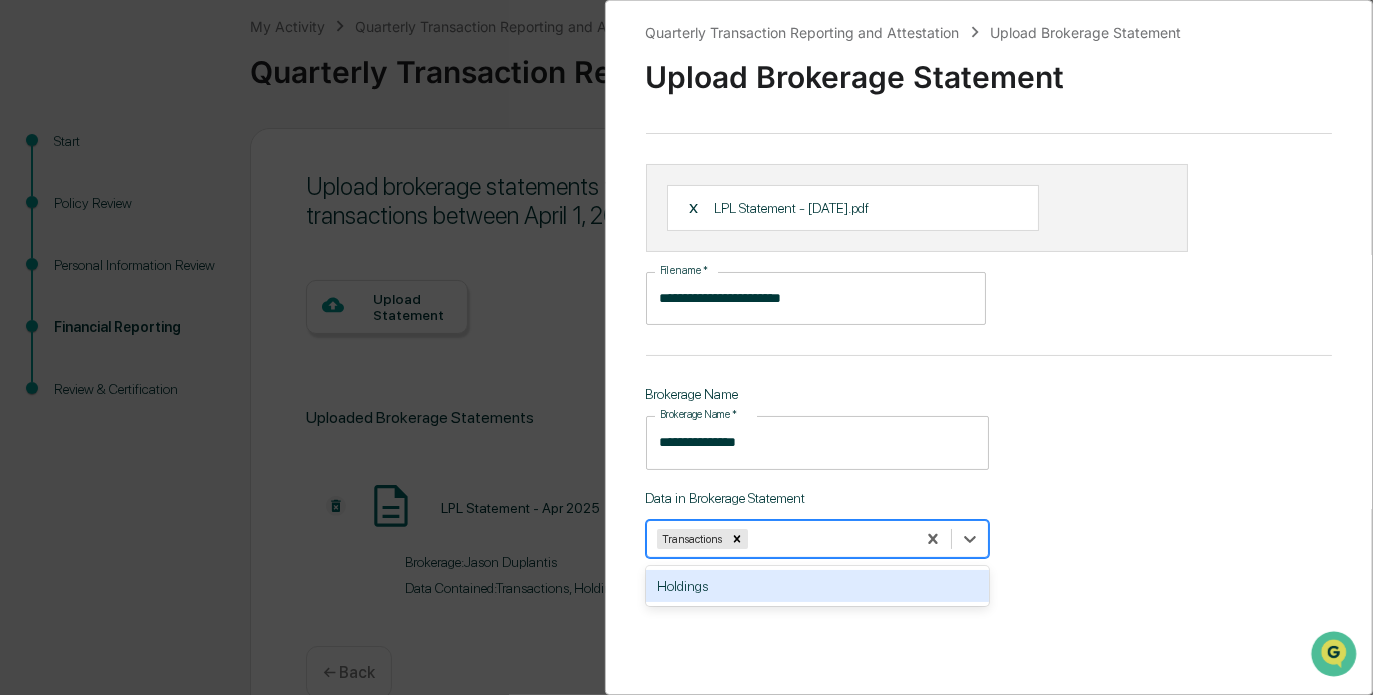 click on "Holdings" at bounding box center (817, 586) 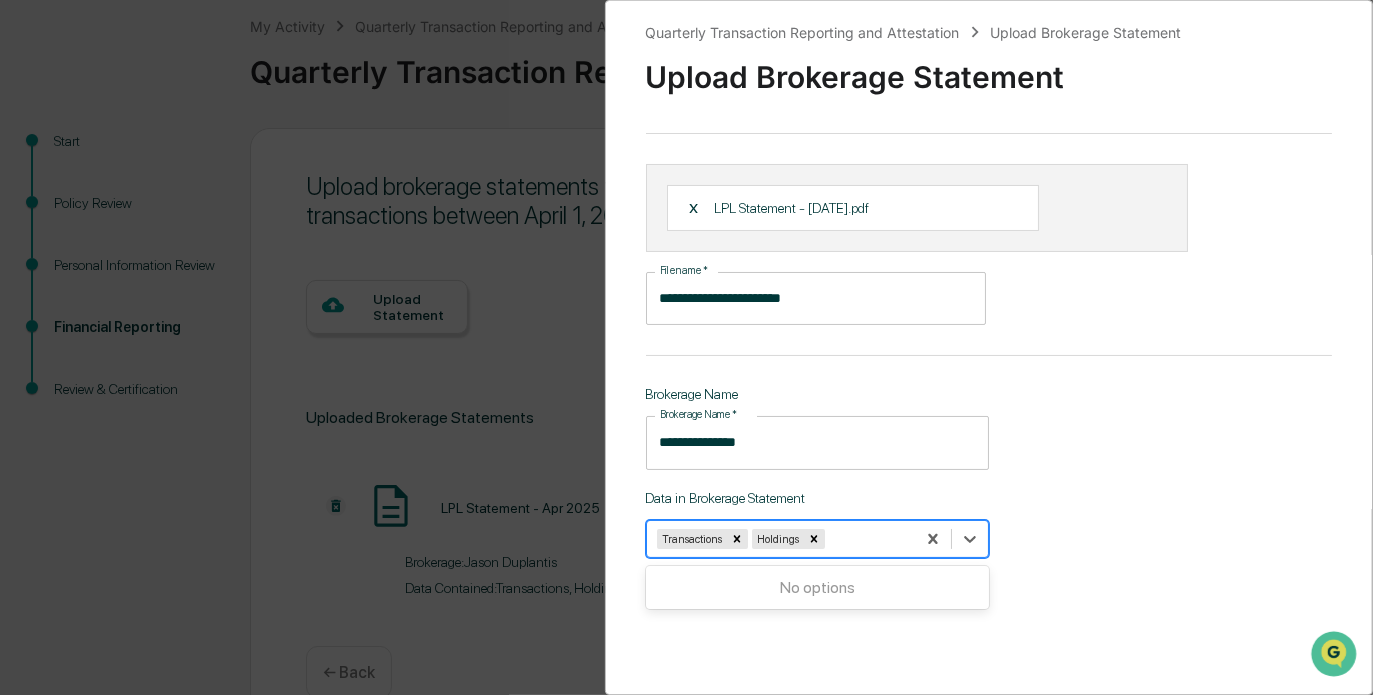 scroll, scrollTop: 113, scrollLeft: 0, axis: vertical 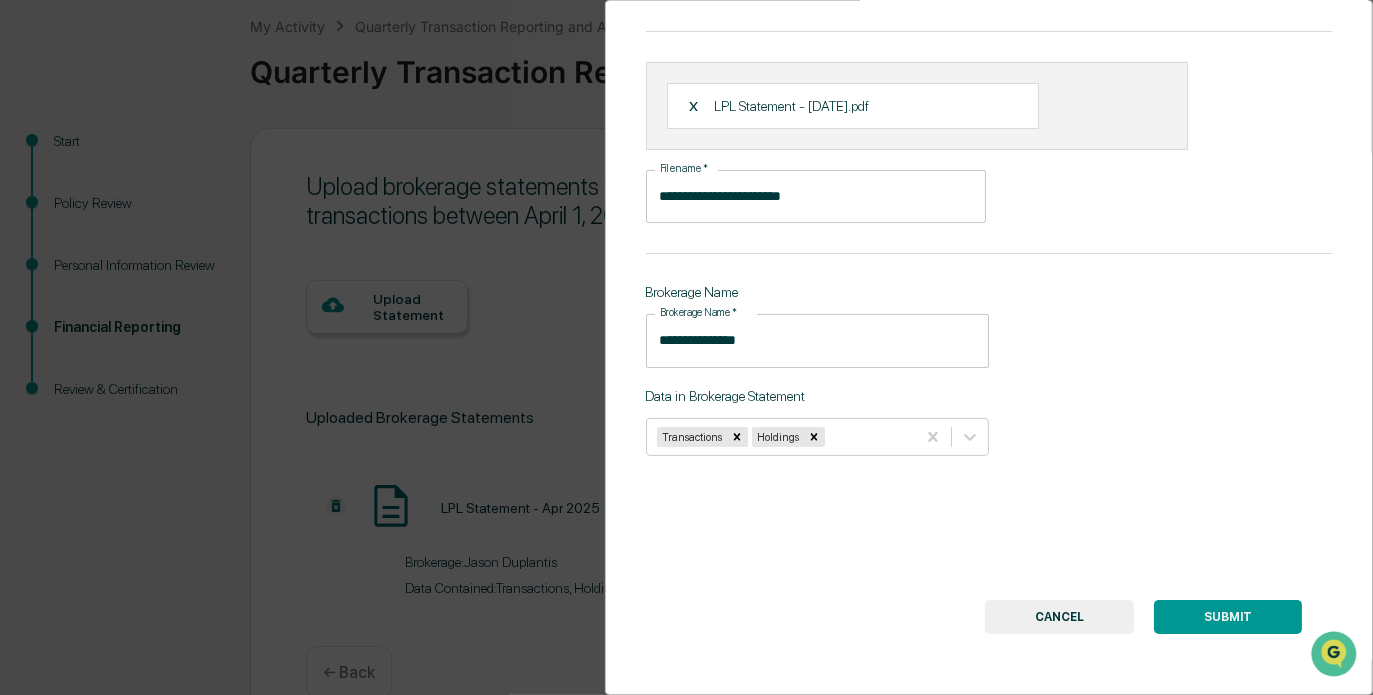 click on "SUBMIT" at bounding box center (1228, 617) 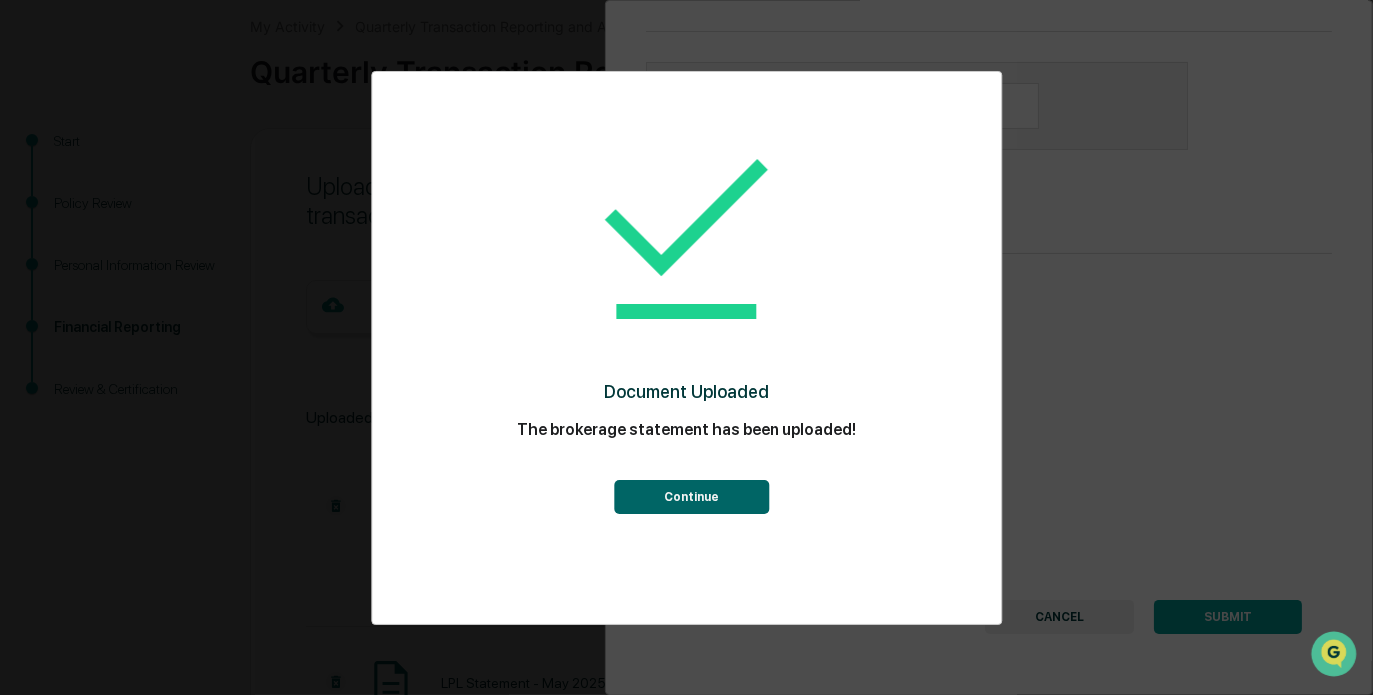 click on "Continue" at bounding box center [691, 497] 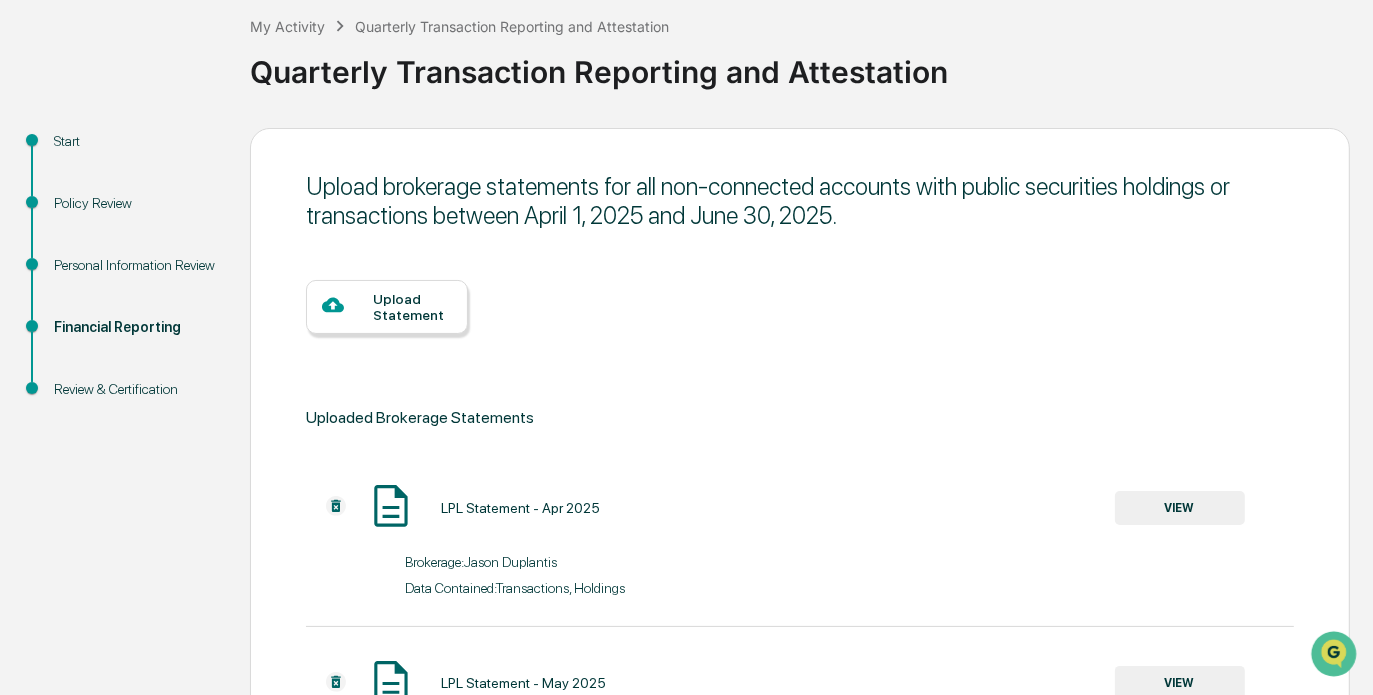 click on "Upload Statement" at bounding box center (412, 307) 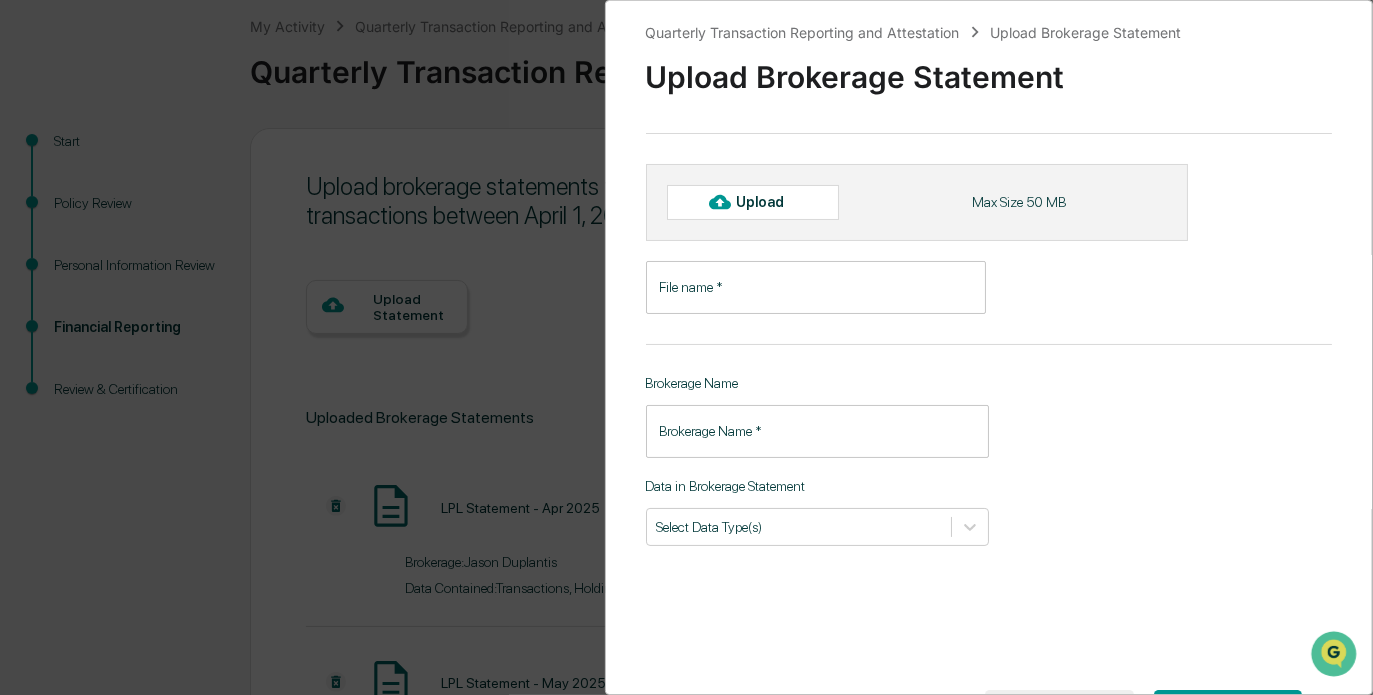click at bounding box center (720, 202) 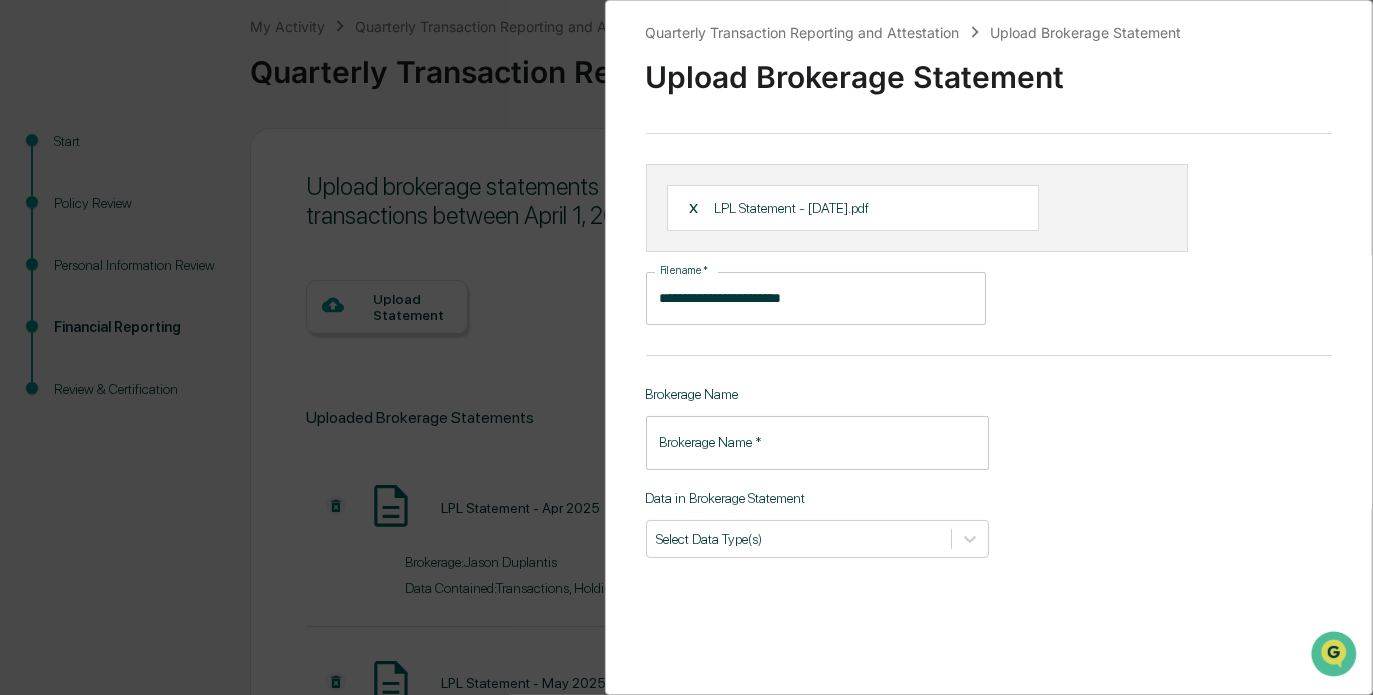 click on "Brokerage Name   * Brokerage Name   *" at bounding box center [817, 442] 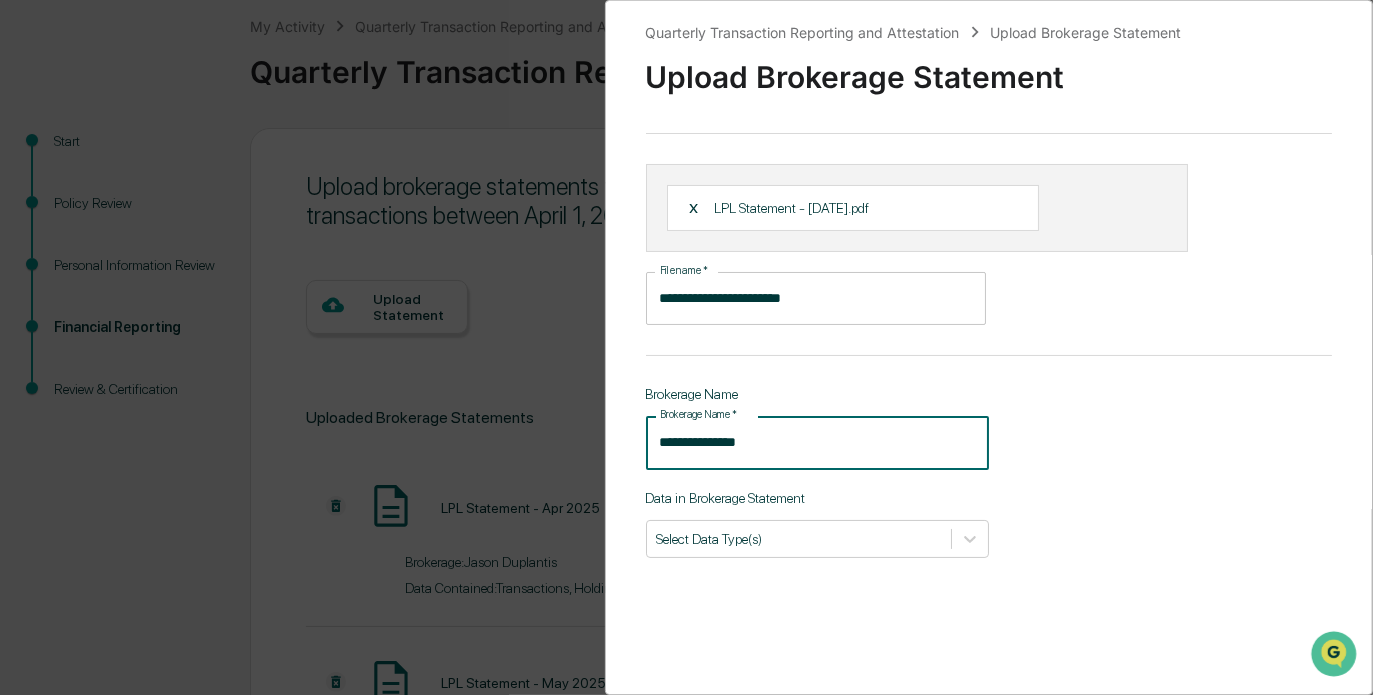 scroll, scrollTop: 113, scrollLeft: 0, axis: vertical 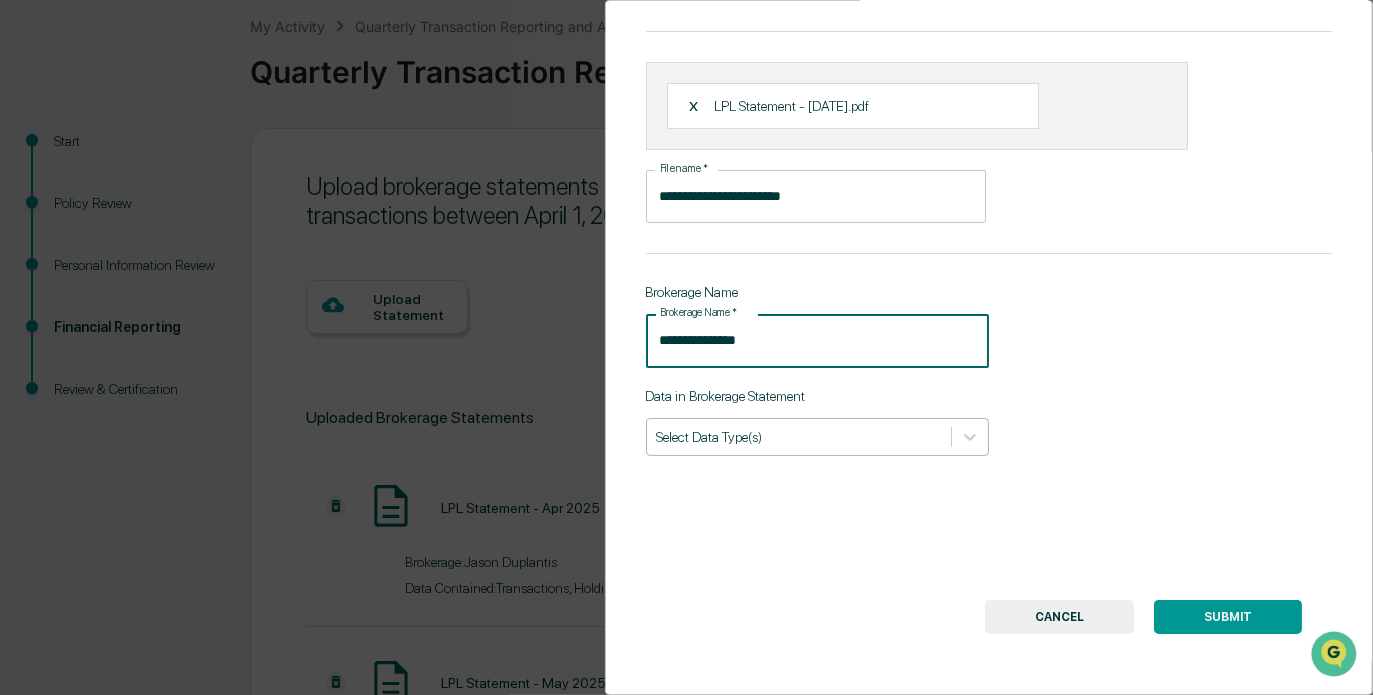 type on "**********" 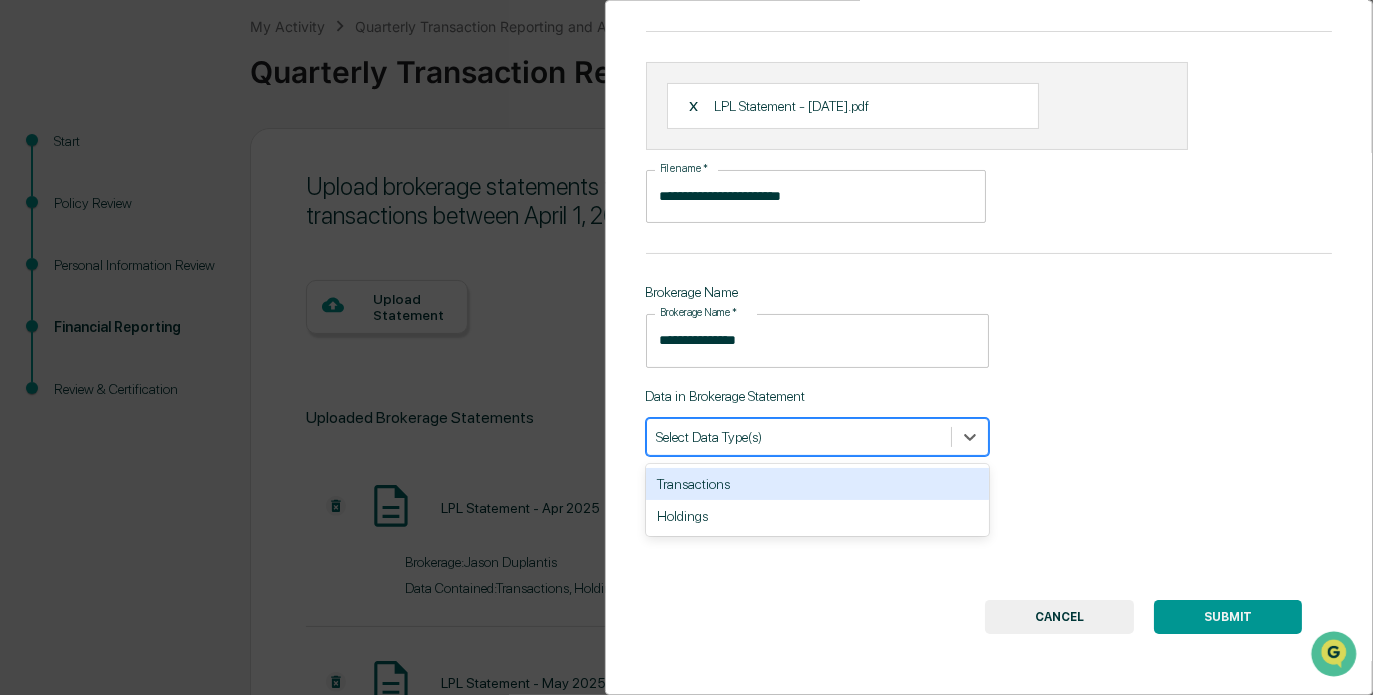 click on "Transactions" at bounding box center (817, 484) 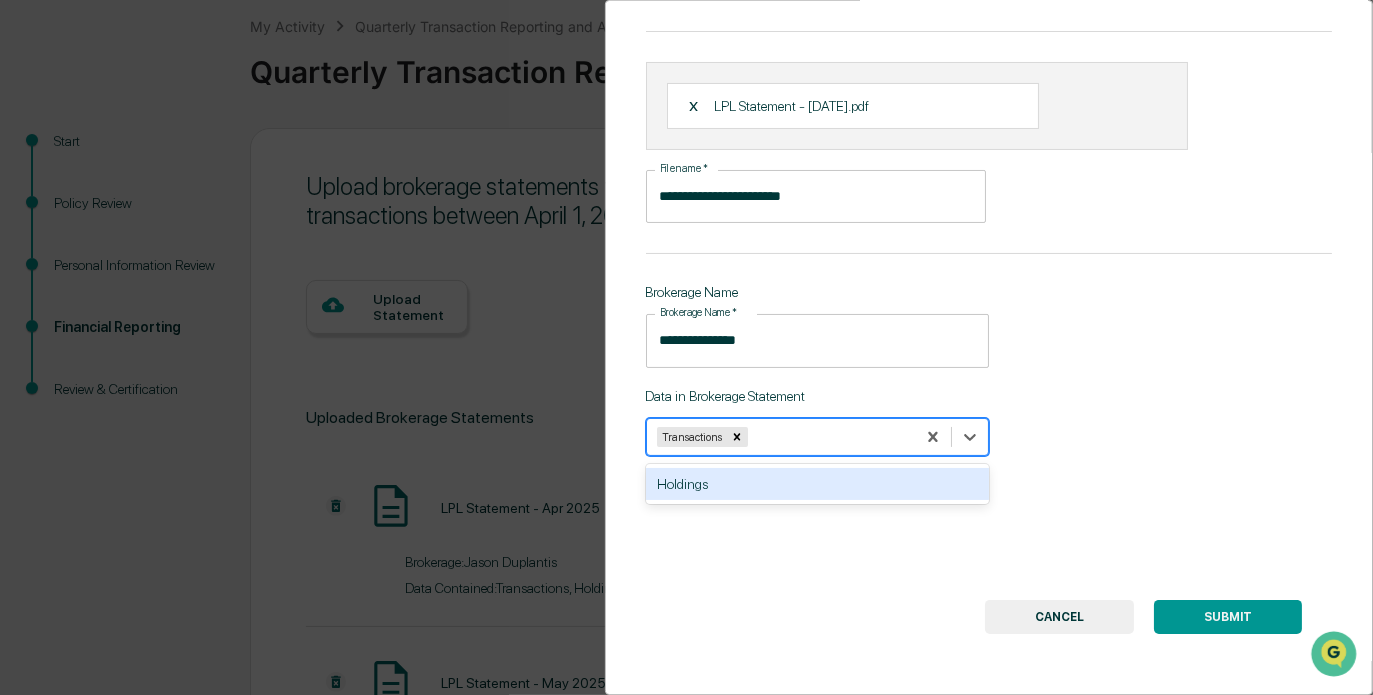 click on "Holdings" at bounding box center (817, 484) 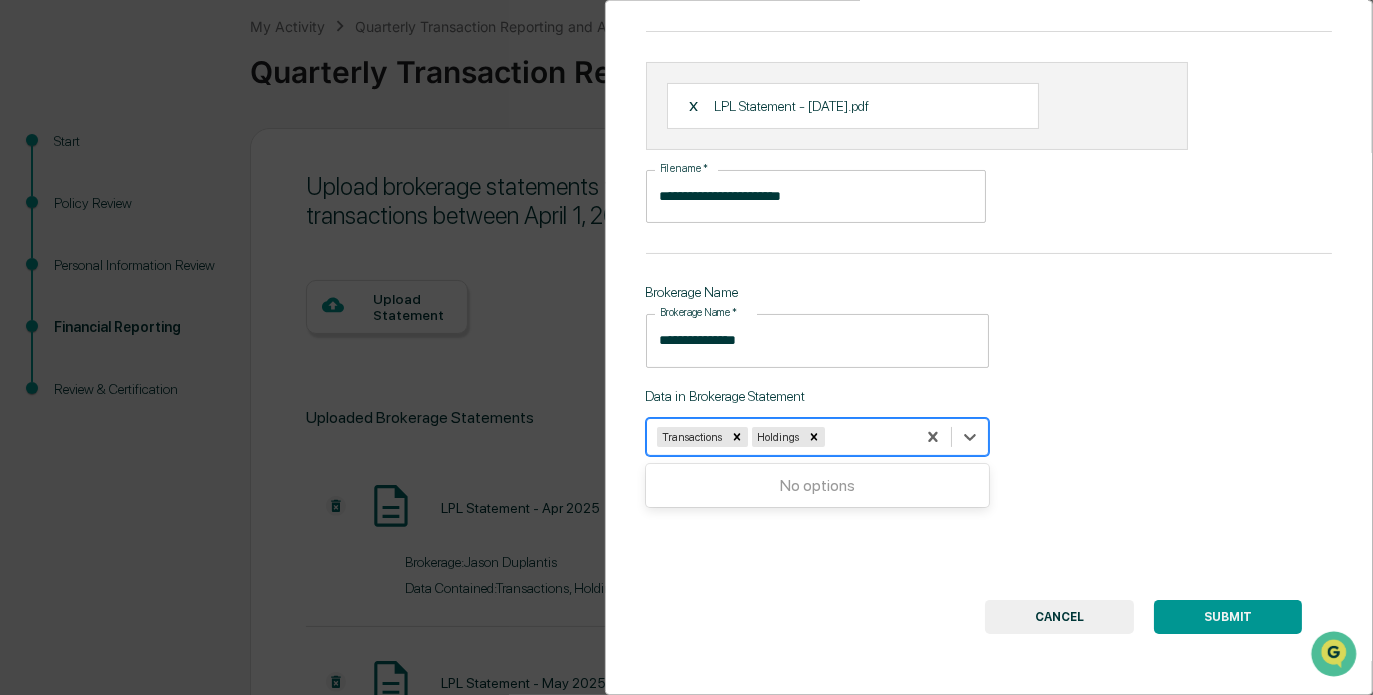 click on "SUBMIT" at bounding box center (1228, 617) 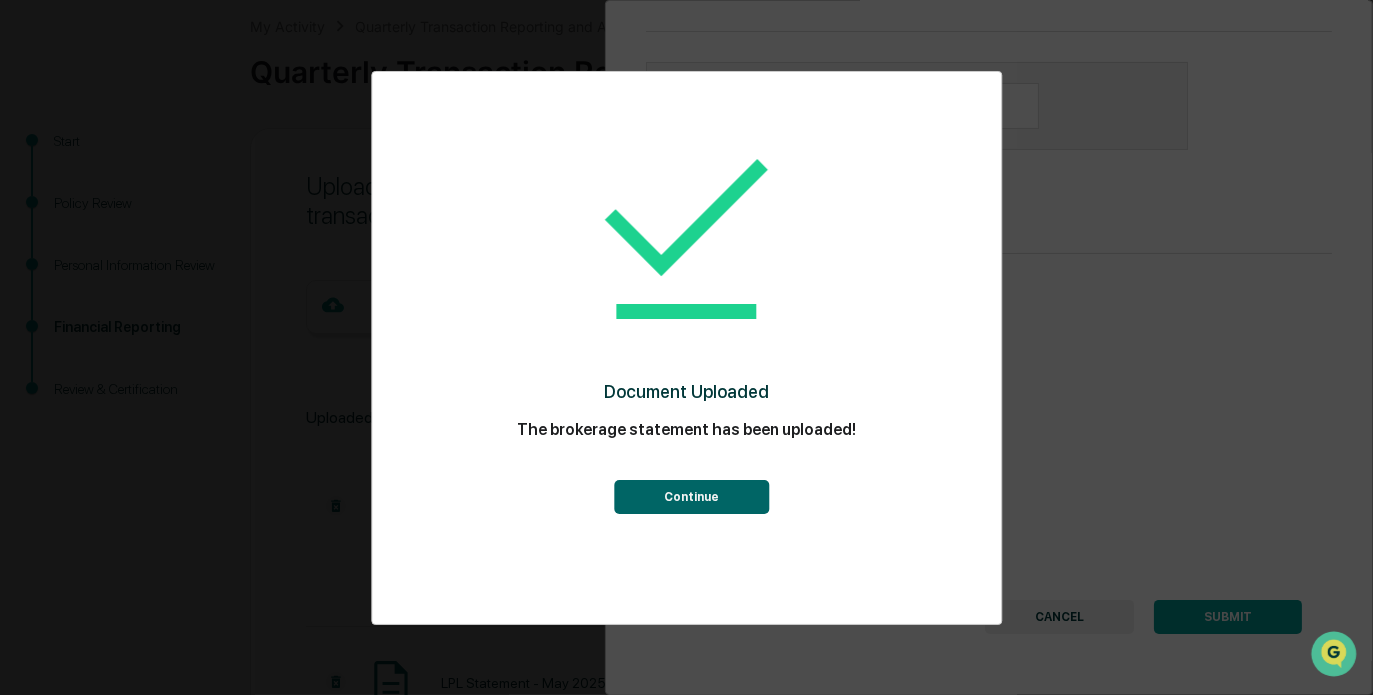 click on "Continue" at bounding box center (691, 497) 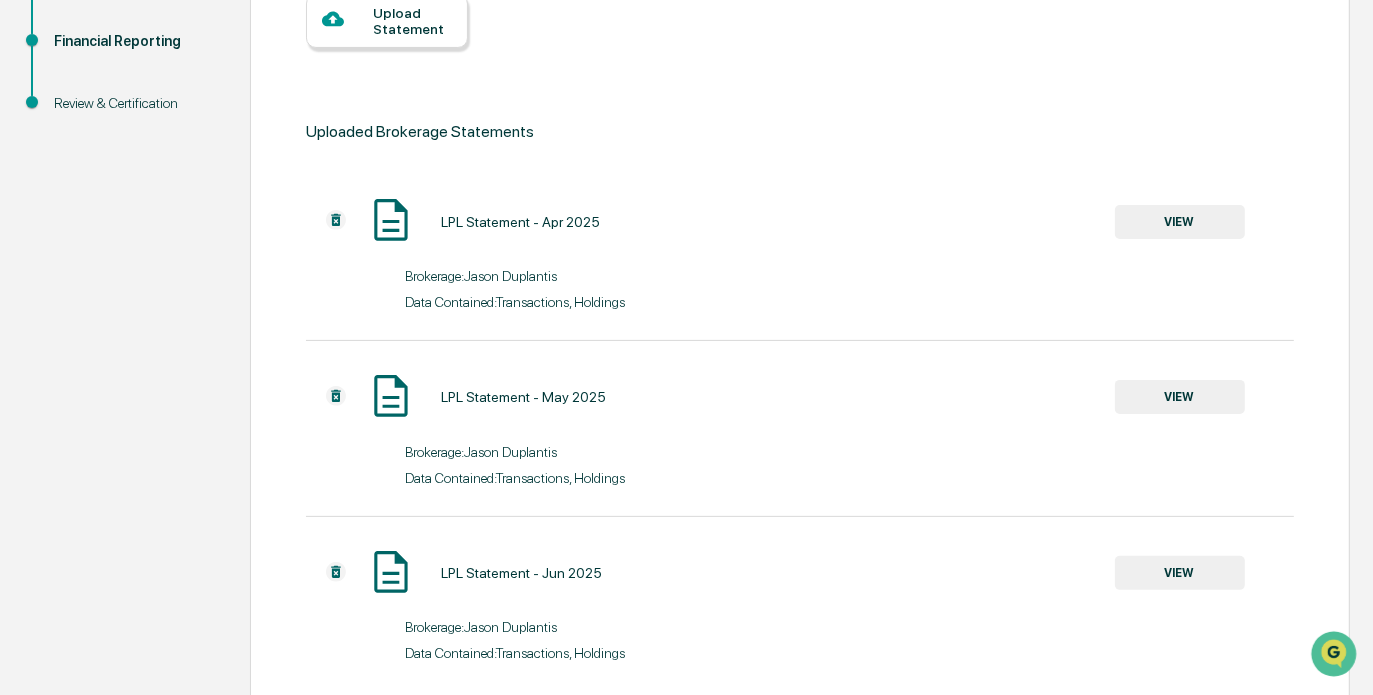 scroll, scrollTop: 501, scrollLeft: 0, axis: vertical 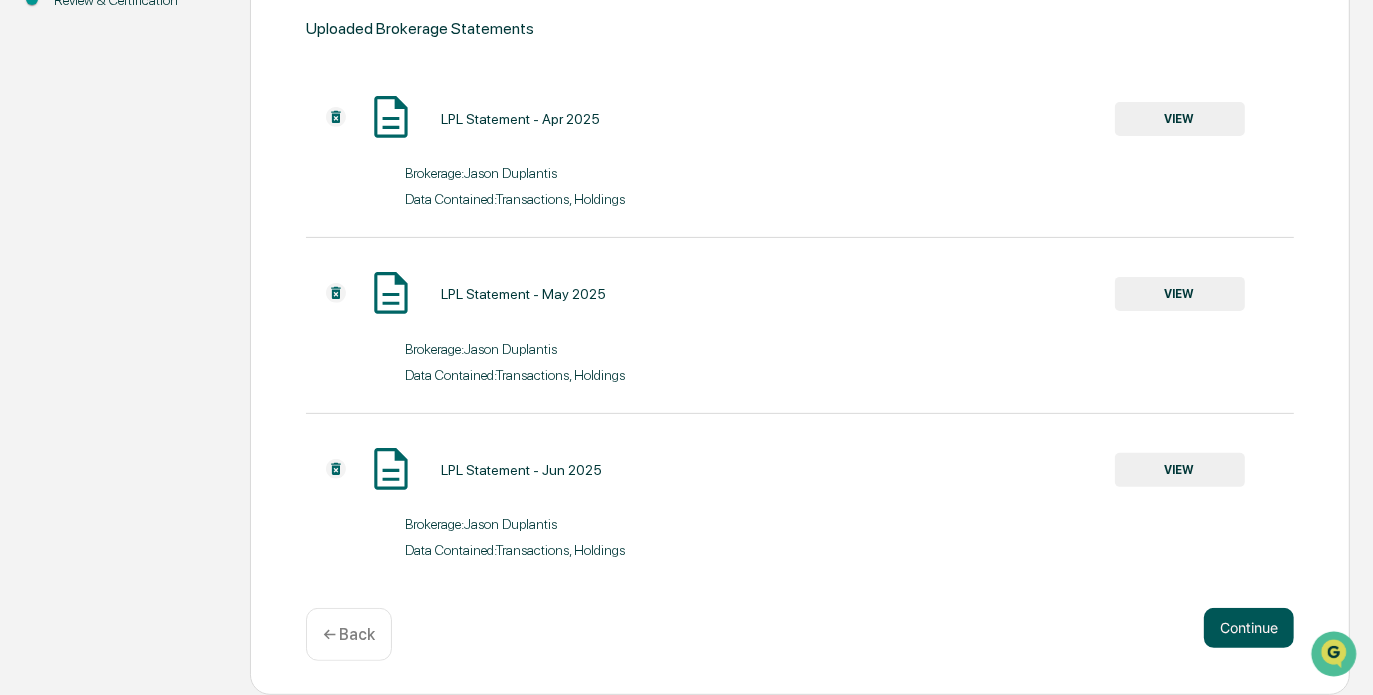 click on "Continue" at bounding box center (1249, 628) 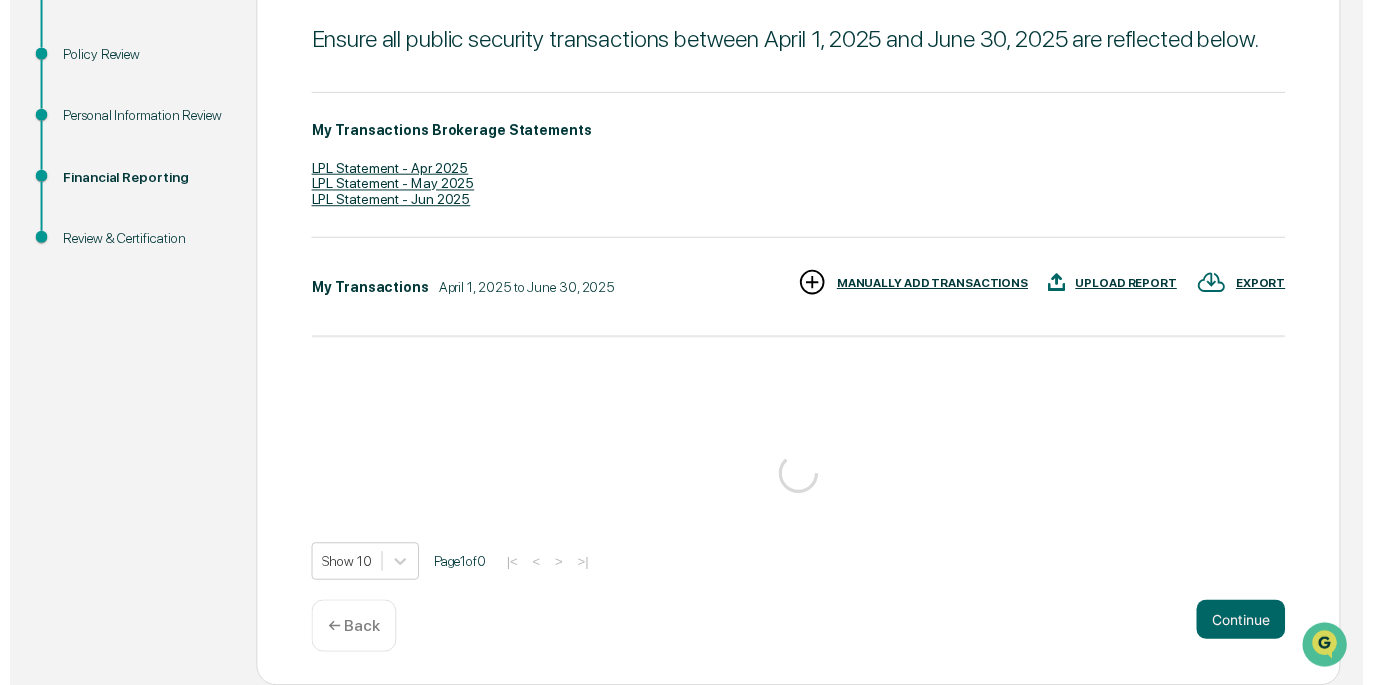scroll, scrollTop: 326, scrollLeft: 0, axis: vertical 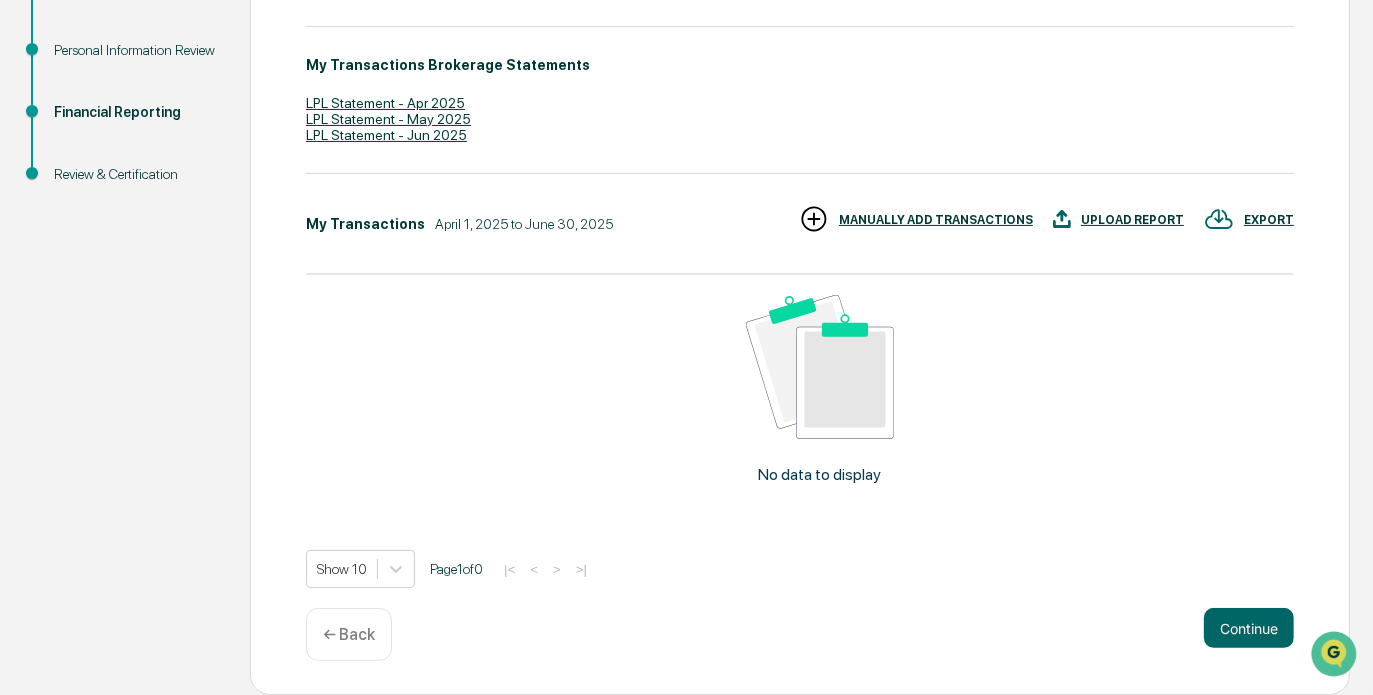 click on "Continue" at bounding box center [1249, 628] 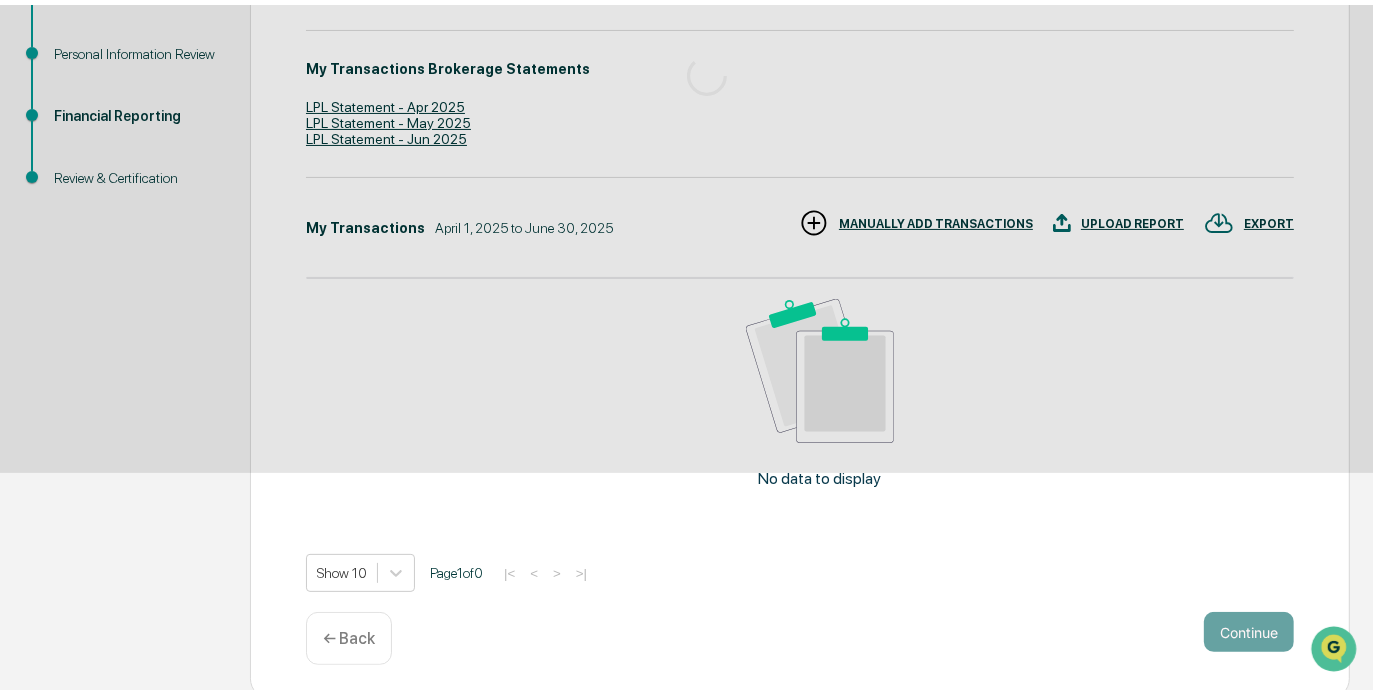 scroll, scrollTop: 173, scrollLeft: 0, axis: vertical 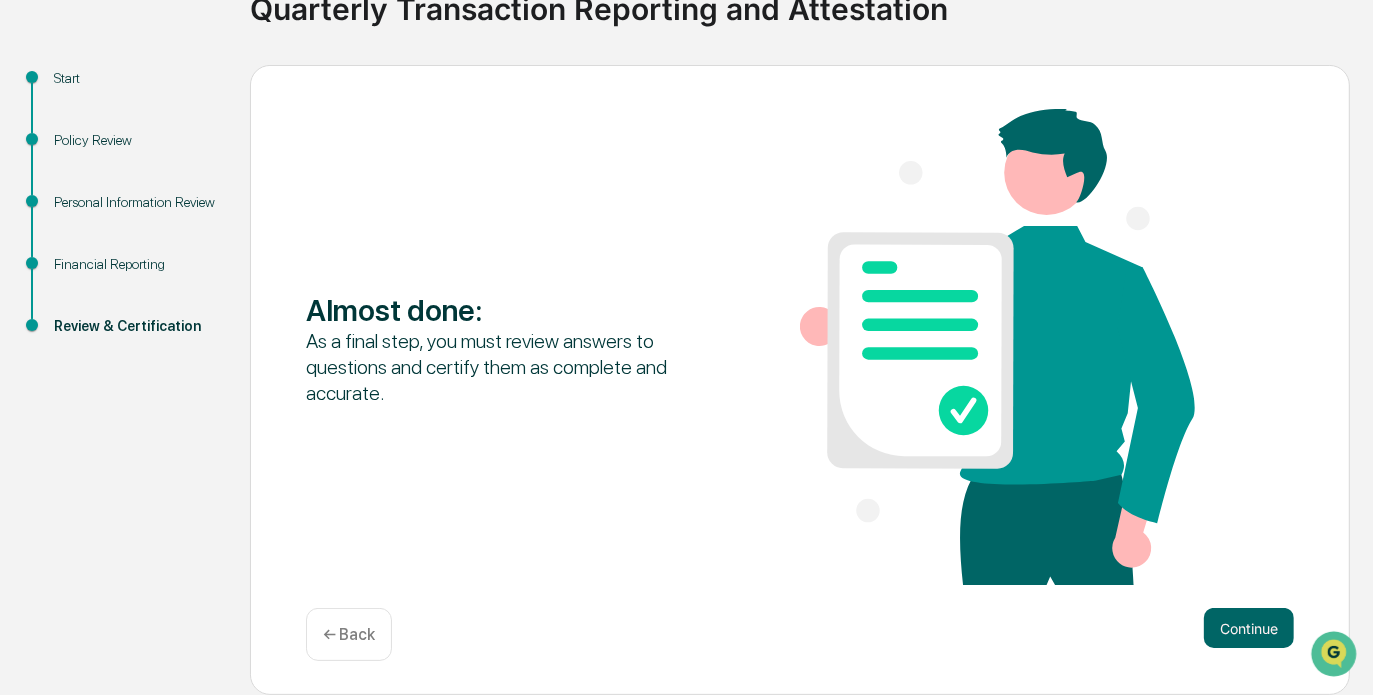 click on "Continue" at bounding box center [1249, 628] 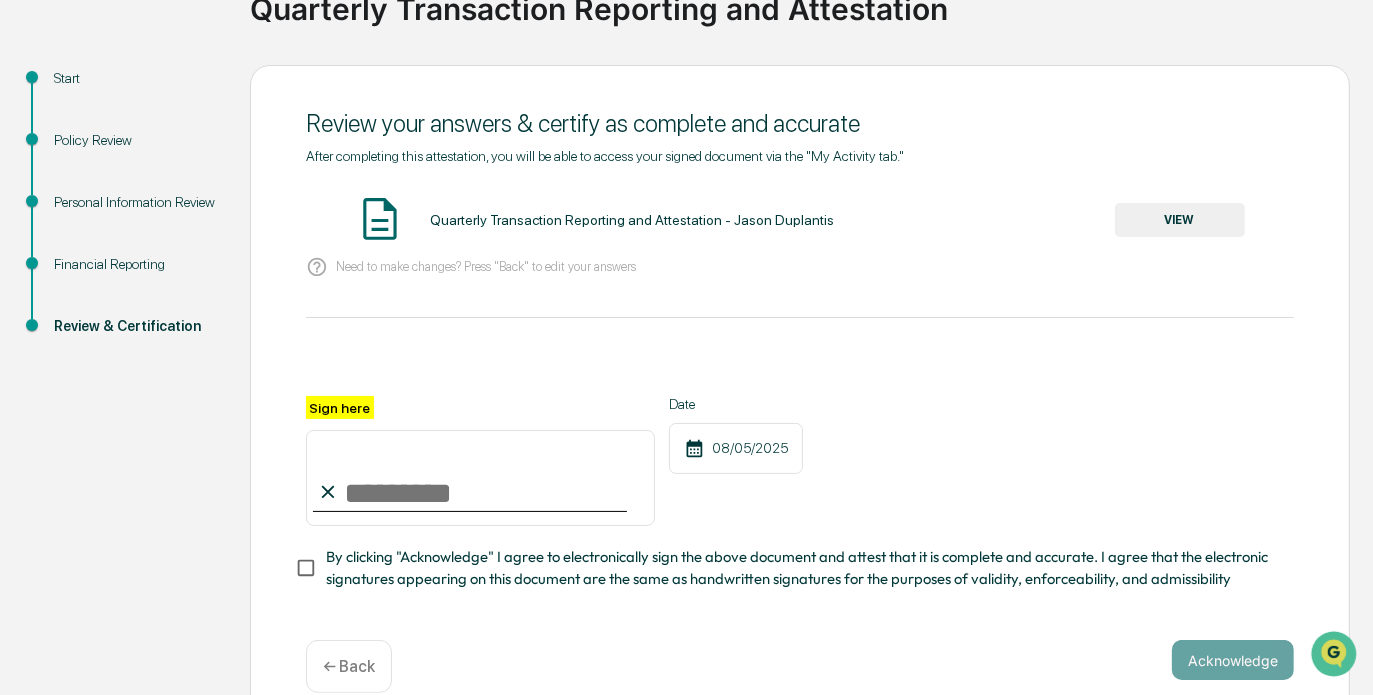 click on "Sign here" at bounding box center [480, 478] 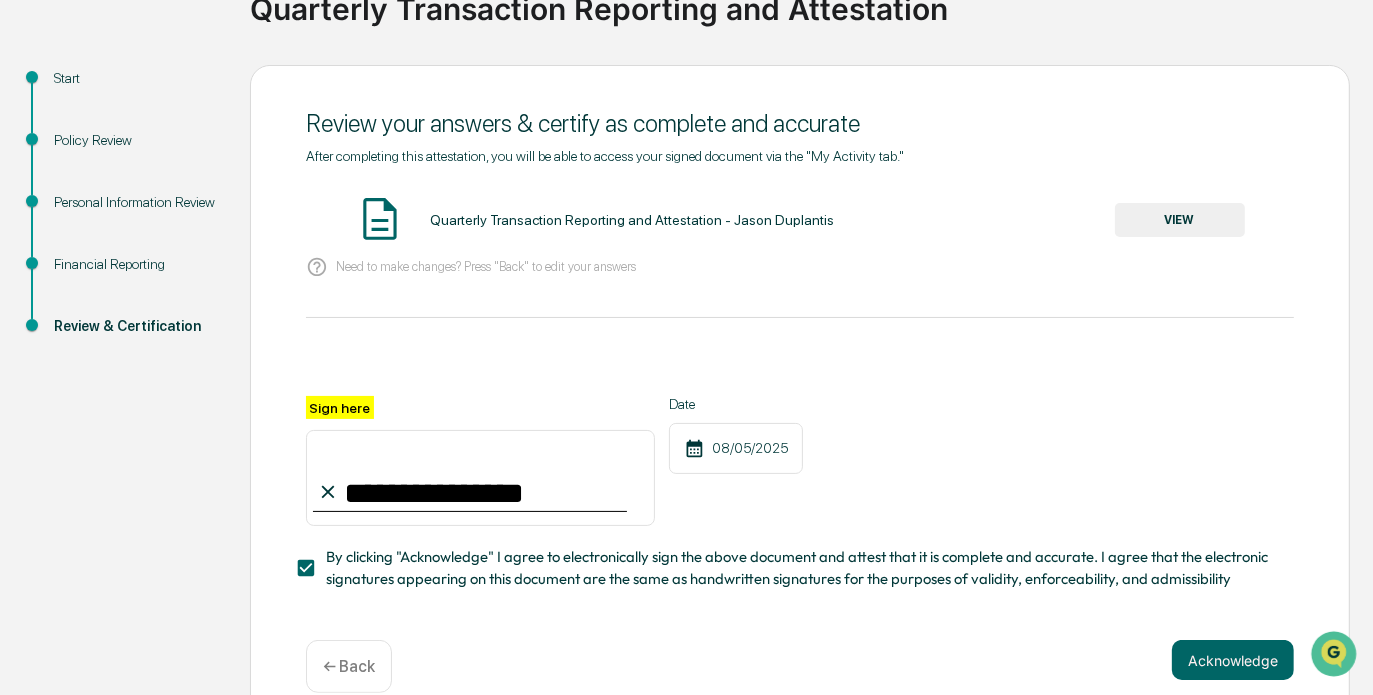 click on "VIEW" at bounding box center [1180, 220] 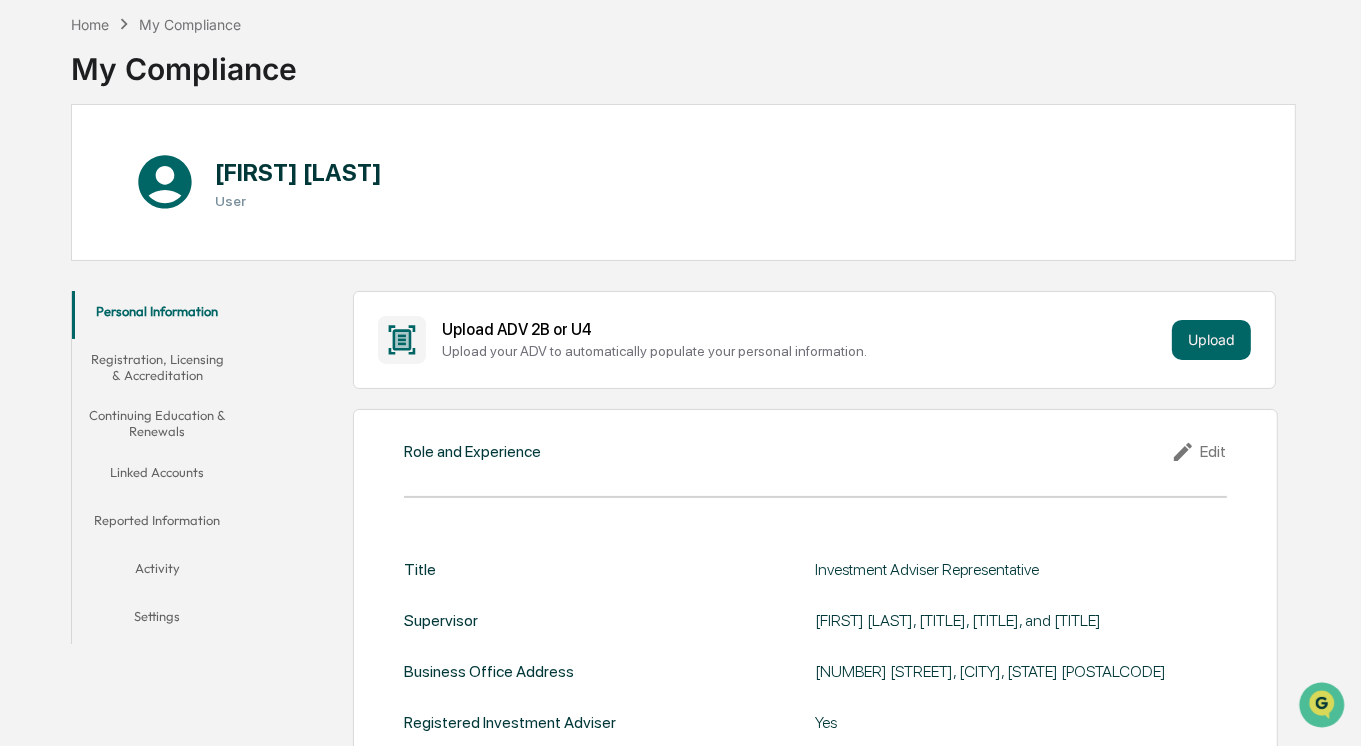 scroll, scrollTop: 0, scrollLeft: 0, axis: both 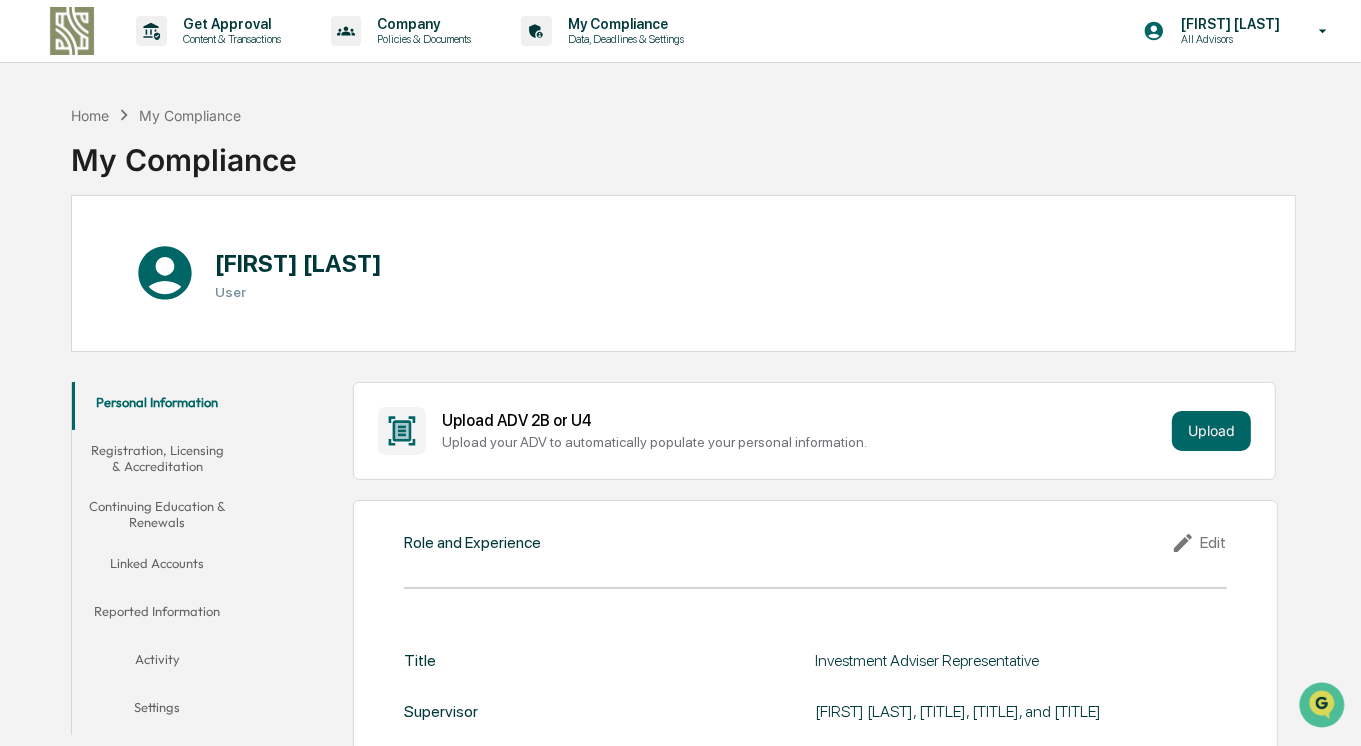 click on "Registration, Licensing & Accreditation" at bounding box center [157, 458] 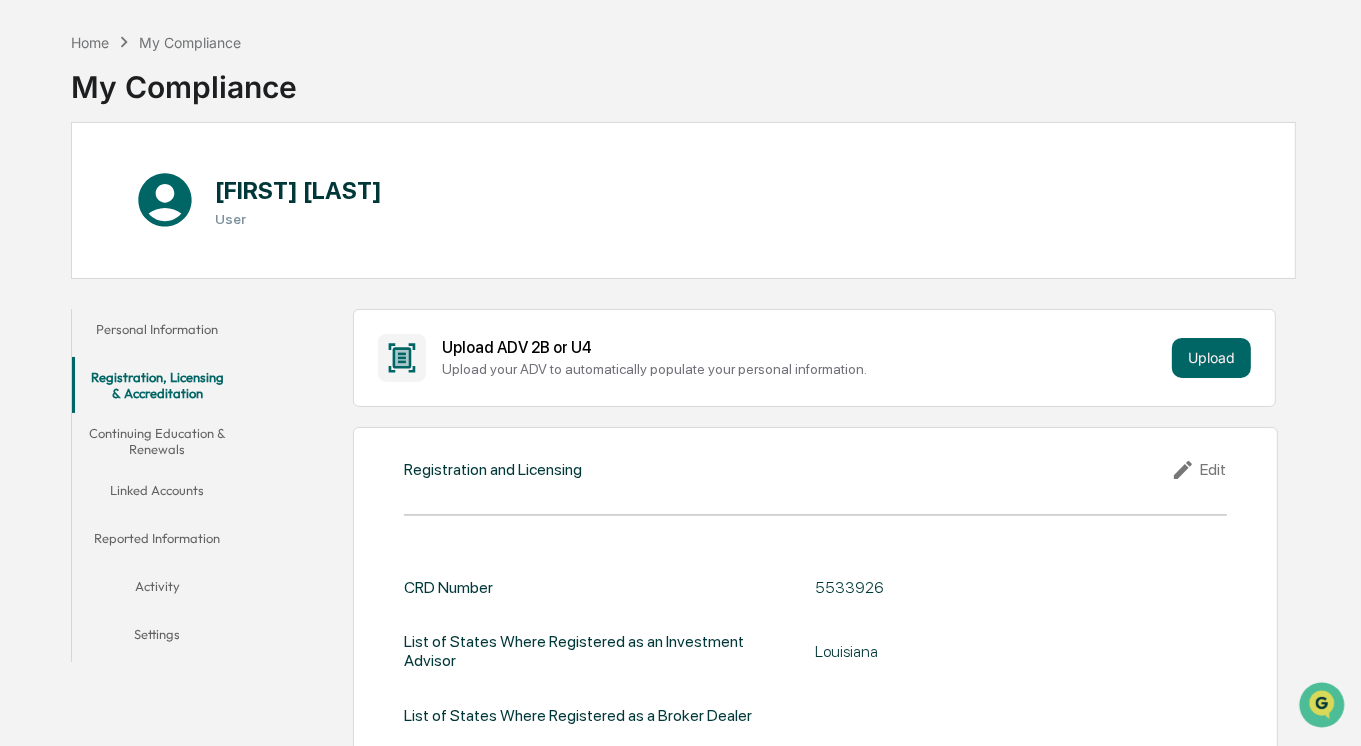 scroll, scrollTop: 0, scrollLeft: 0, axis: both 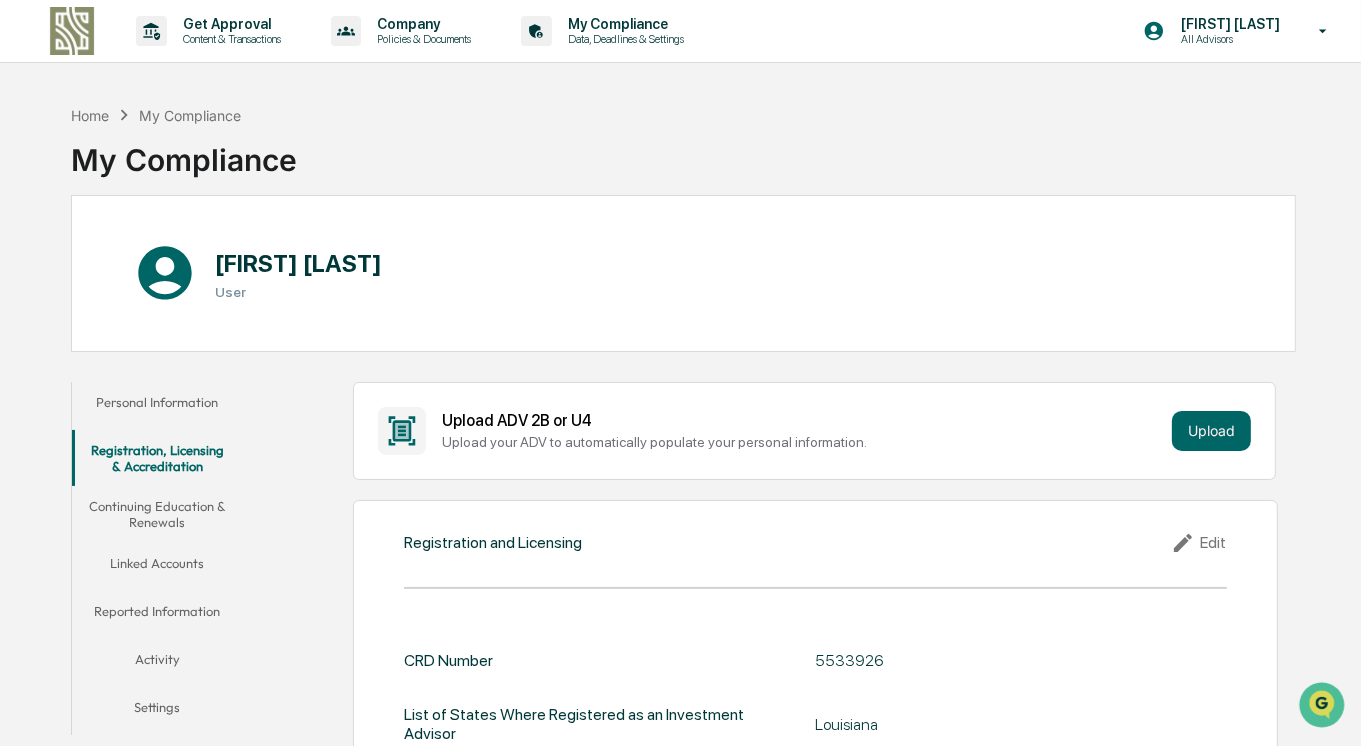 click on "Continuing Education & Renewals" at bounding box center [157, 514] 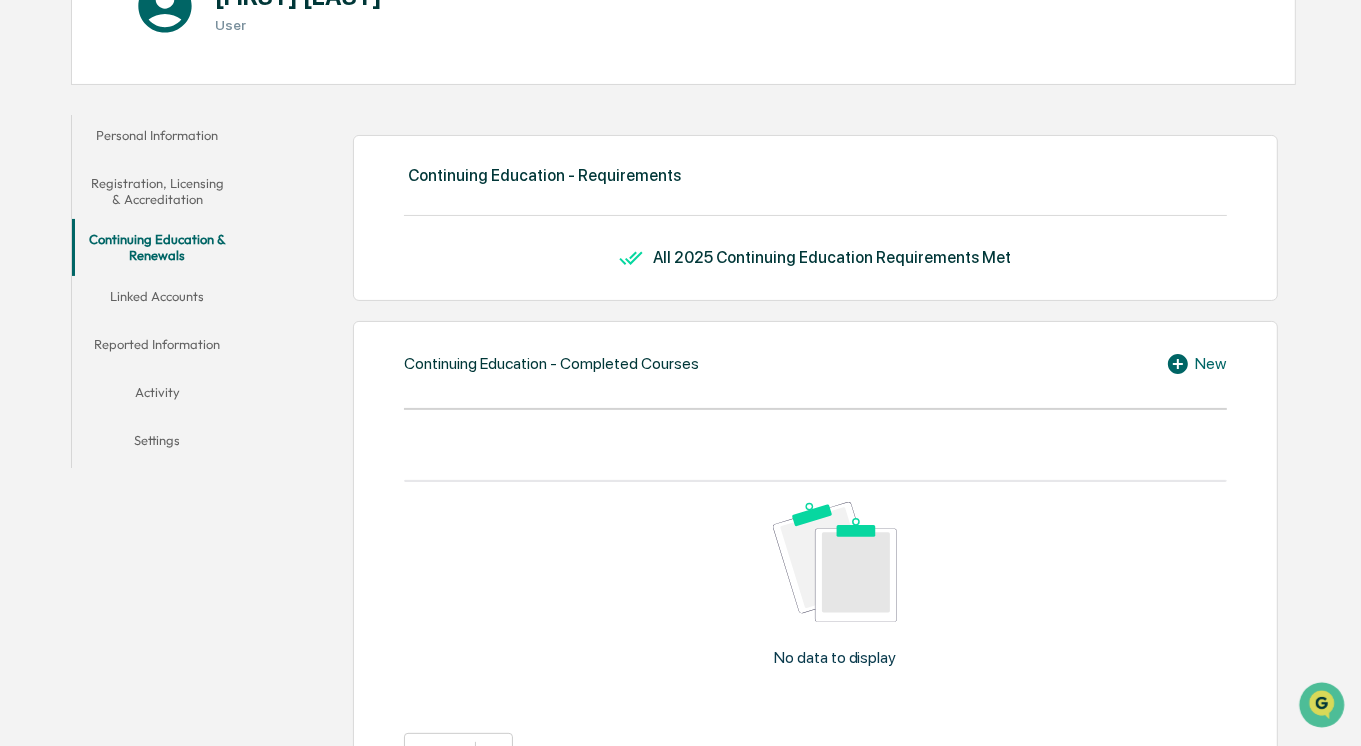 scroll, scrollTop: 266, scrollLeft: 0, axis: vertical 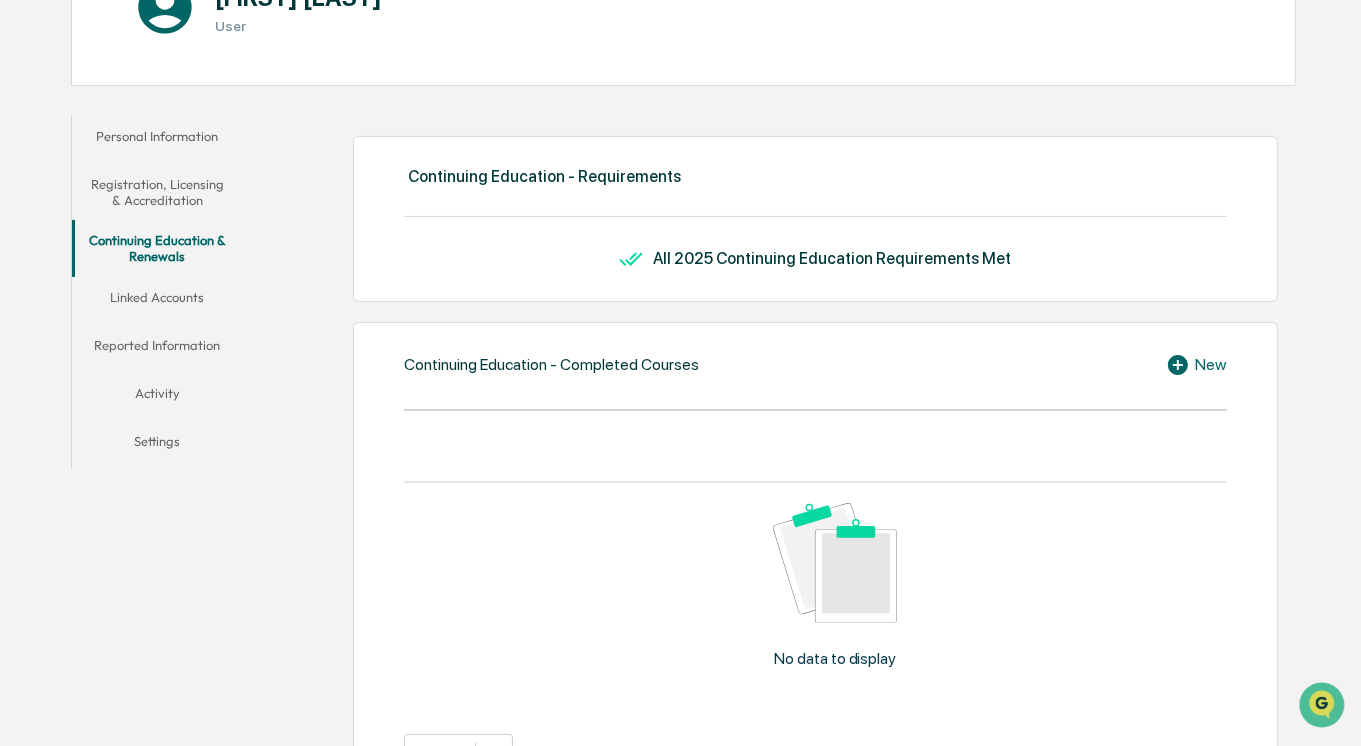 click on "Linked Accounts" at bounding box center (157, 301) 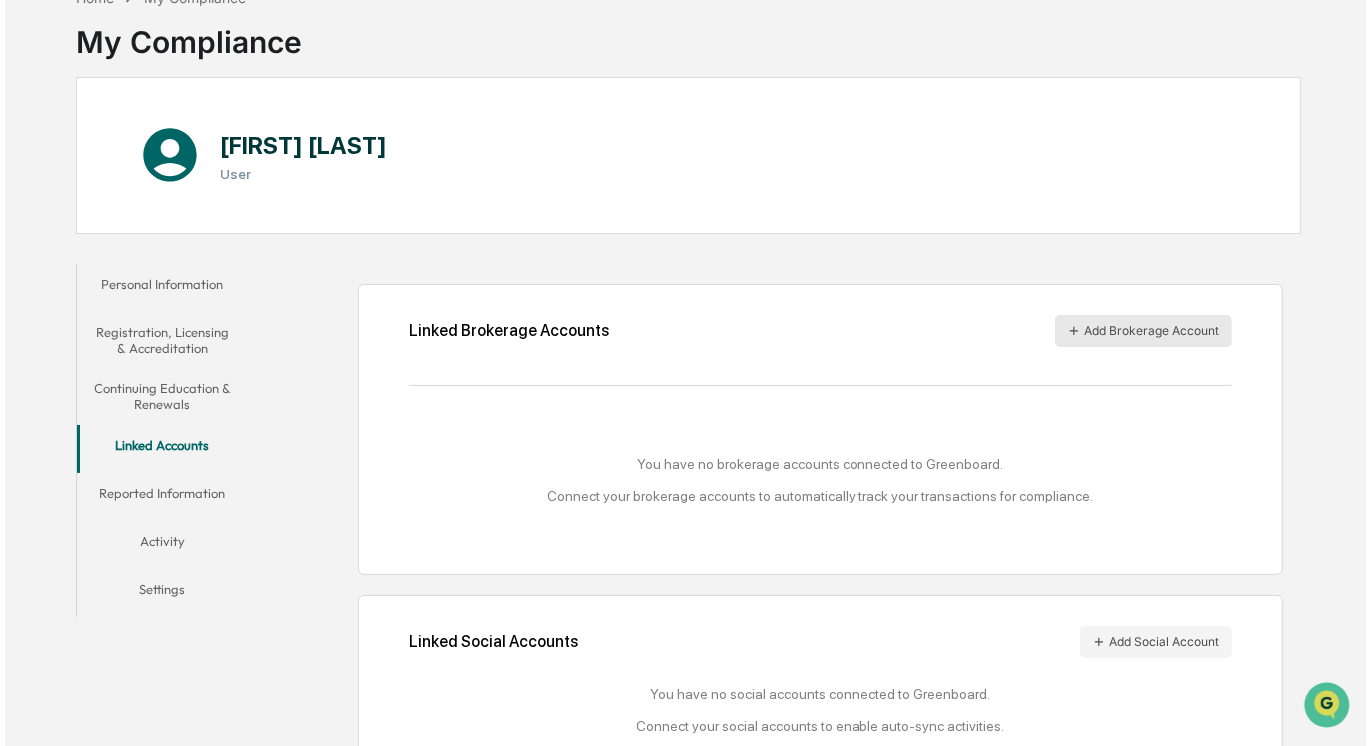 scroll, scrollTop: 168, scrollLeft: 0, axis: vertical 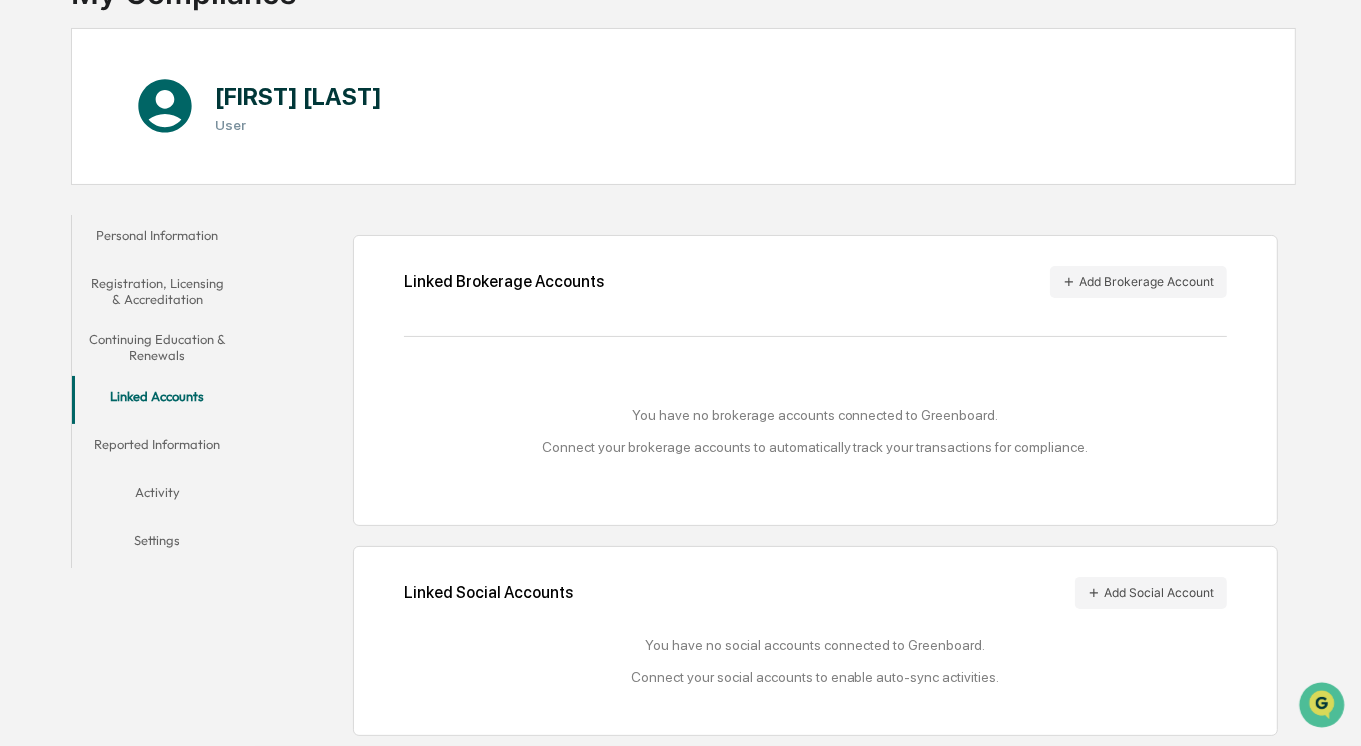 click on "Linked Brokerage Accounts Add Brokerage Account You have no brokerage accounts connected to Greenboard. Connect your brokerage accounts to automatically track your transactions for compliance." at bounding box center (815, 380) 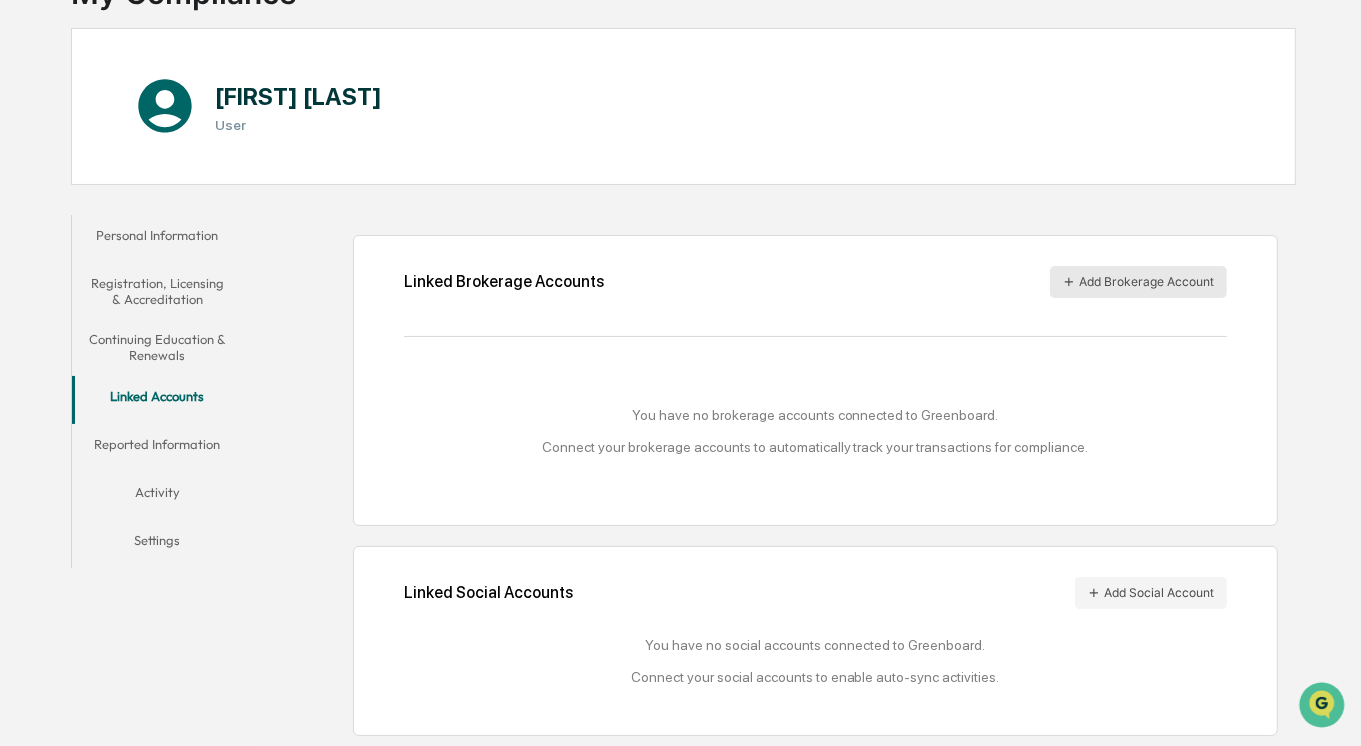 click on "Add Brokerage Account" at bounding box center (1138, 282) 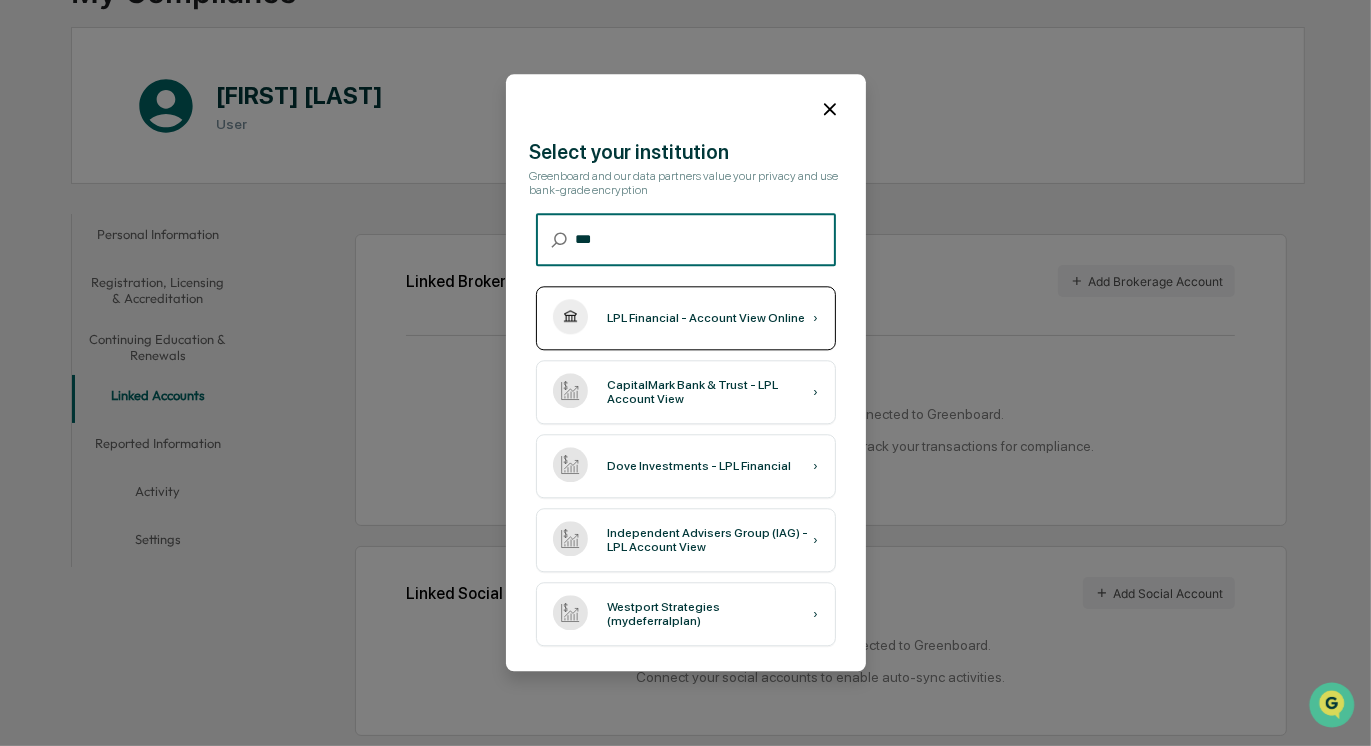 type on "***" 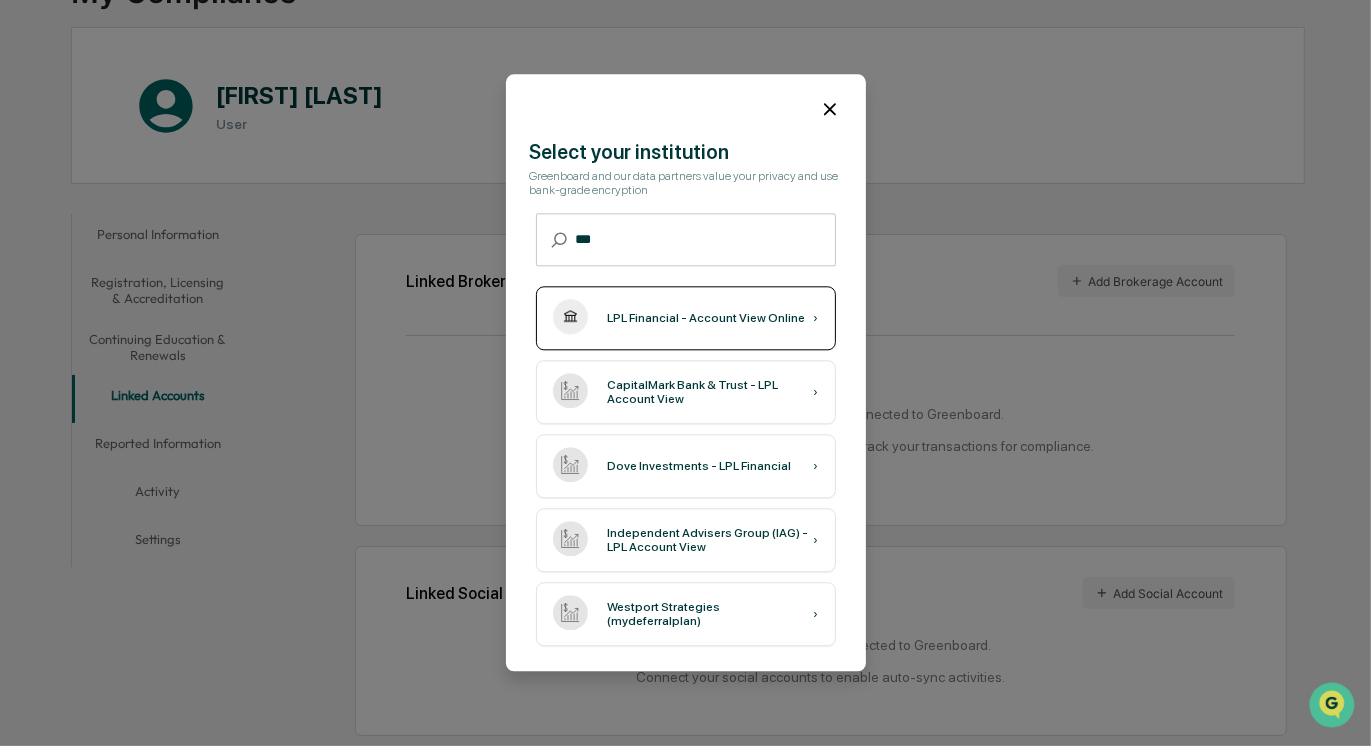 click on "LPL Financial - Account View Online" at bounding box center [707, 319] 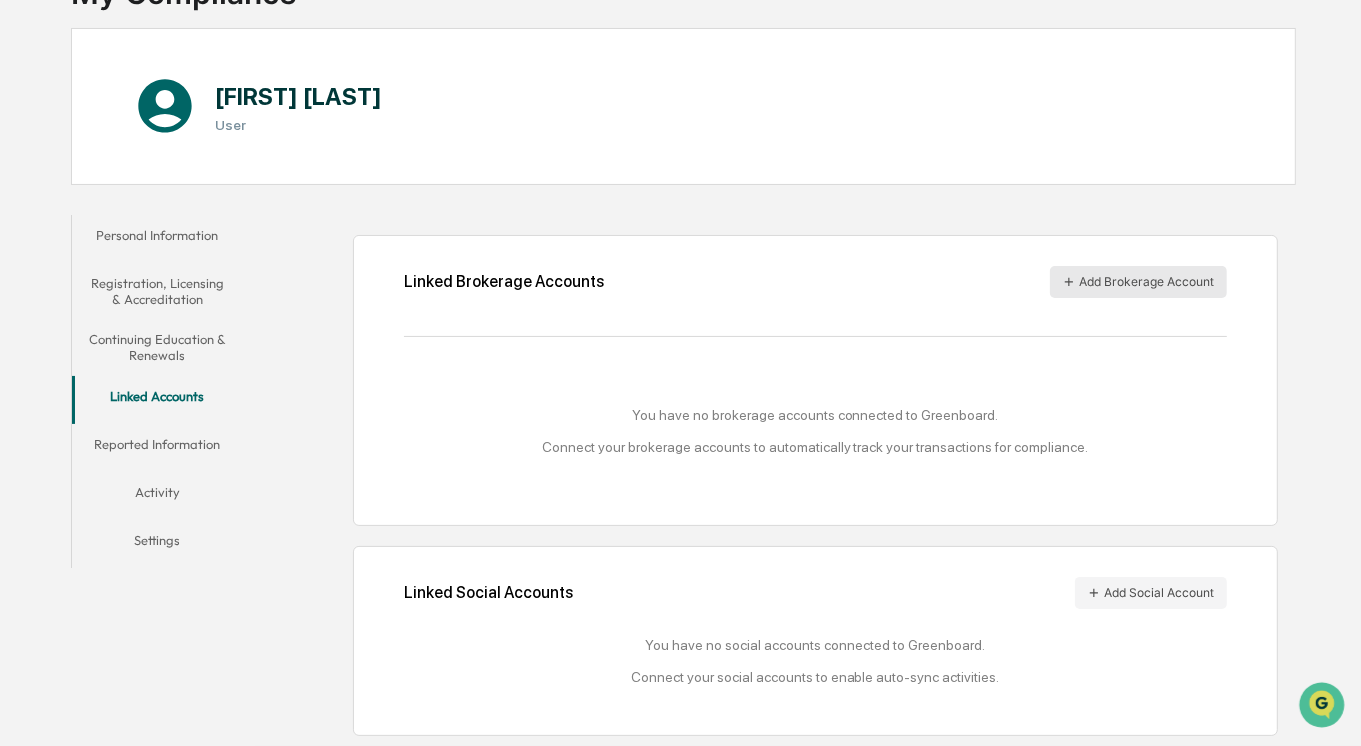 click on "Add Brokerage Account" at bounding box center [1138, 282] 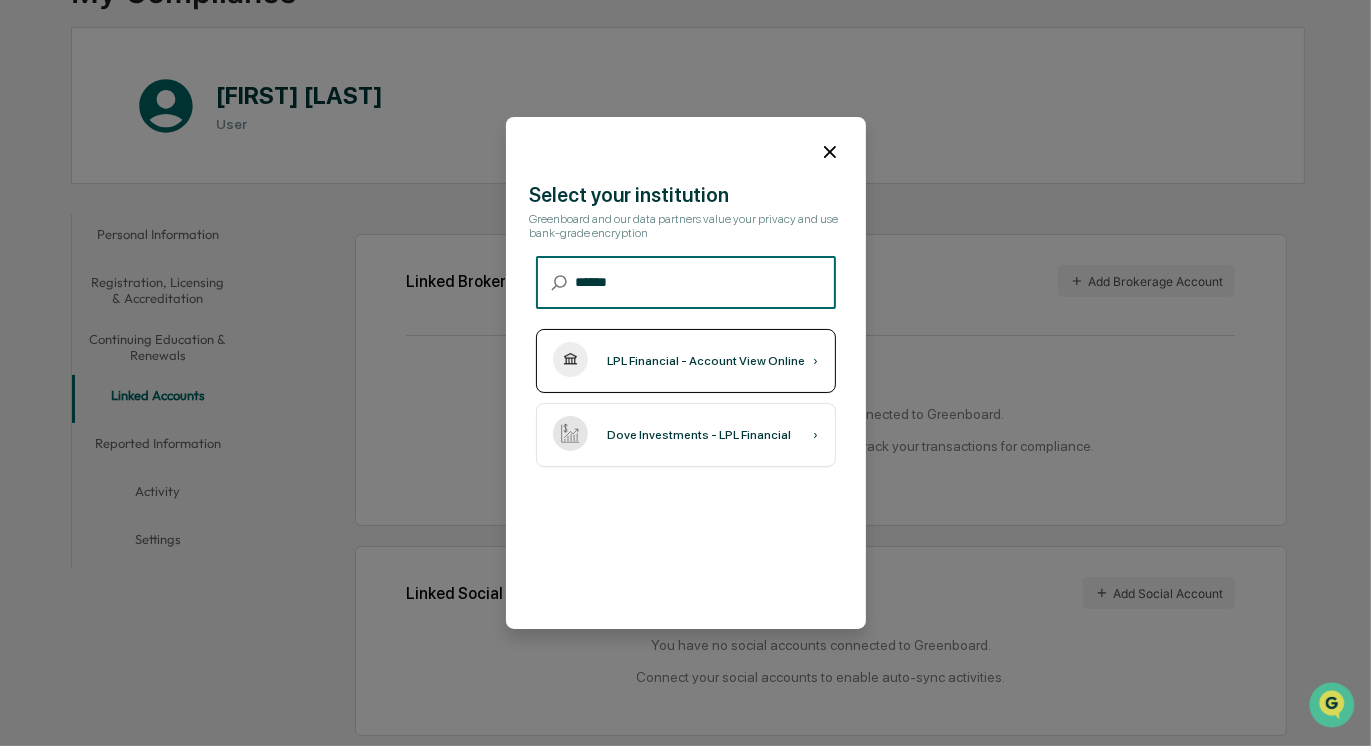 type on "******" 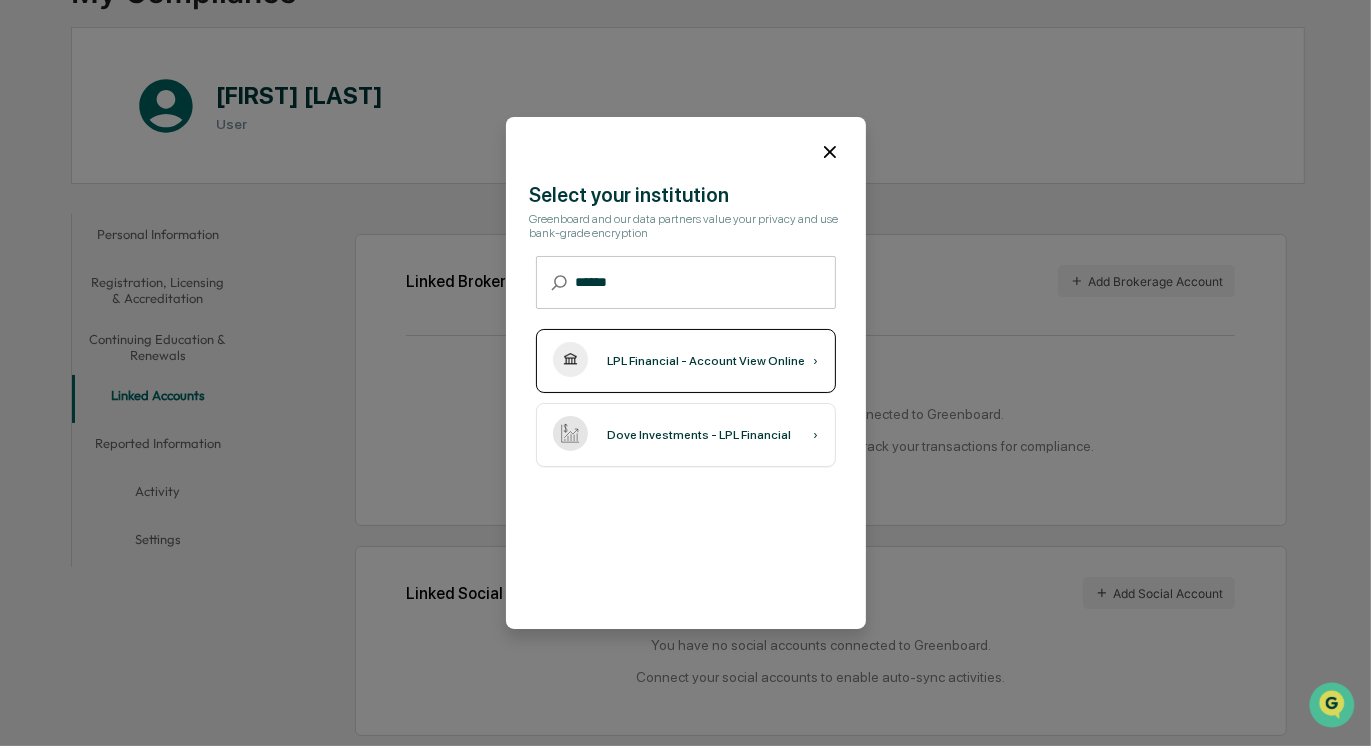 click on "LPL Financial - Account View Online" at bounding box center (707, 361) 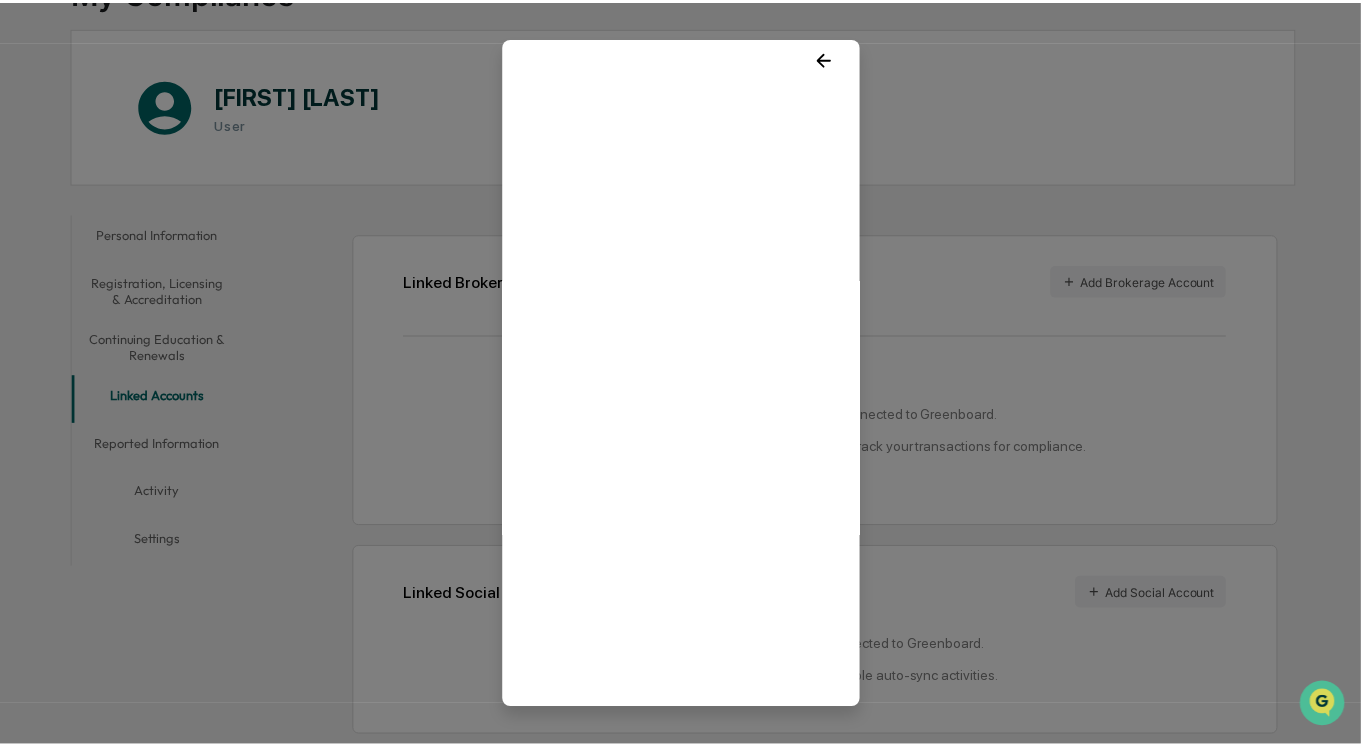 scroll, scrollTop: 0, scrollLeft: 0, axis: both 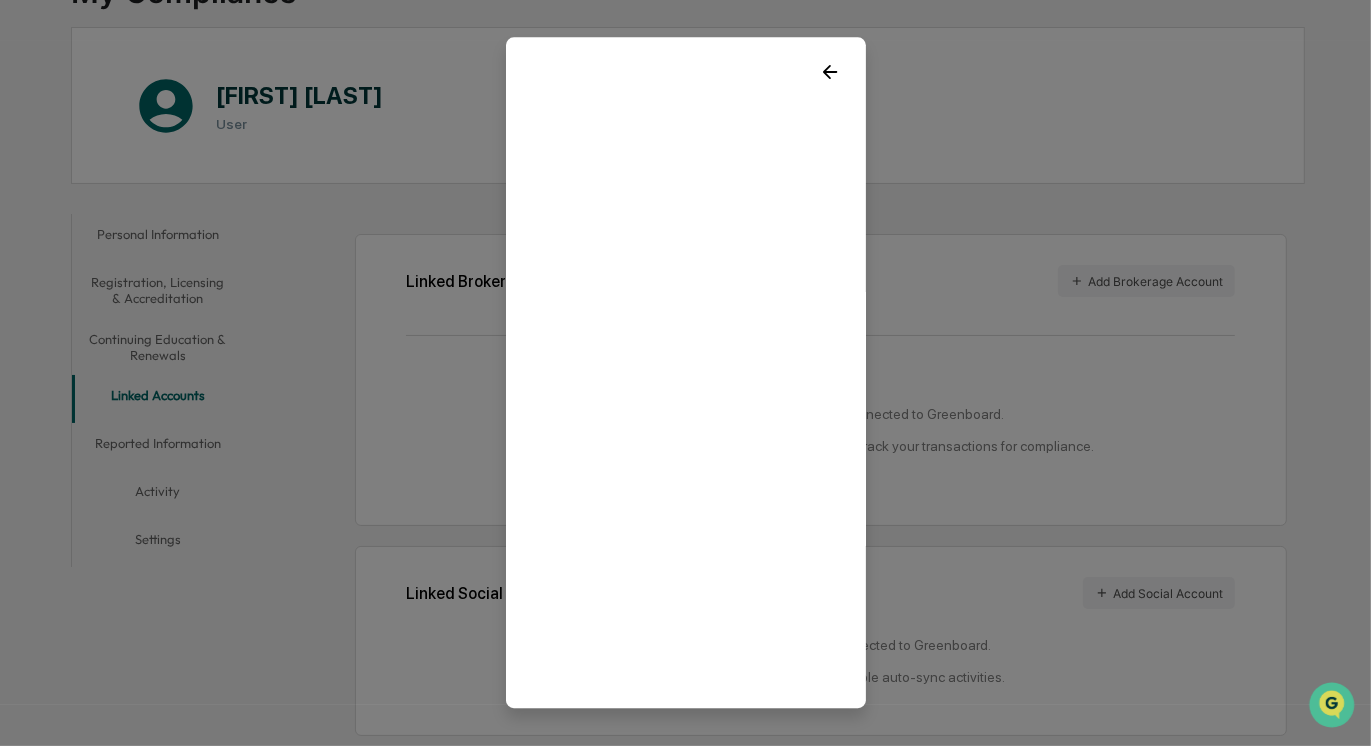 click 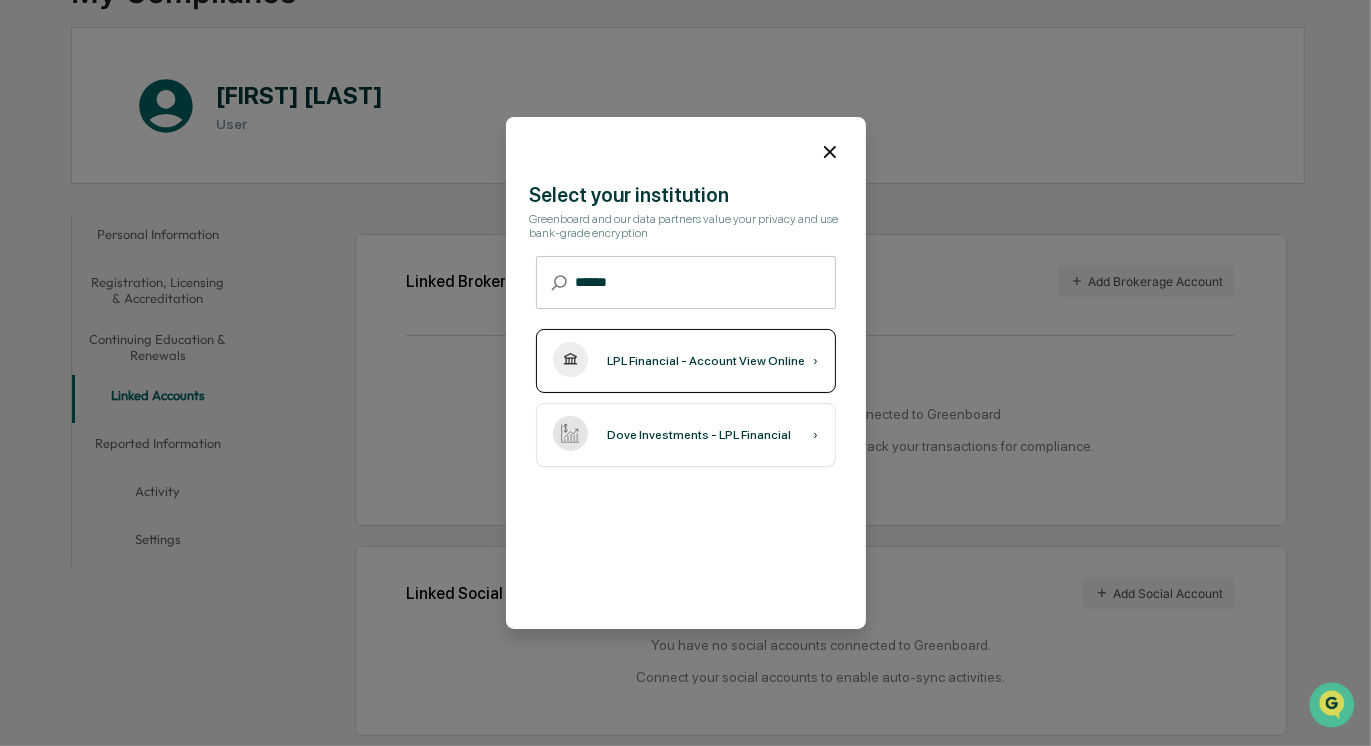 click on "LPL Financial - Account View Online" at bounding box center (707, 361) 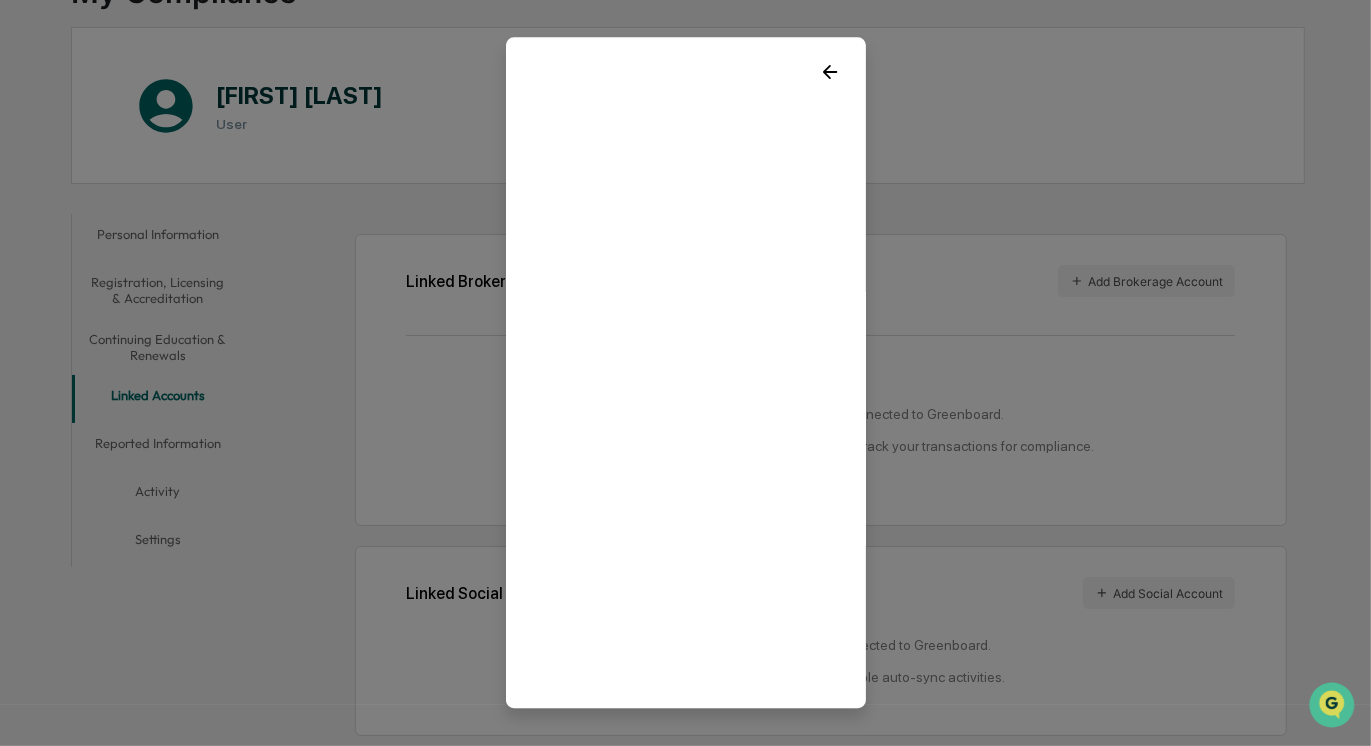 click 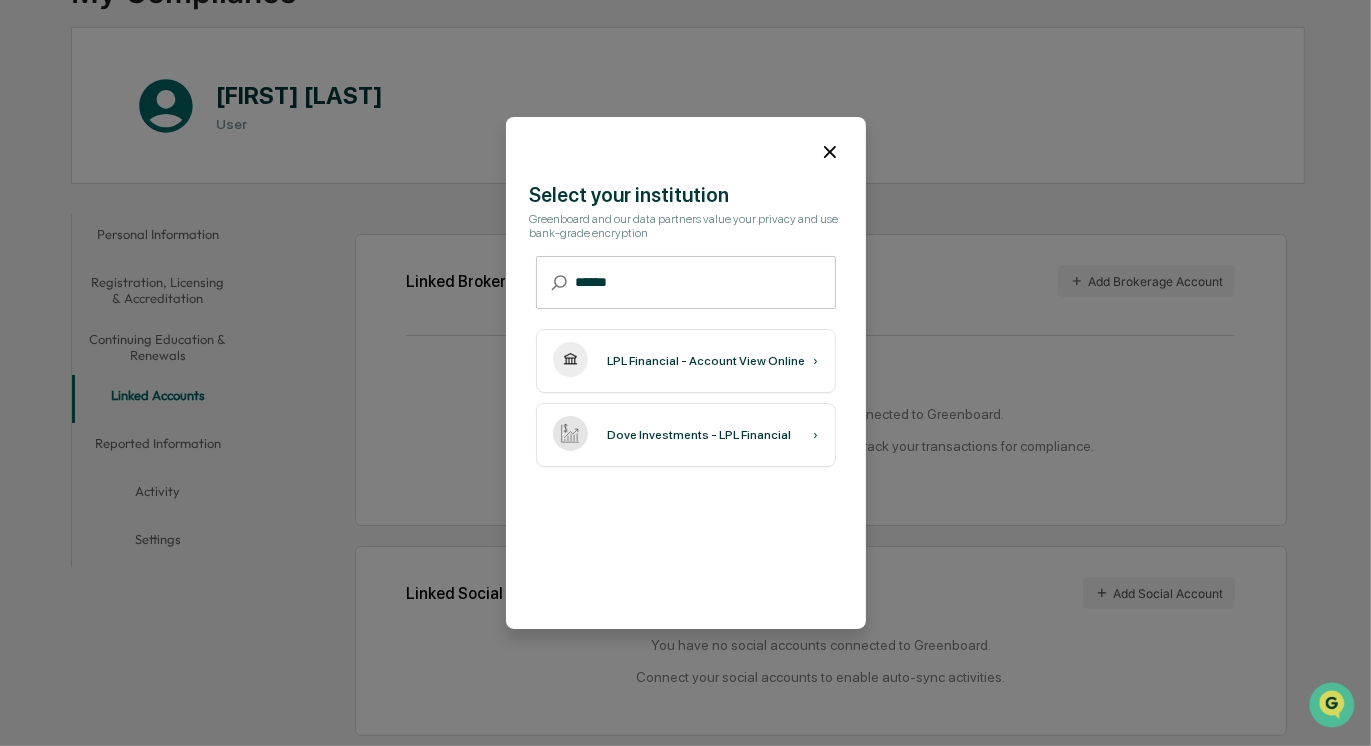 click 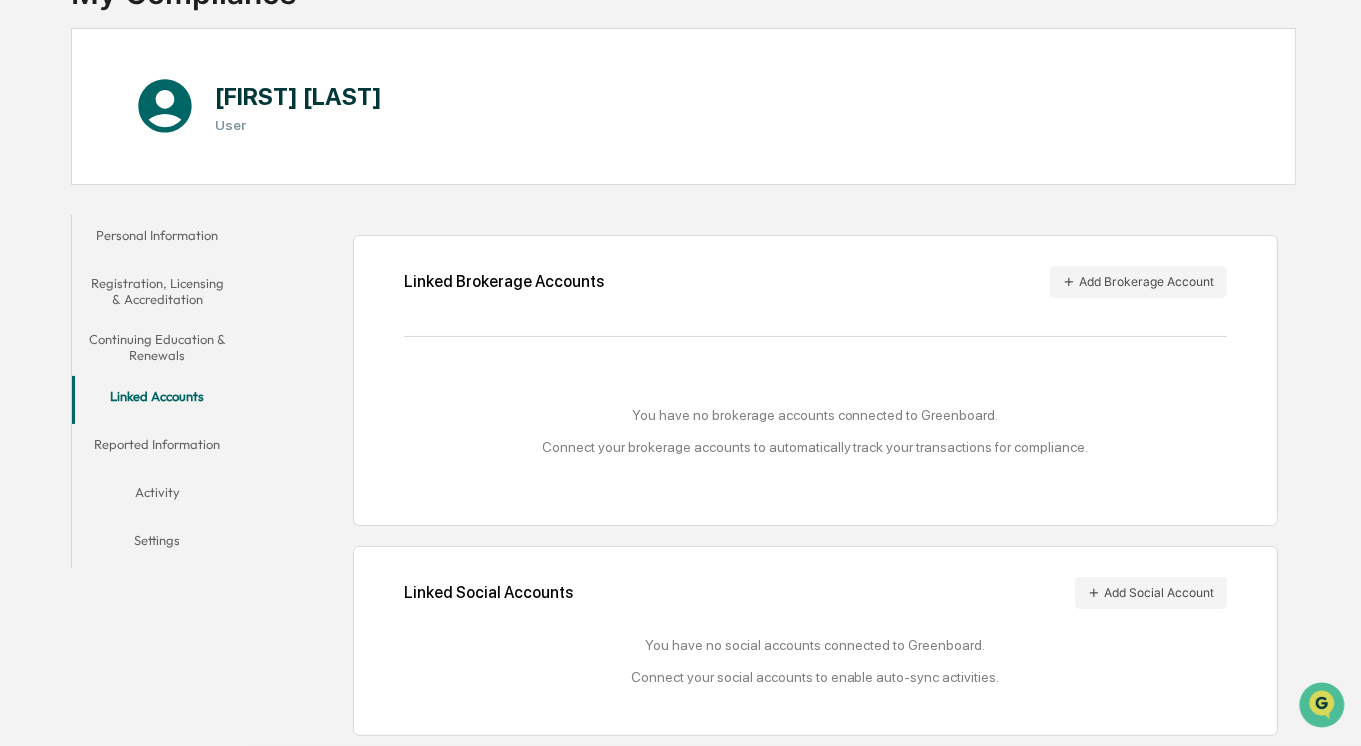 click on "Reported Information" at bounding box center (157, 448) 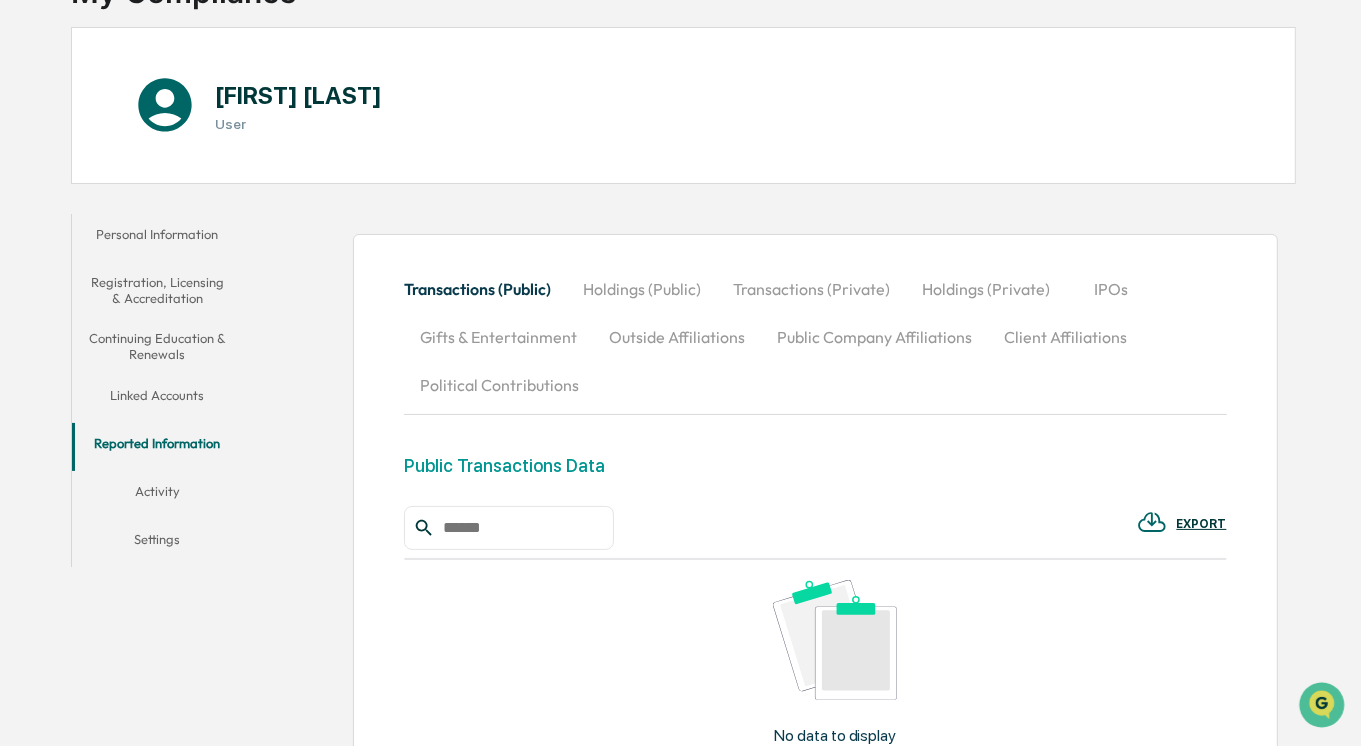 click on "Linked Accounts" at bounding box center (157, 399) 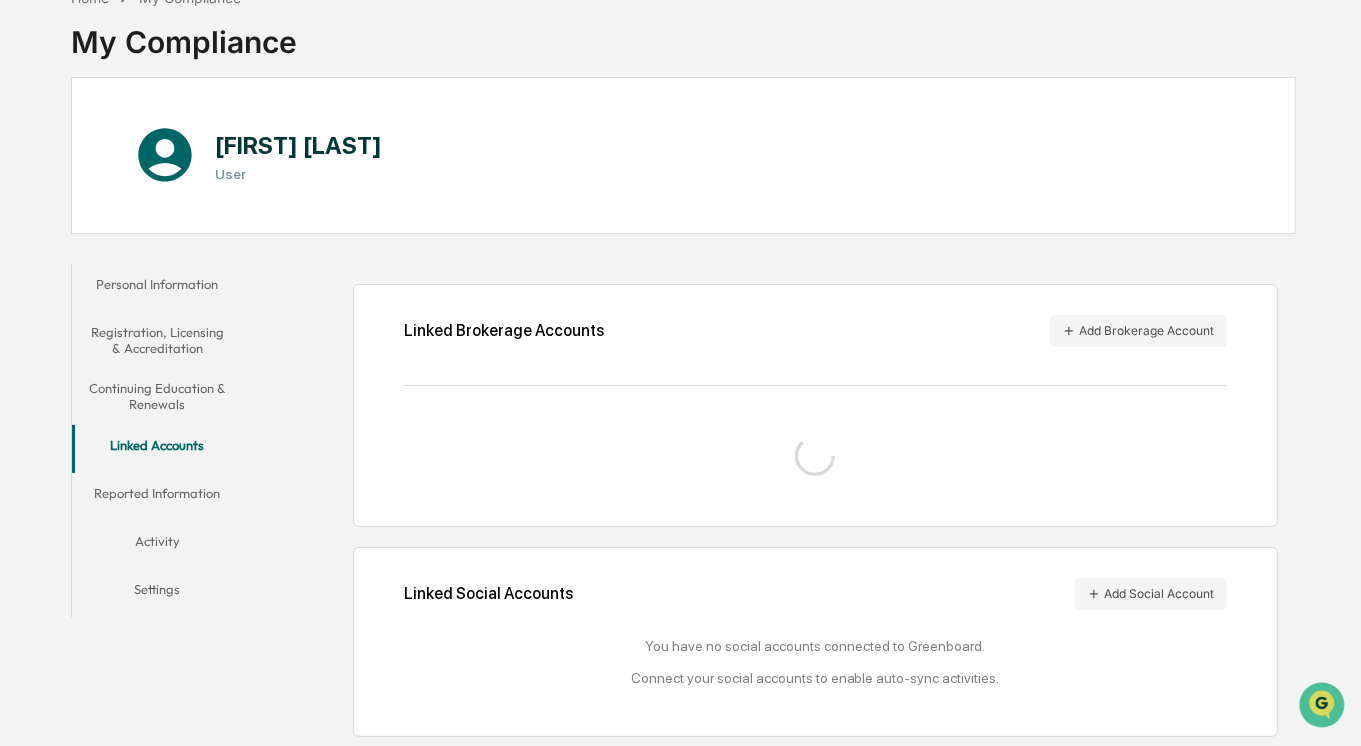 scroll, scrollTop: 168, scrollLeft: 0, axis: vertical 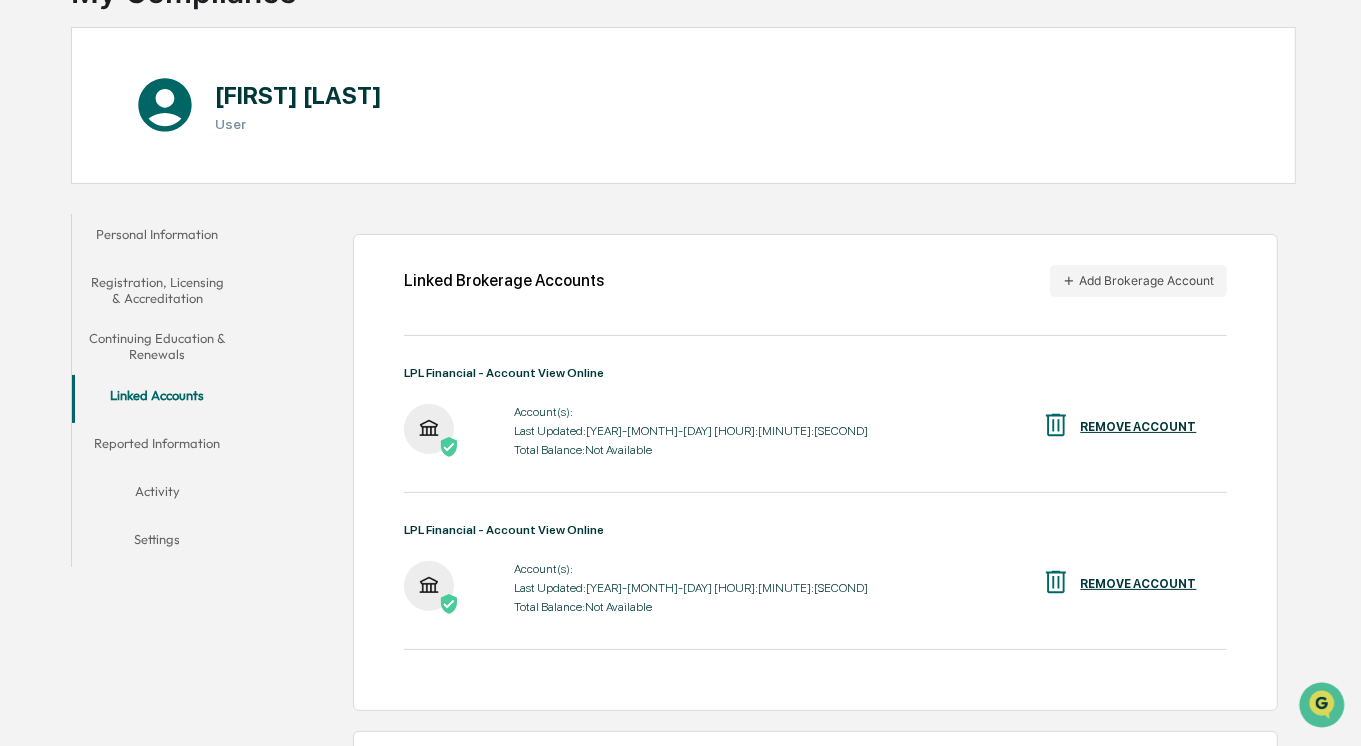 click on "REMOVE ACCOUNT" at bounding box center (1139, 584) 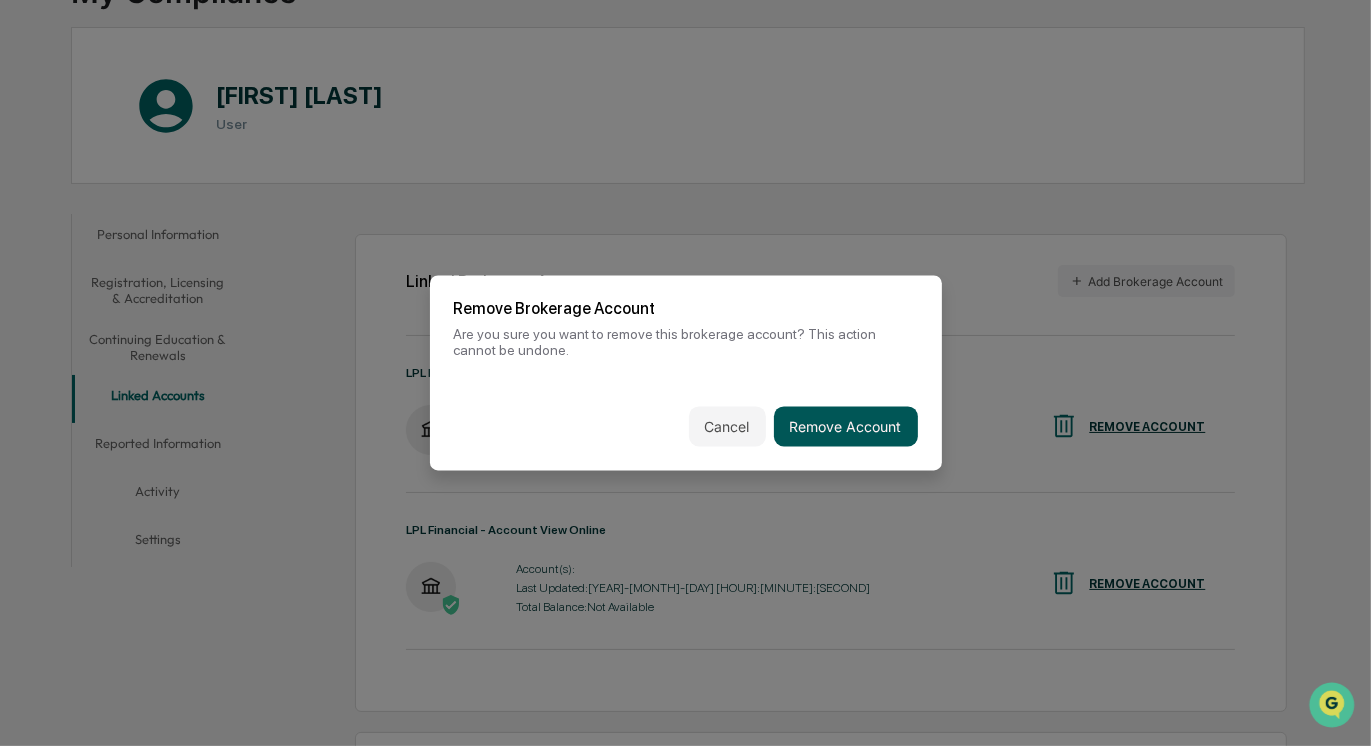 click on "Remove Account" at bounding box center [846, 427] 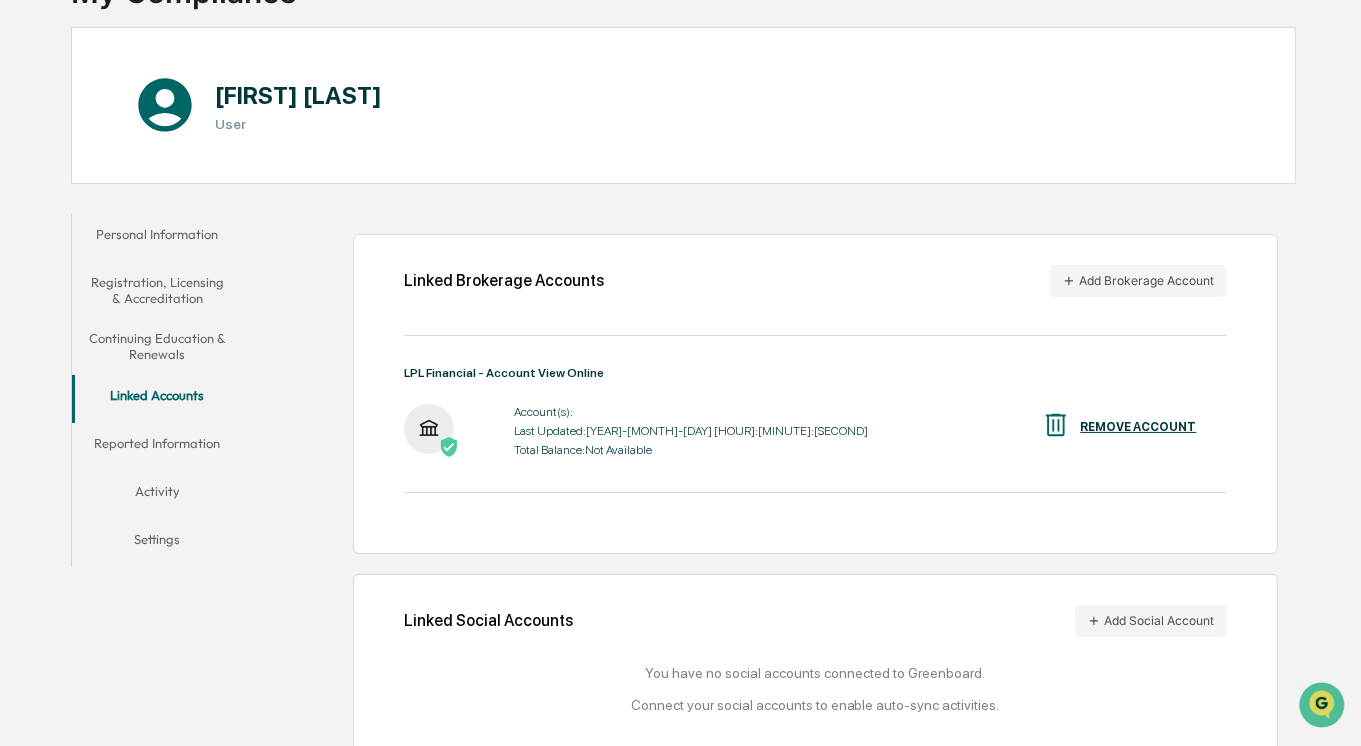 scroll, scrollTop: 197, scrollLeft: 0, axis: vertical 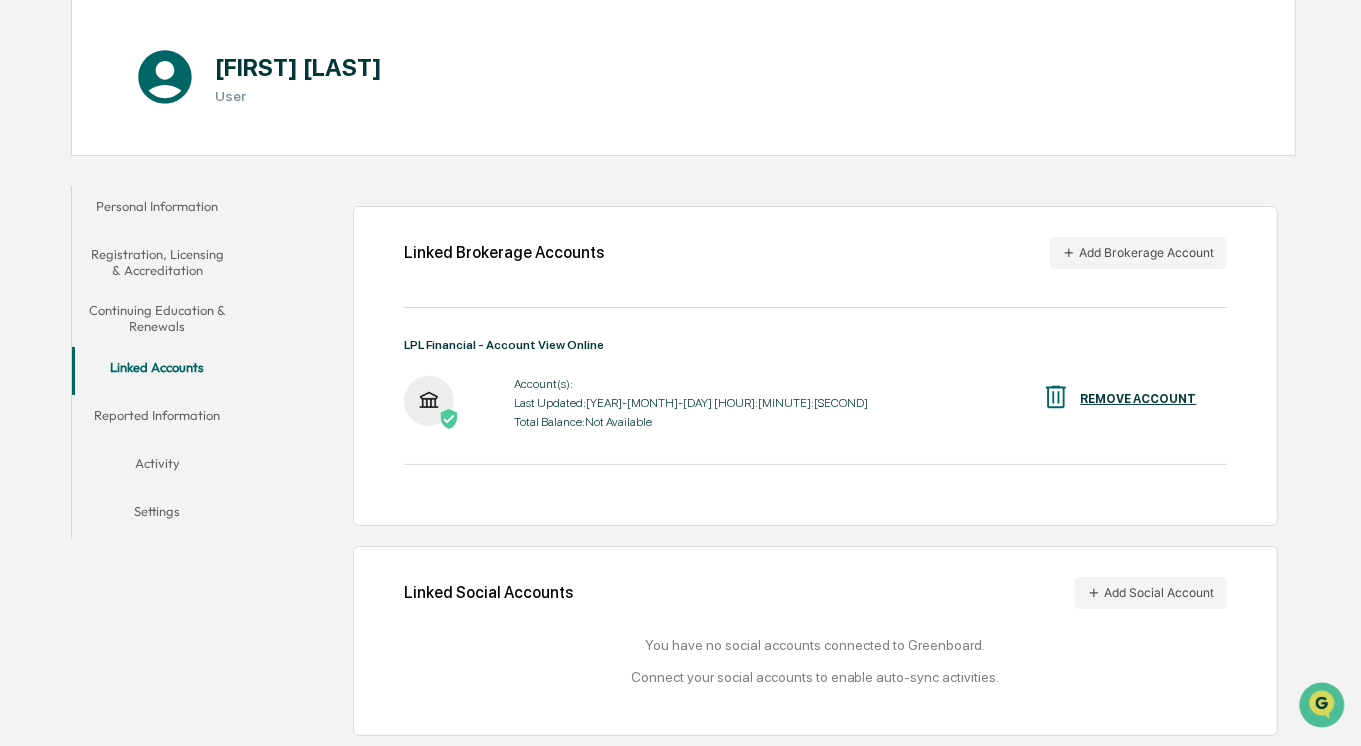 click on "Reported Information" at bounding box center [157, 419] 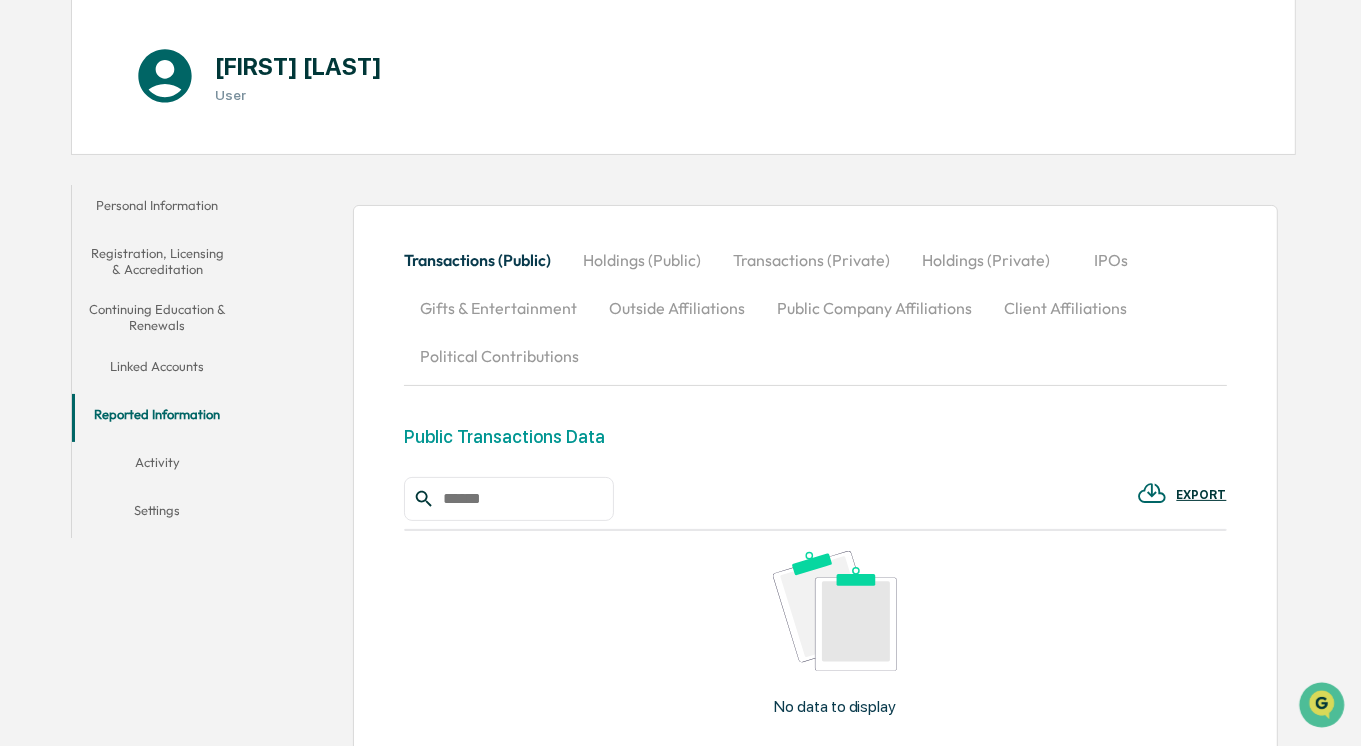 click on "Linked Accounts" at bounding box center [157, 370] 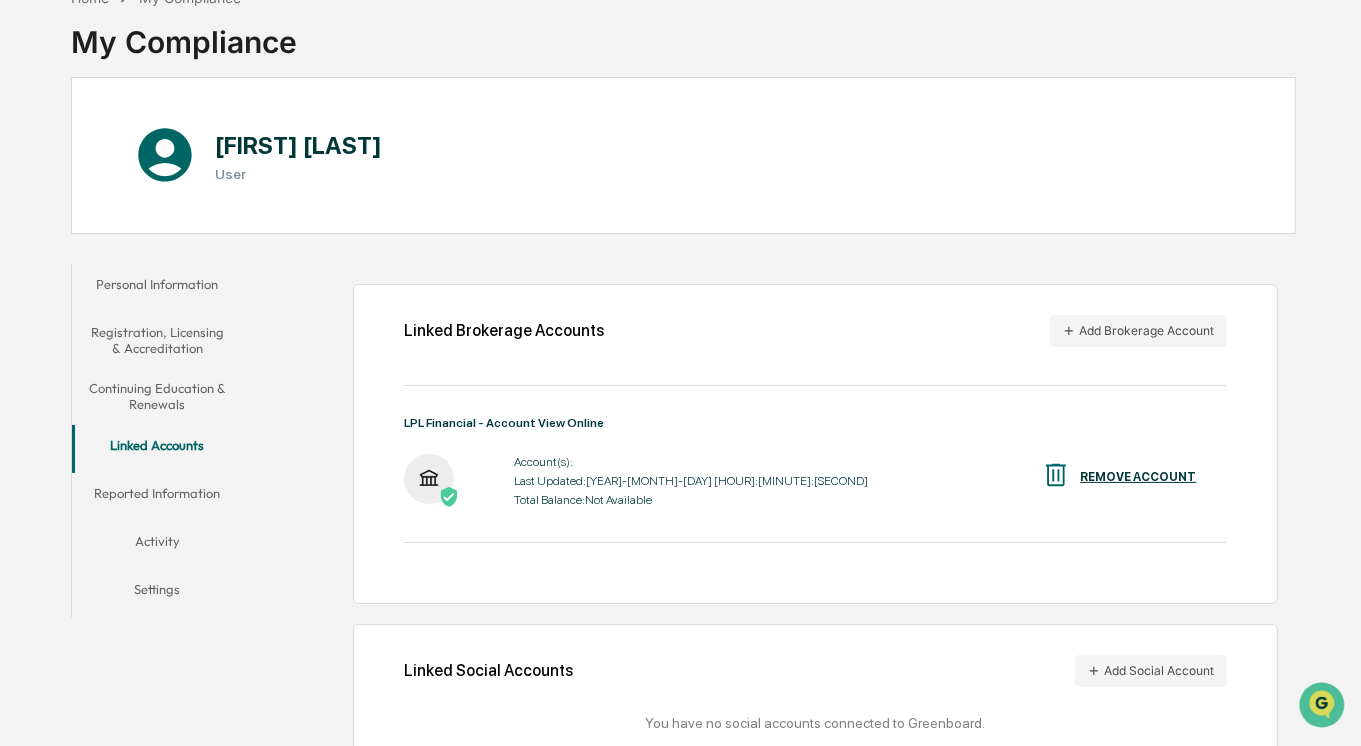 scroll, scrollTop: 197, scrollLeft: 0, axis: vertical 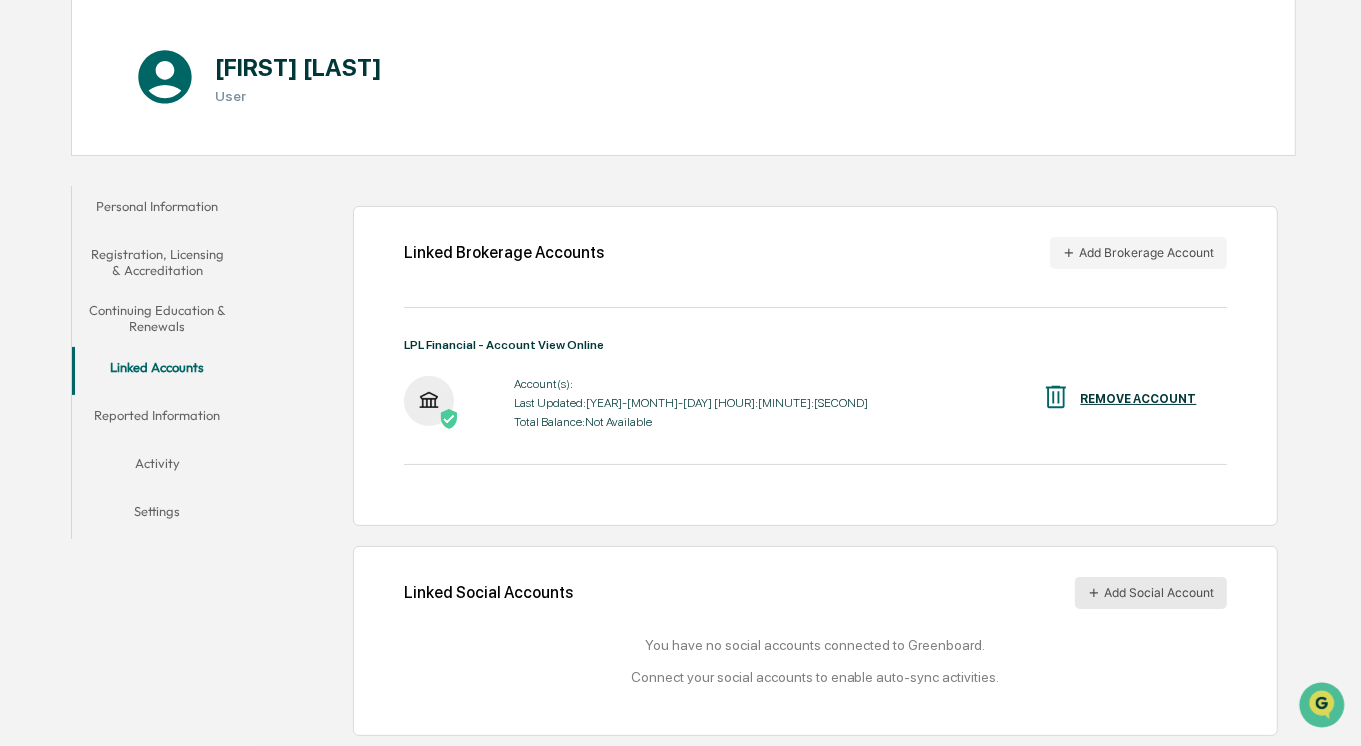 click on "Add Social Account" at bounding box center (1151, 593) 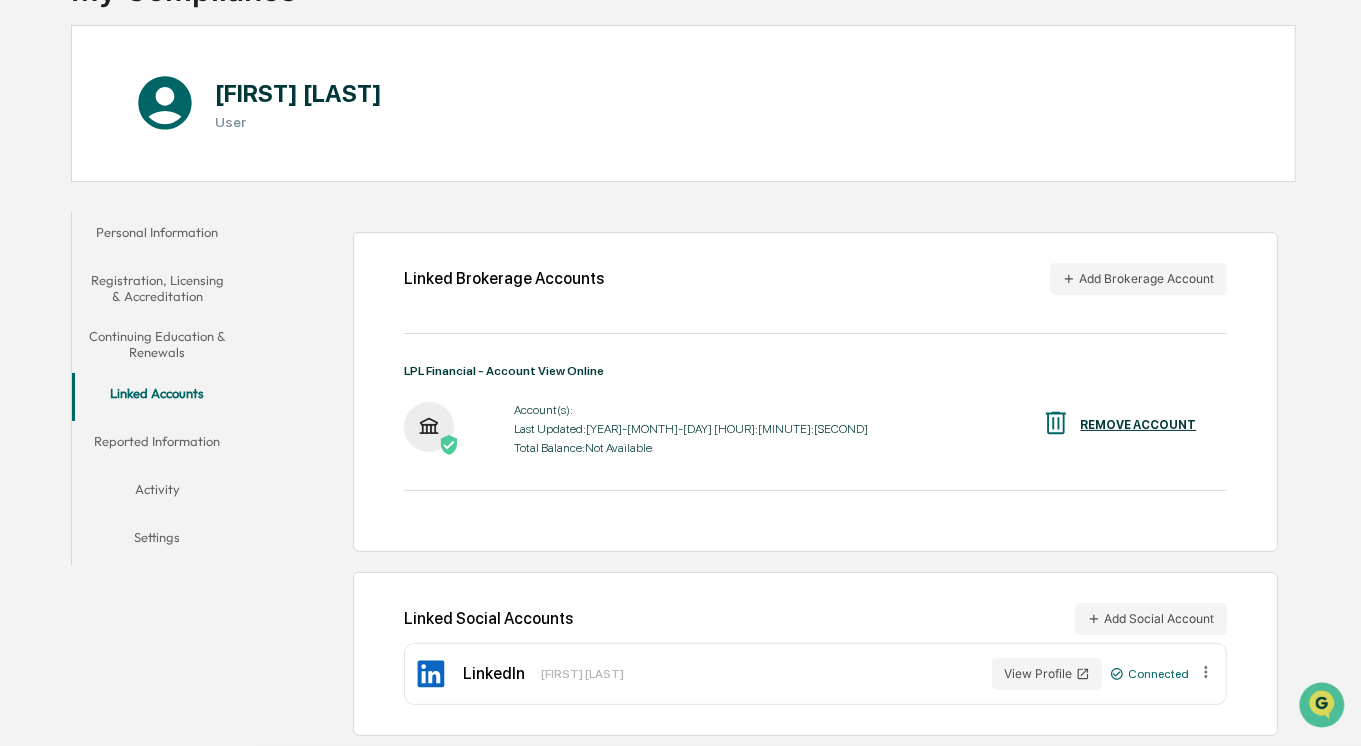scroll, scrollTop: 168, scrollLeft: 0, axis: vertical 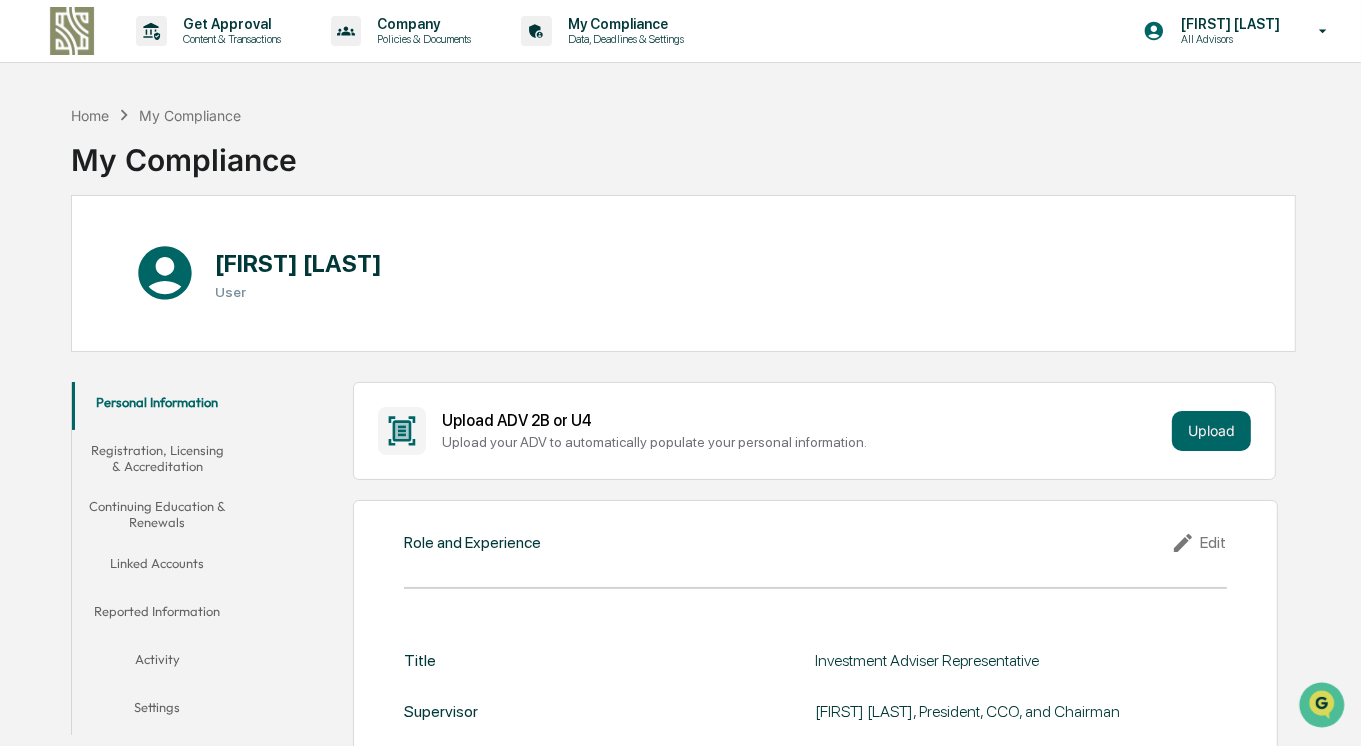 click on "Linked Accounts" at bounding box center (157, 567) 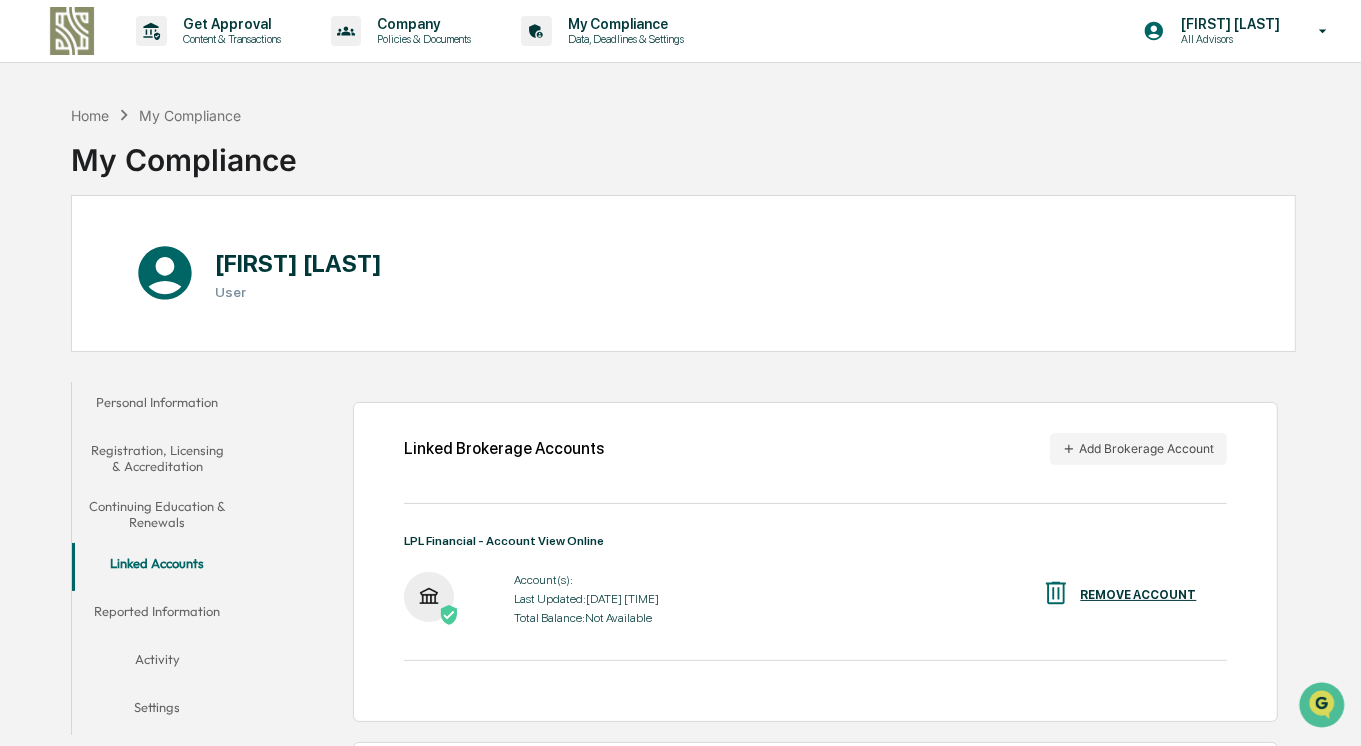 scroll, scrollTop: 168, scrollLeft: 0, axis: vertical 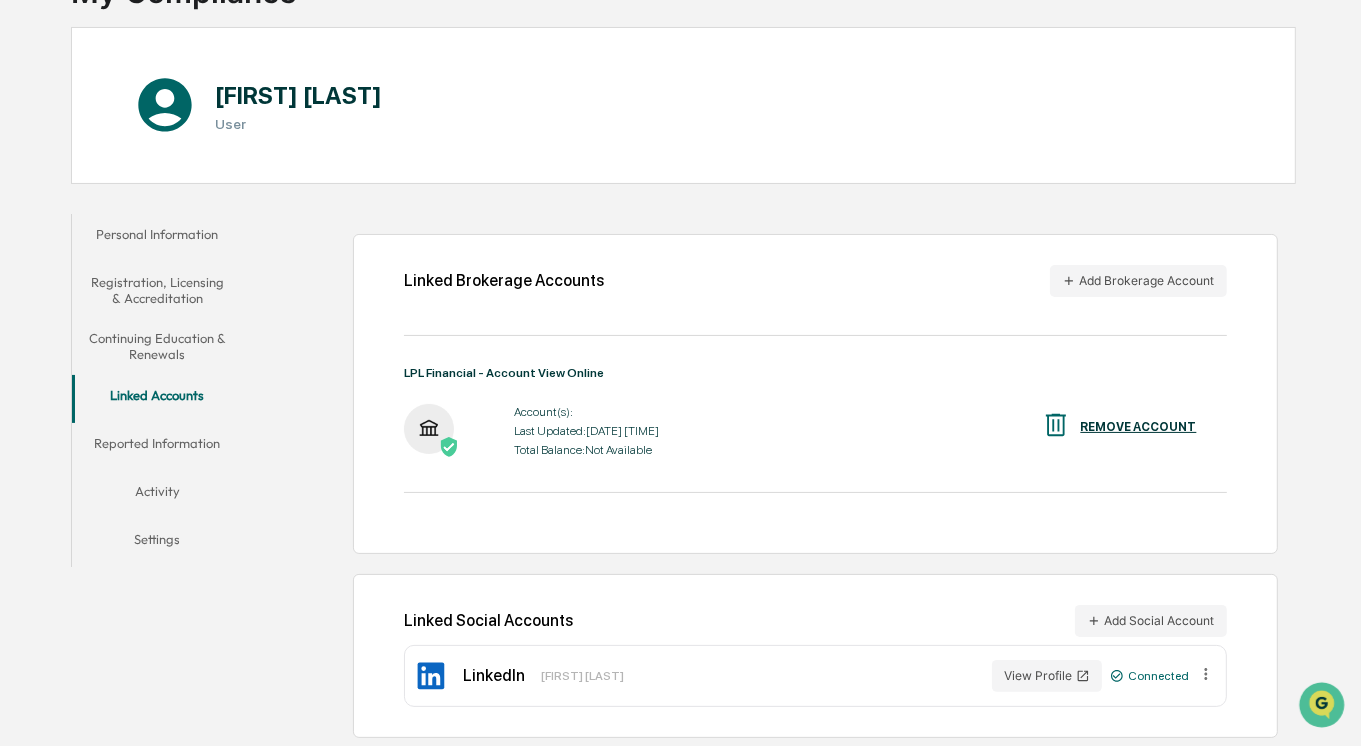click on "Reported Information" at bounding box center (157, 447) 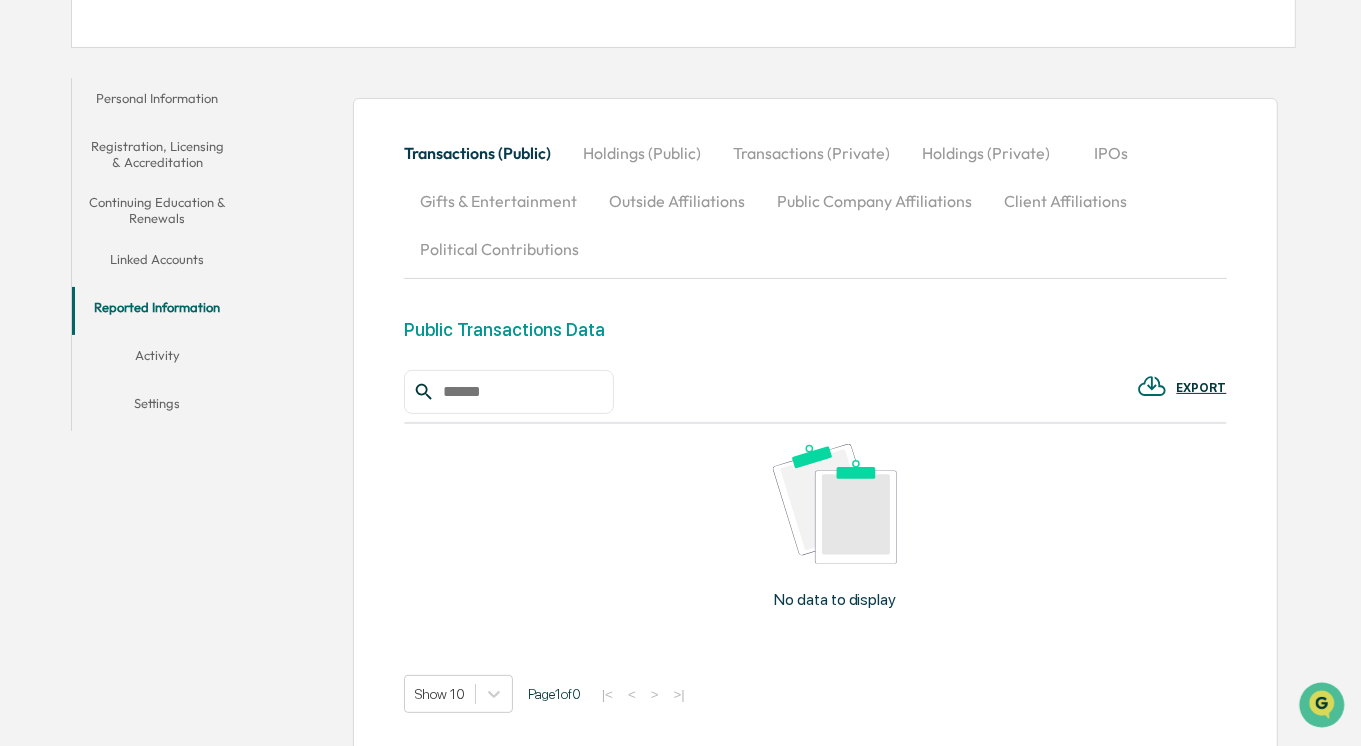 scroll, scrollTop: 310, scrollLeft: 0, axis: vertical 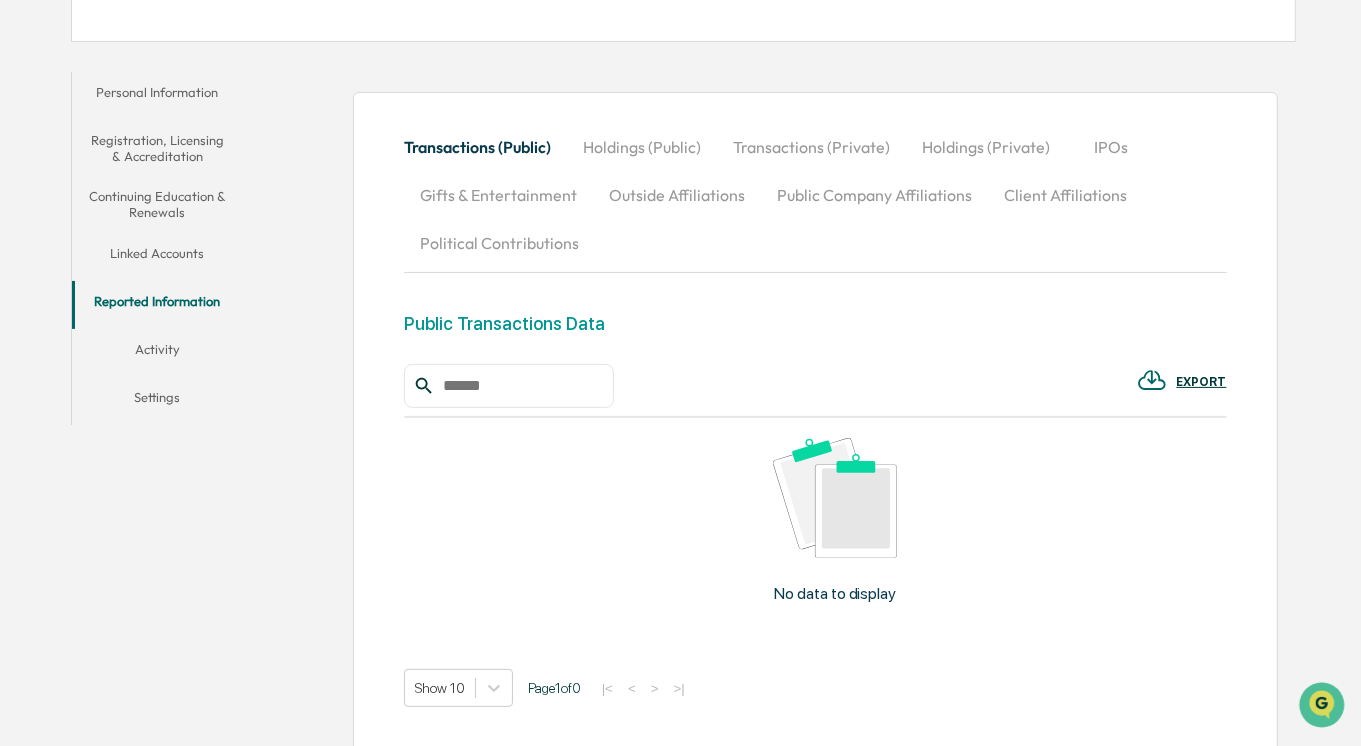 click on "Activity" at bounding box center [157, 353] 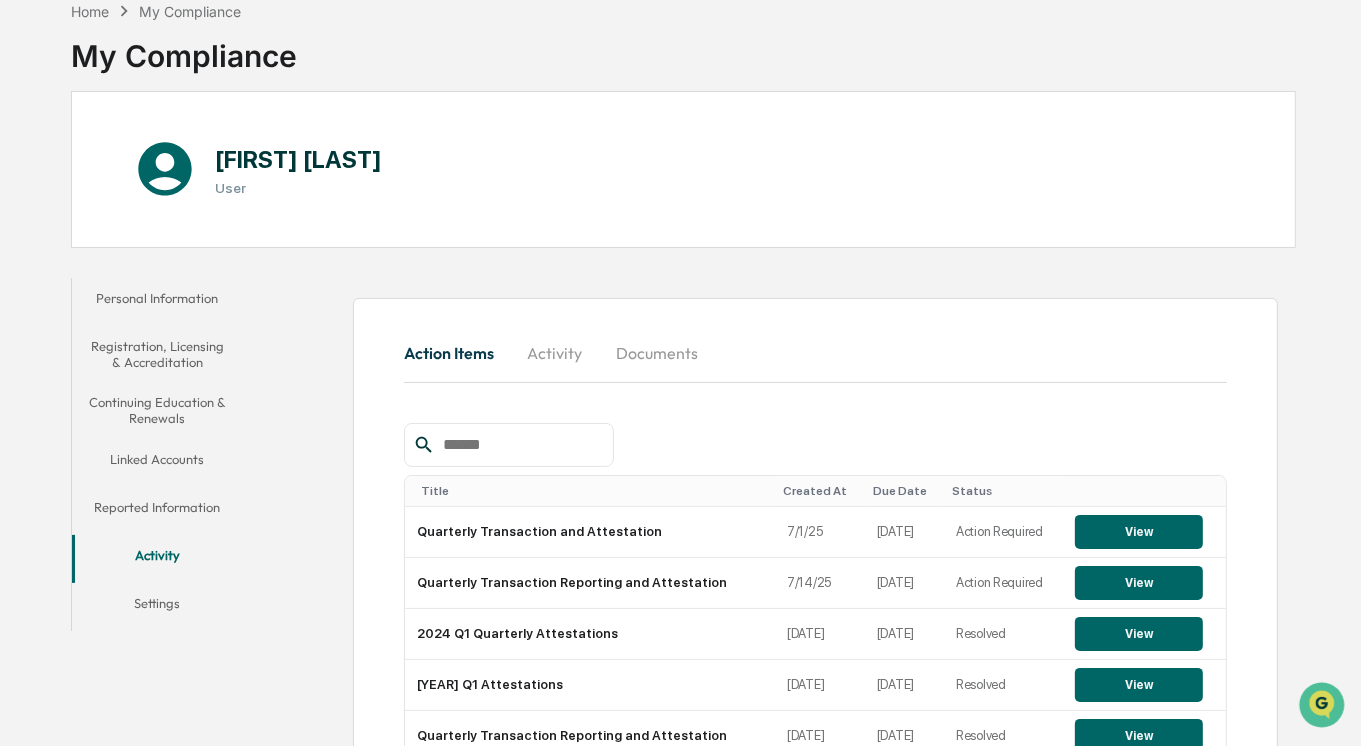 scroll, scrollTop: 310, scrollLeft: 0, axis: vertical 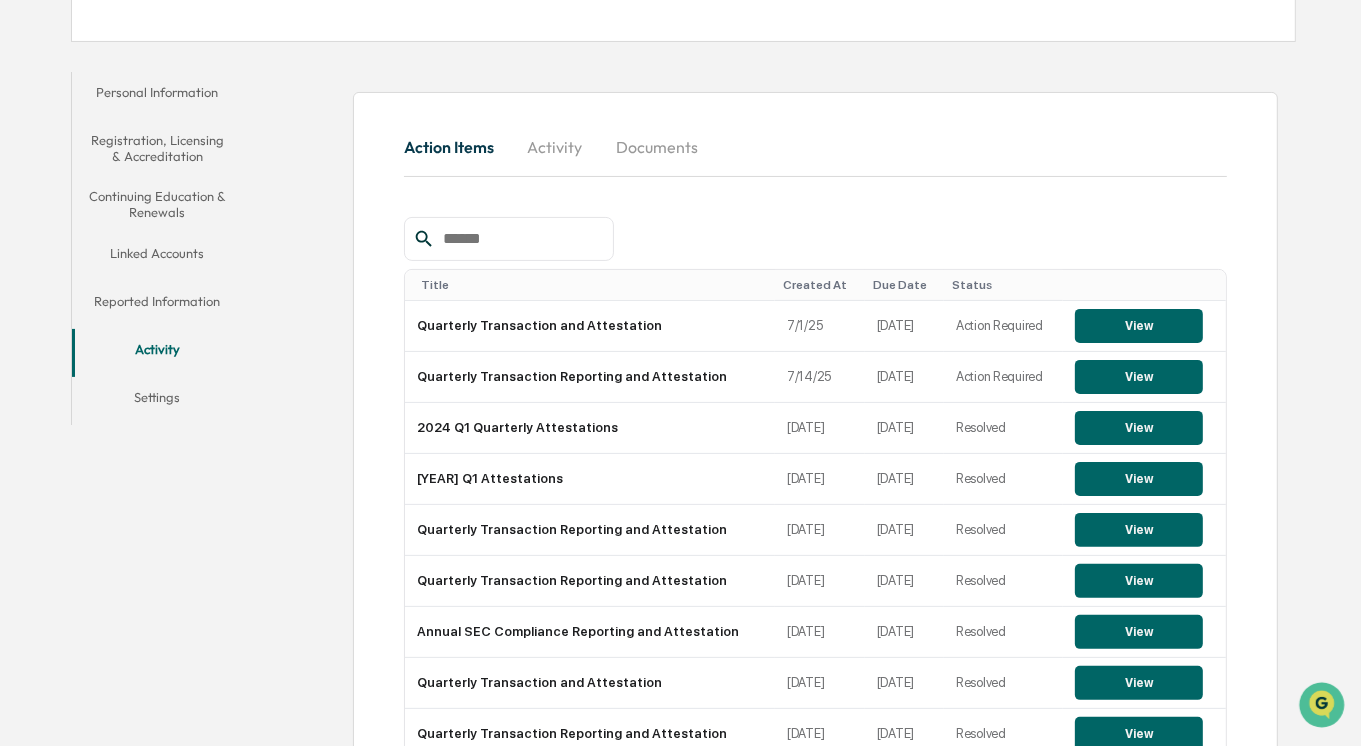 click on "Linked Accounts" at bounding box center (157, 257) 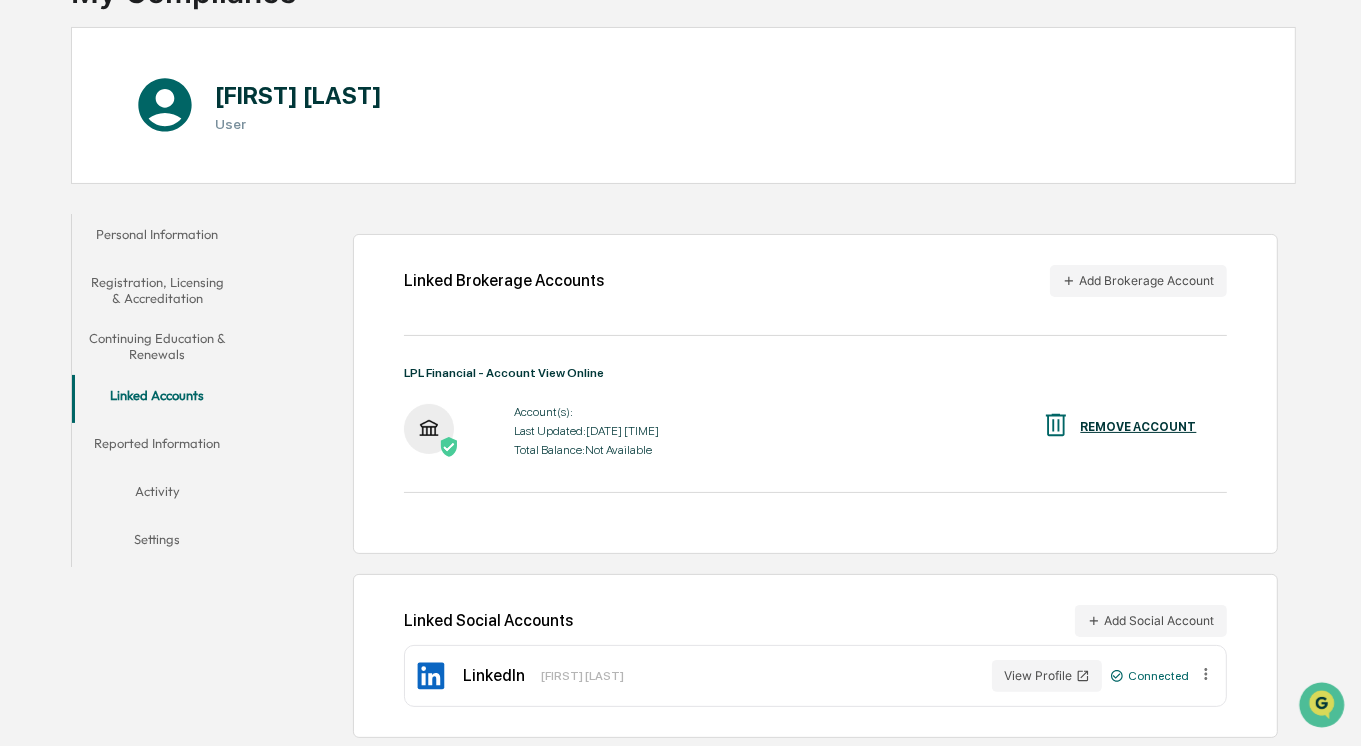 scroll, scrollTop: 0, scrollLeft: 0, axis: both 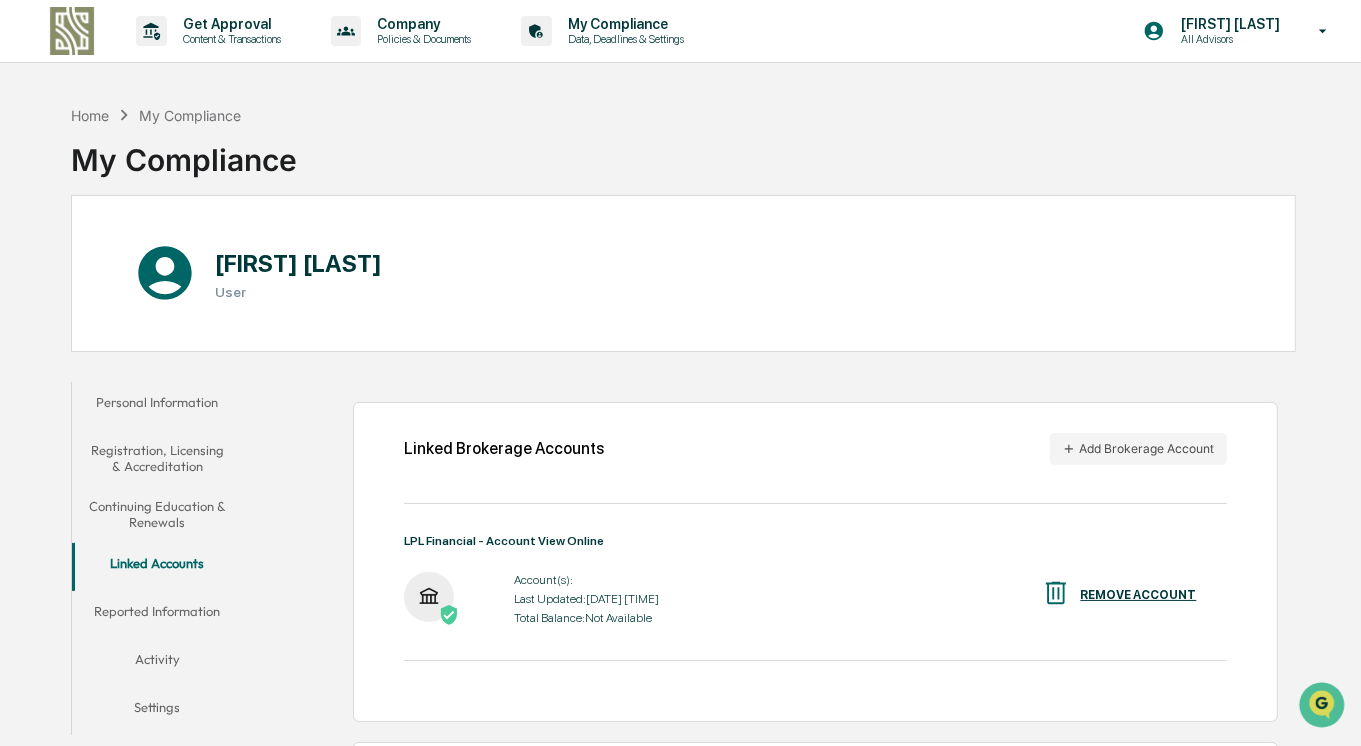 click on "My Compliance" at bounding box center (190, 115) 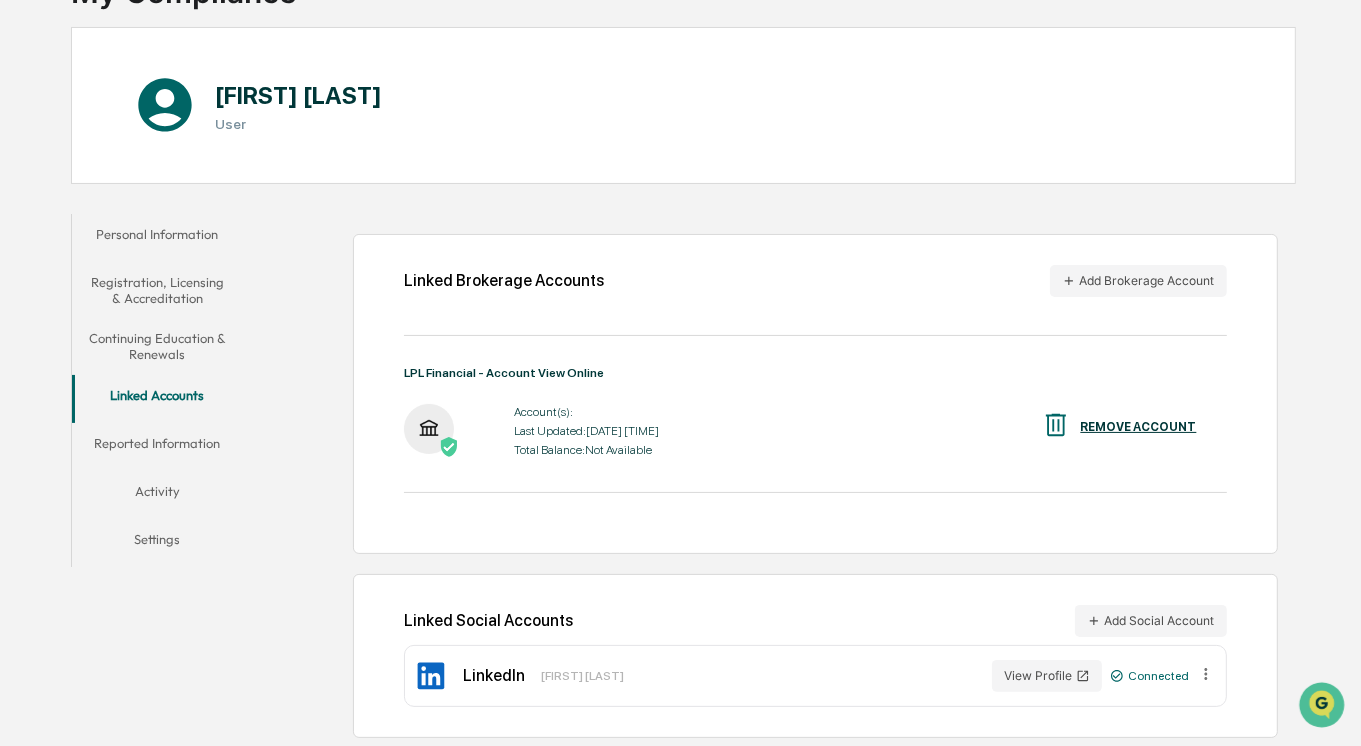 click on "Reported Information" at bounding box center (157, 447) 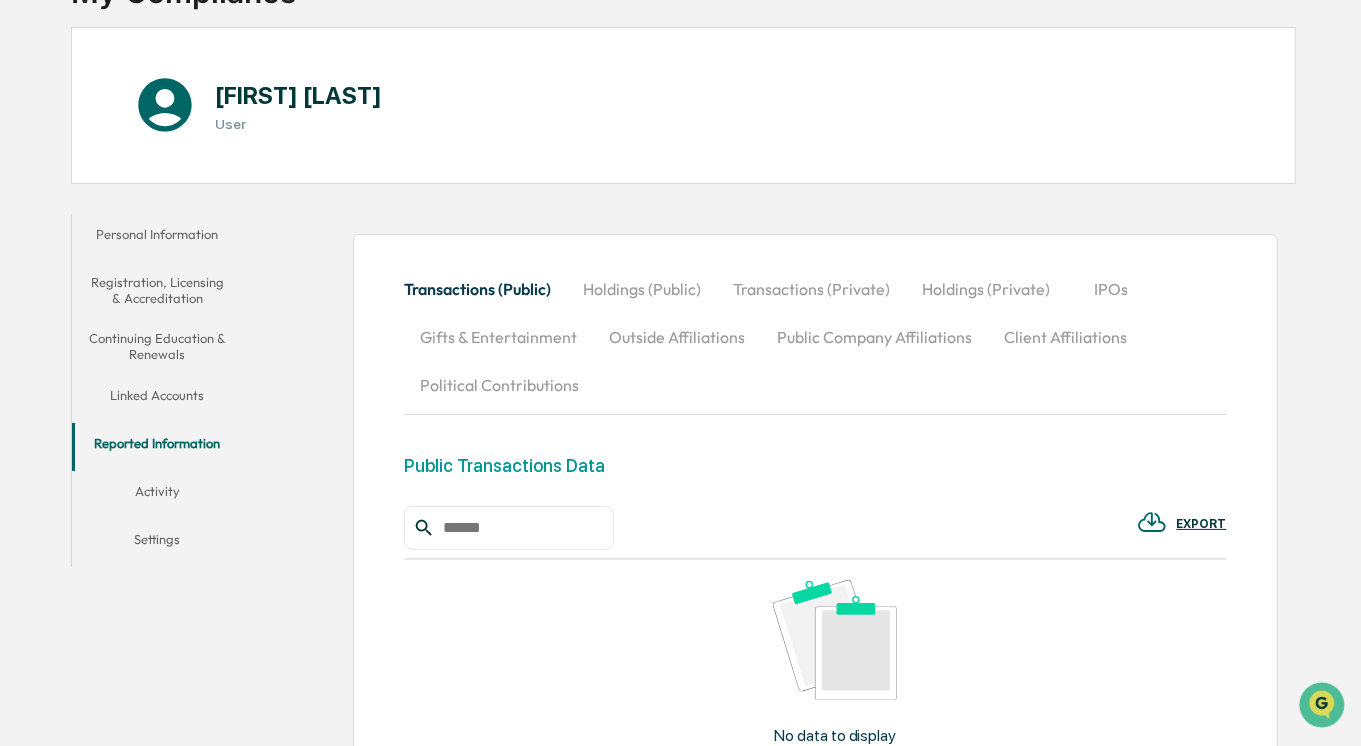 click on "Activity" at bounding box center (157, 495) 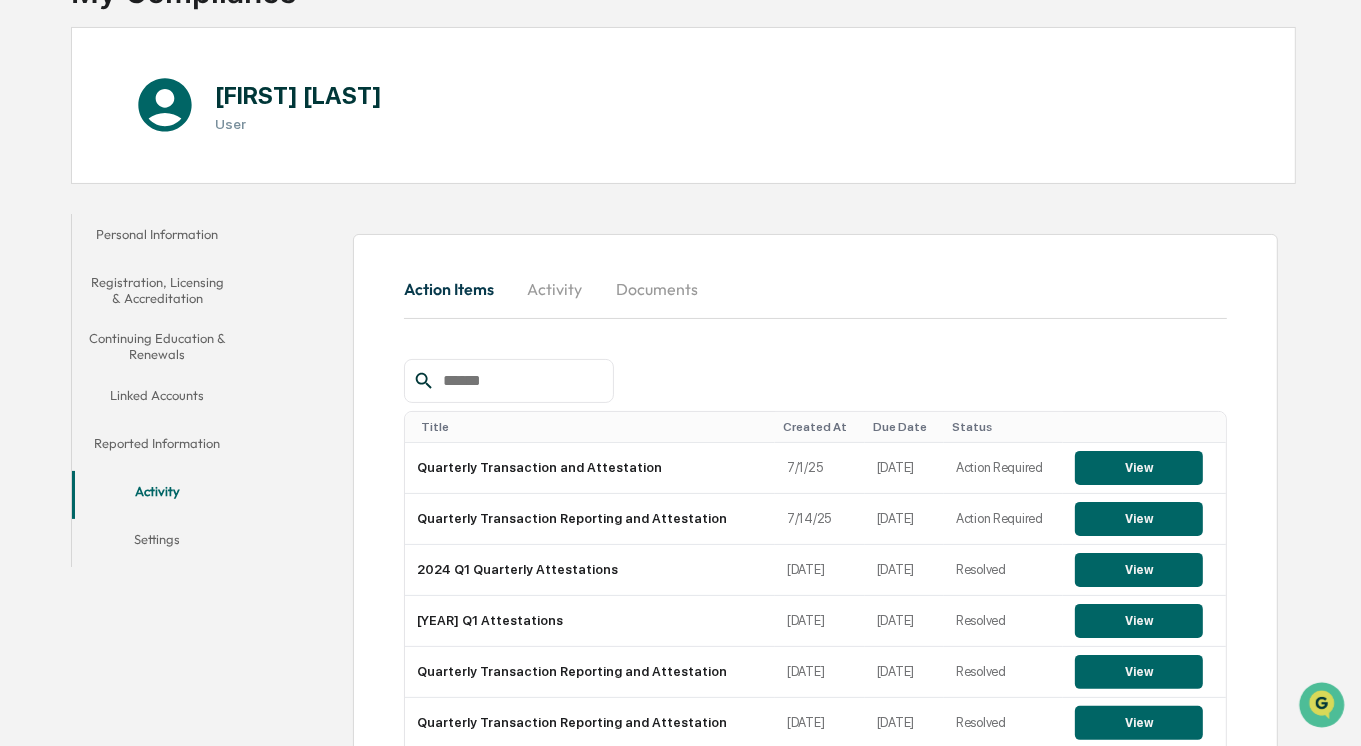 click on "Settings" at bounding box center (157, 543) 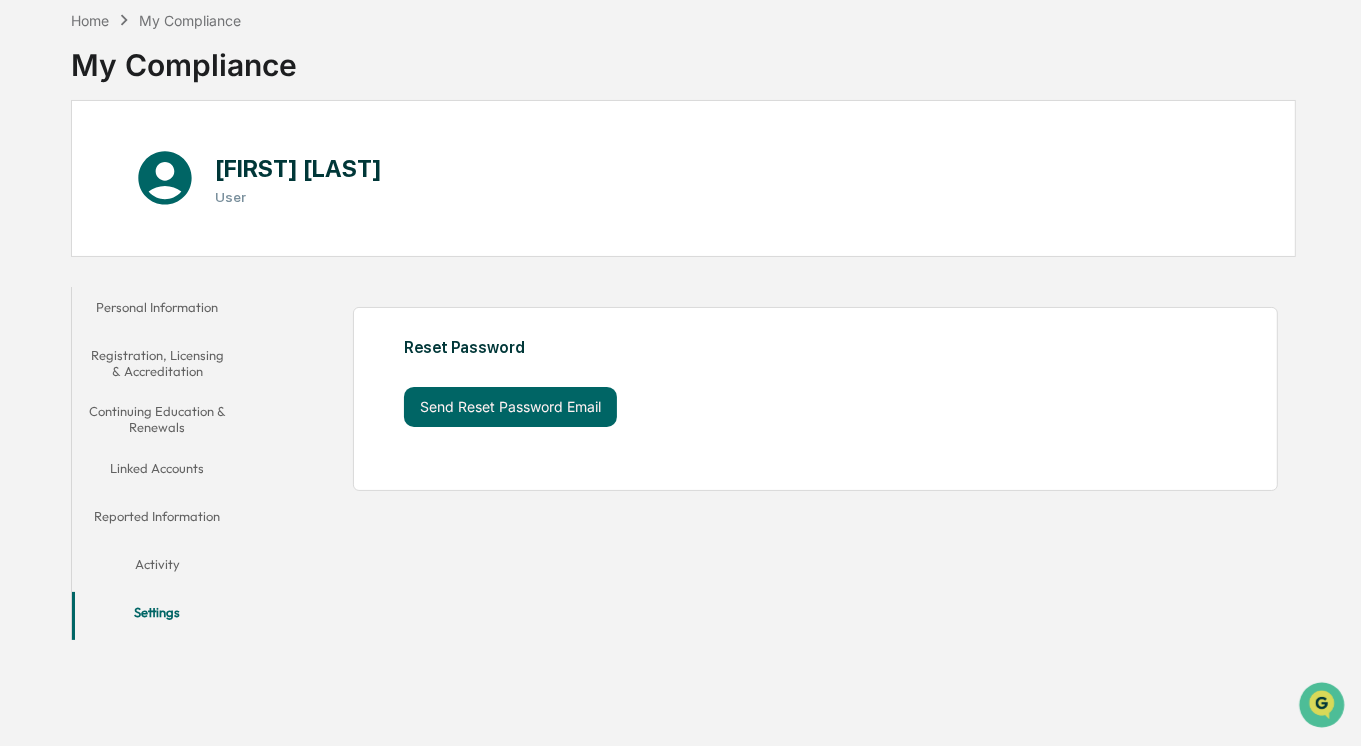 scroll, scrollTop: 94, scrollLeft: 0, axis: vertical 